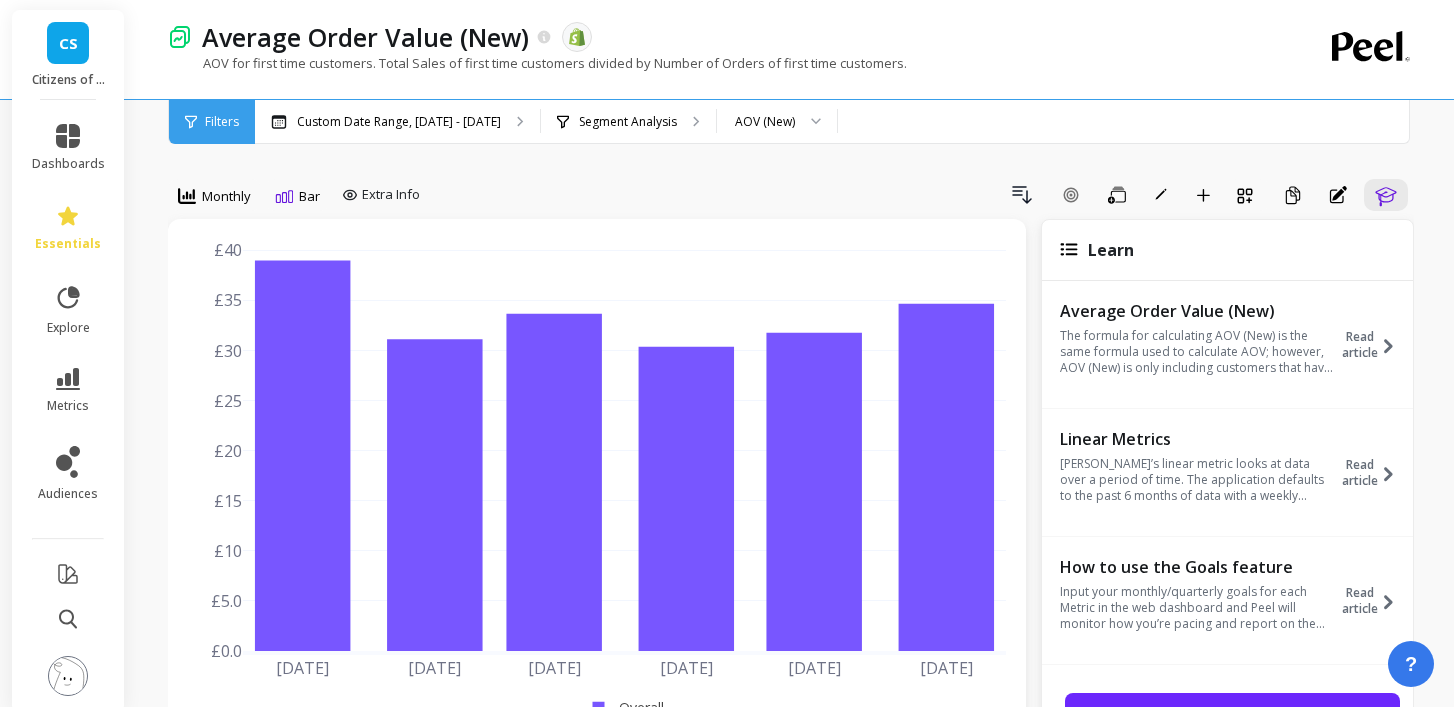 scroll, scrollTop: 0, scrollLeft: 0, axis: both 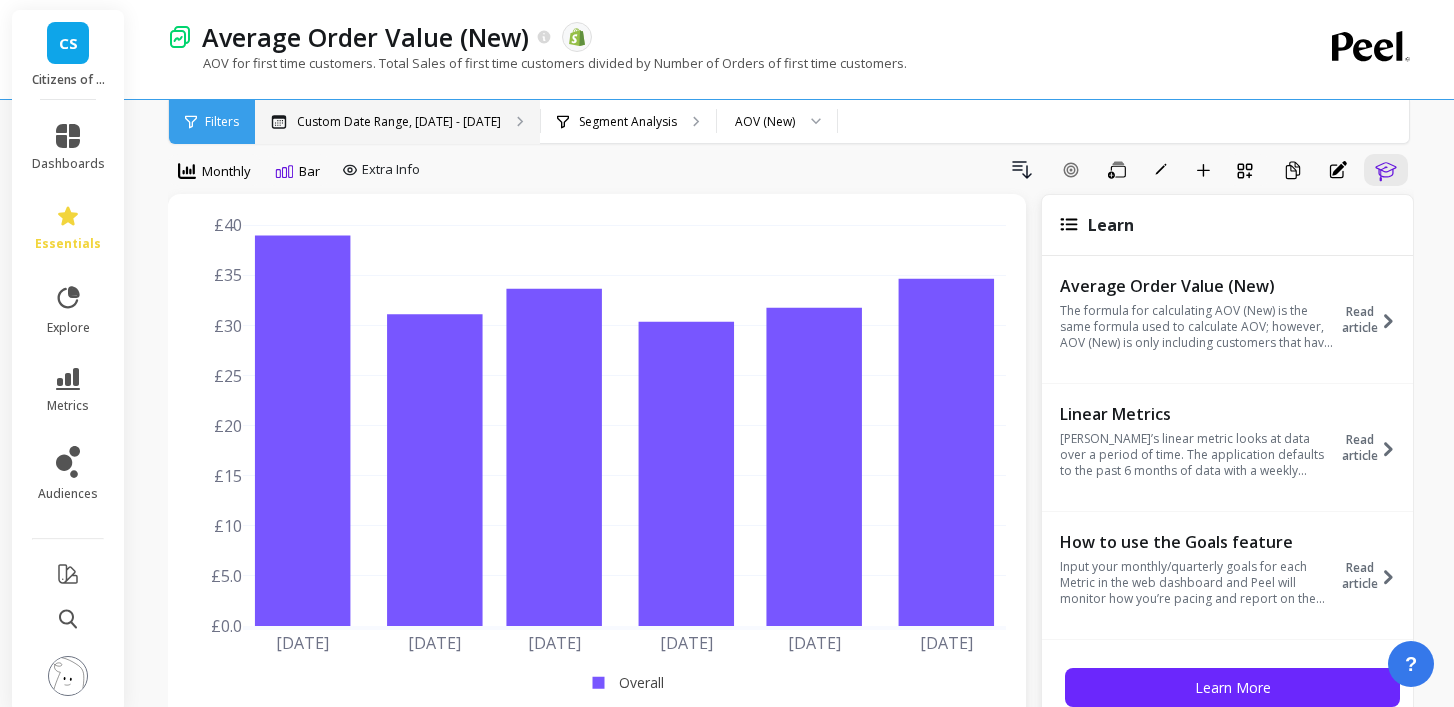 click on "Custom Date Range,  [DATE] - [DATE]" at bounding box center [397, 122] 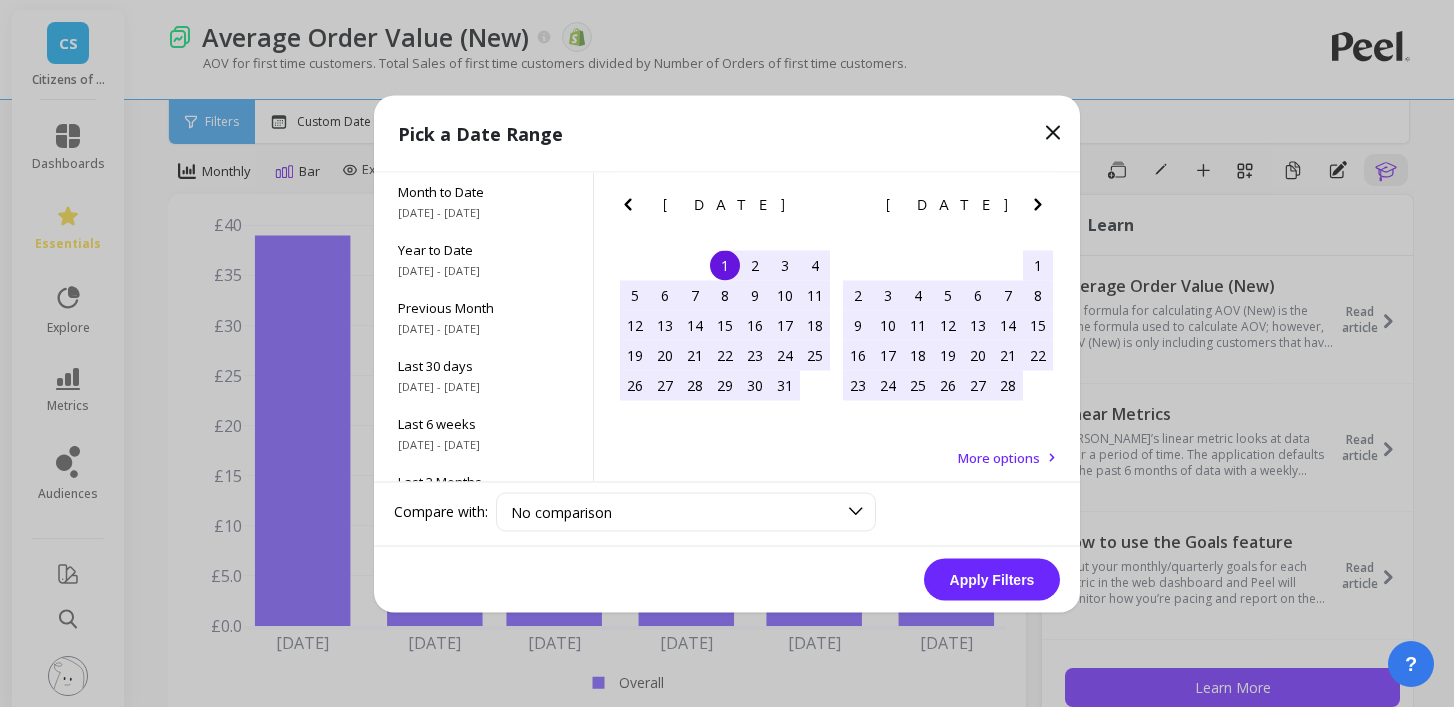 click 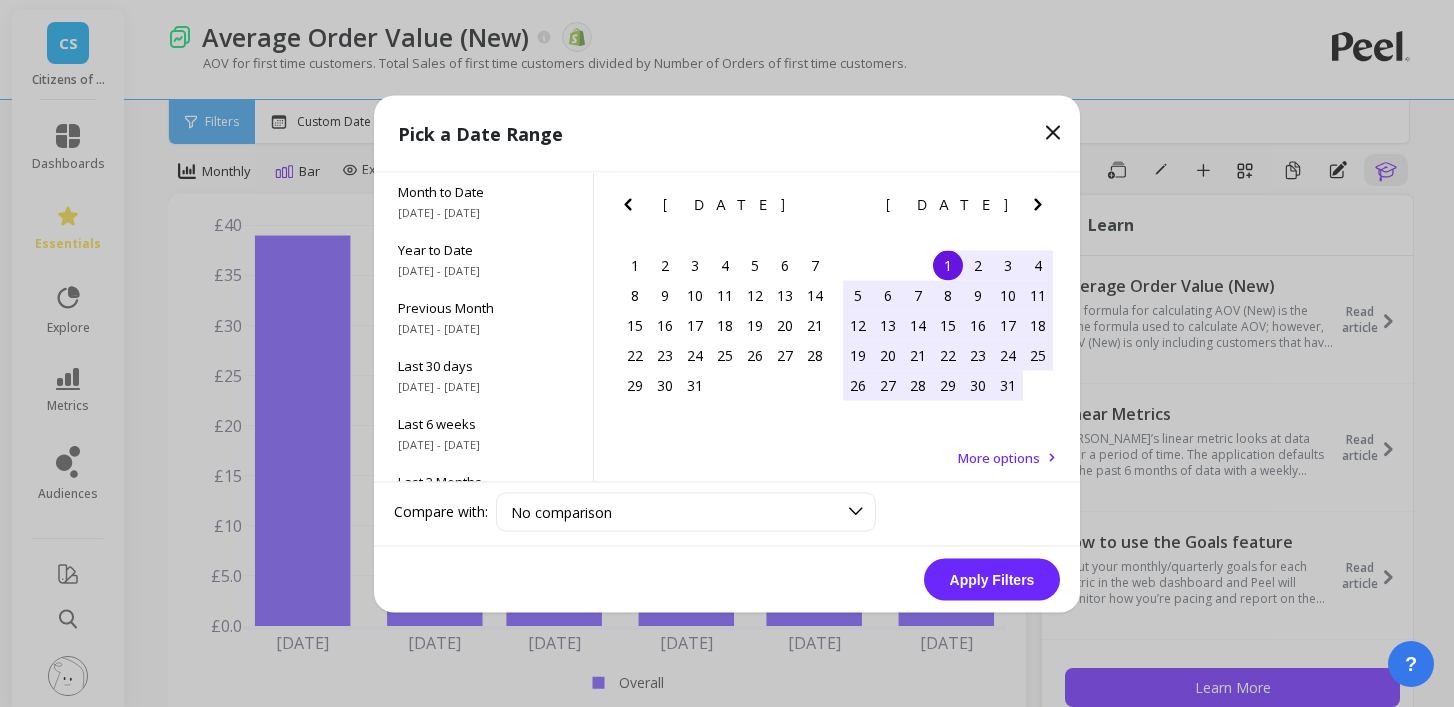 click 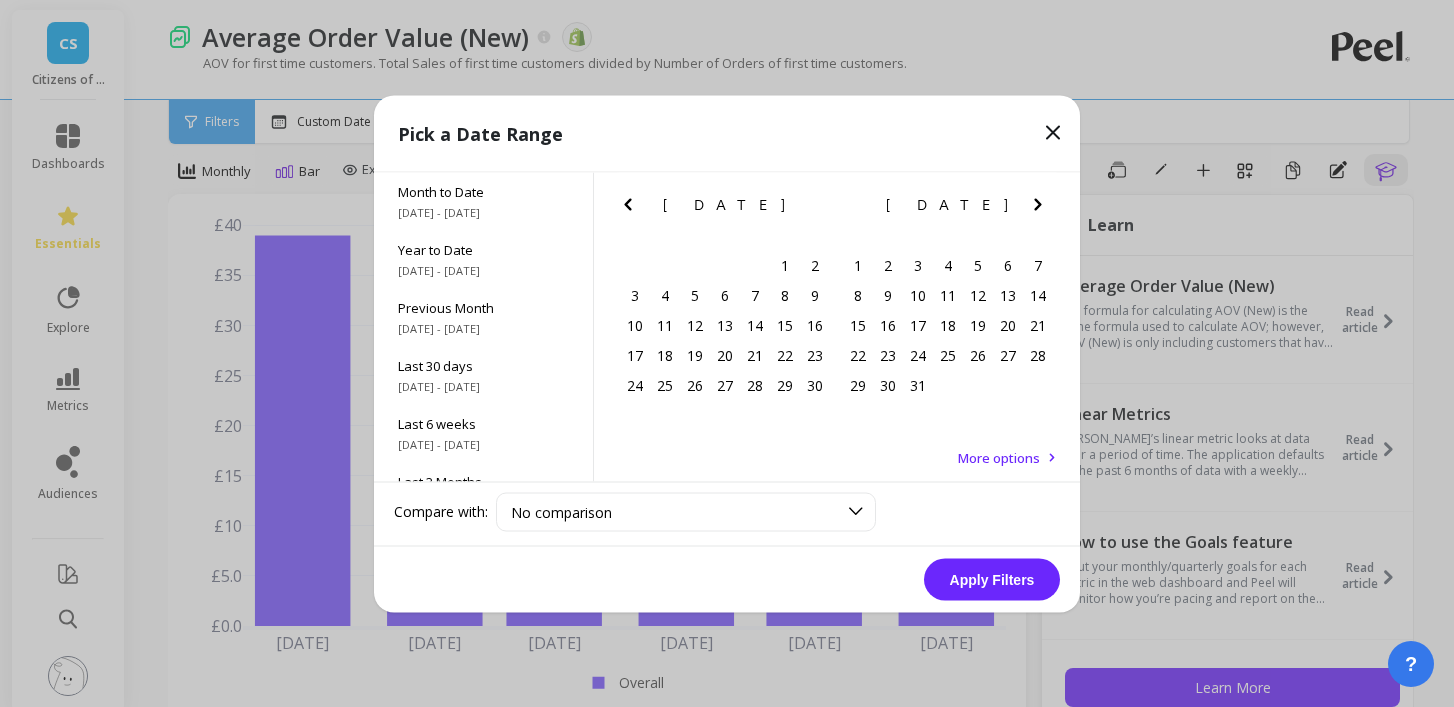click 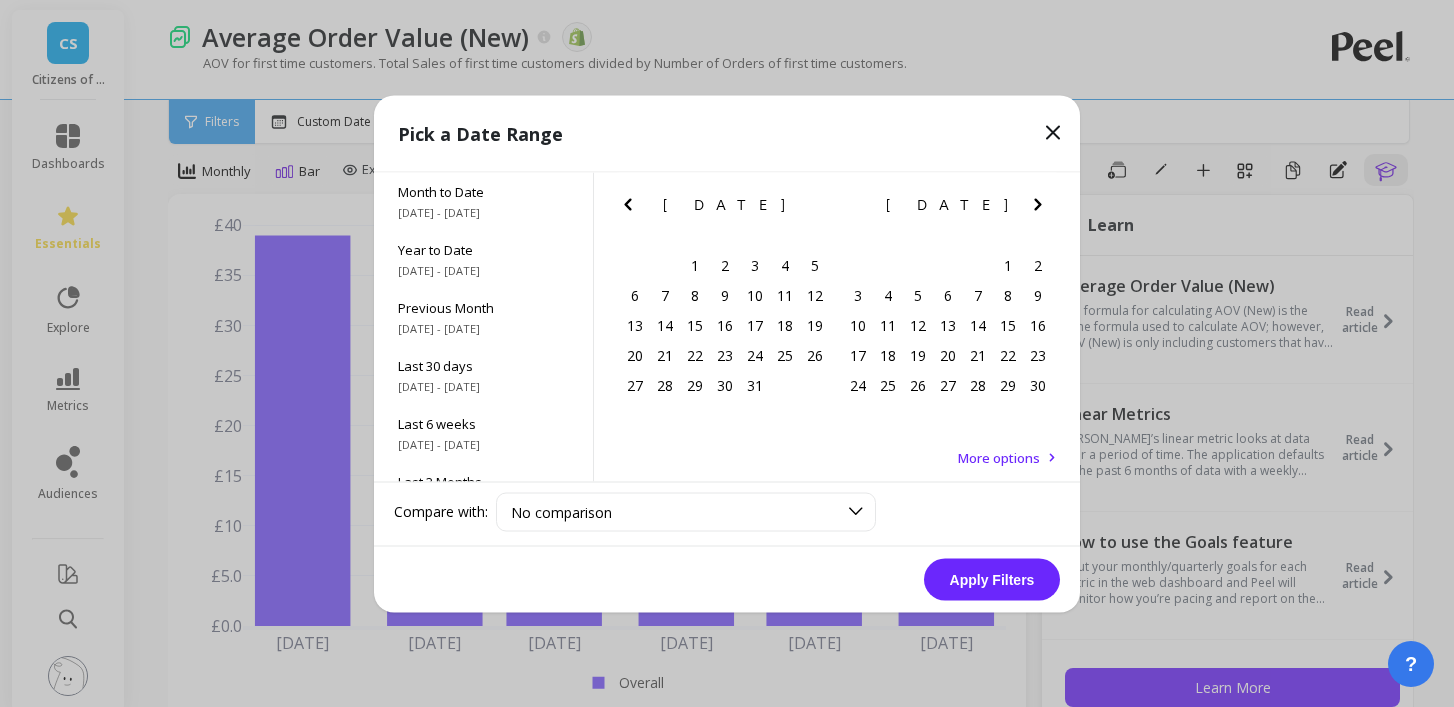 click 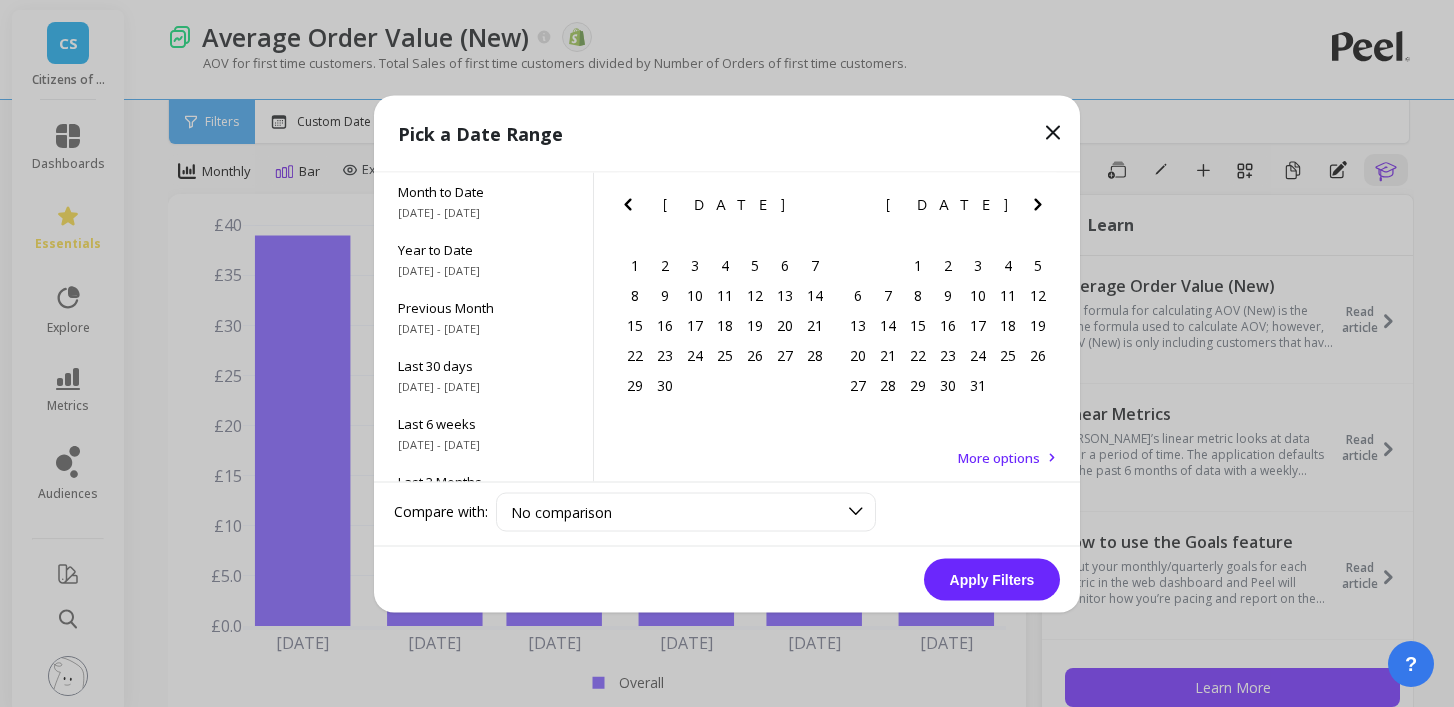click 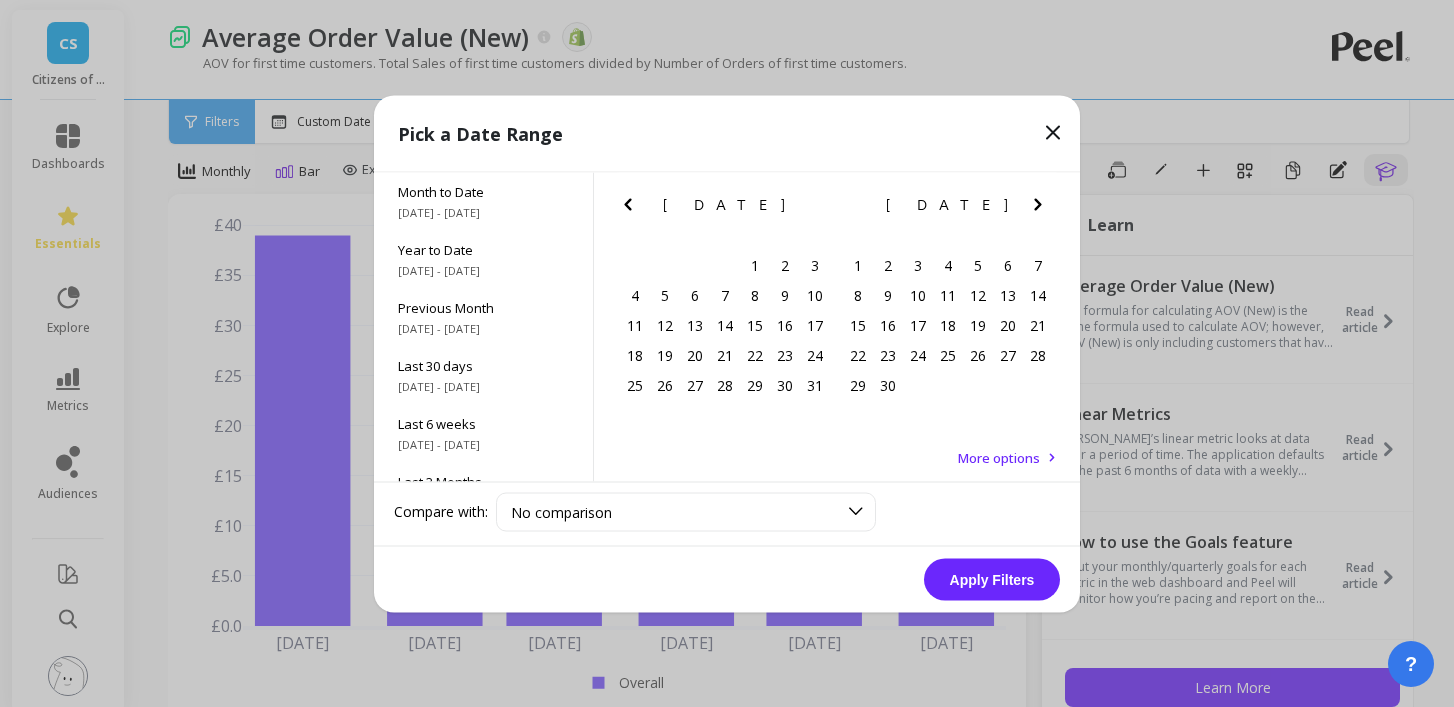 click 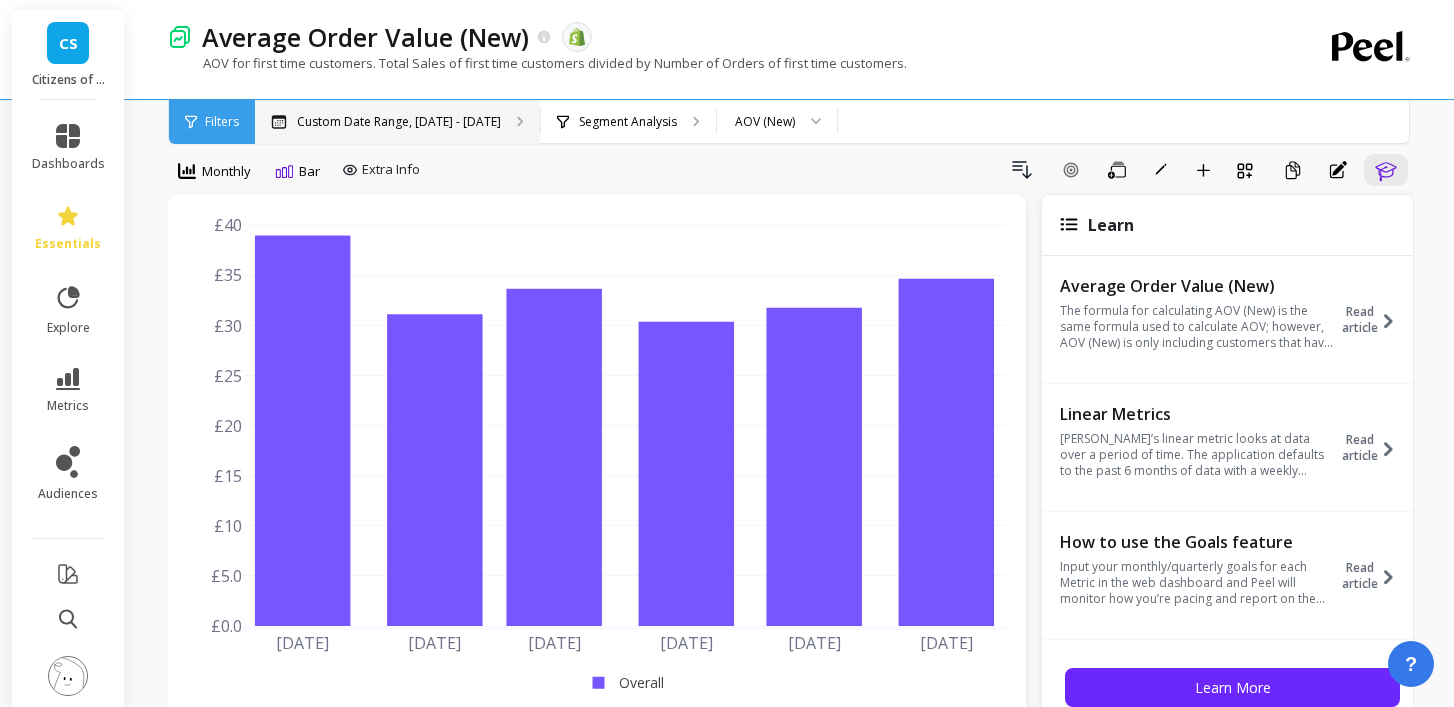 click on "Custom Date Range,  [DATE] - [DATE]" at bounding box center [399, 122] 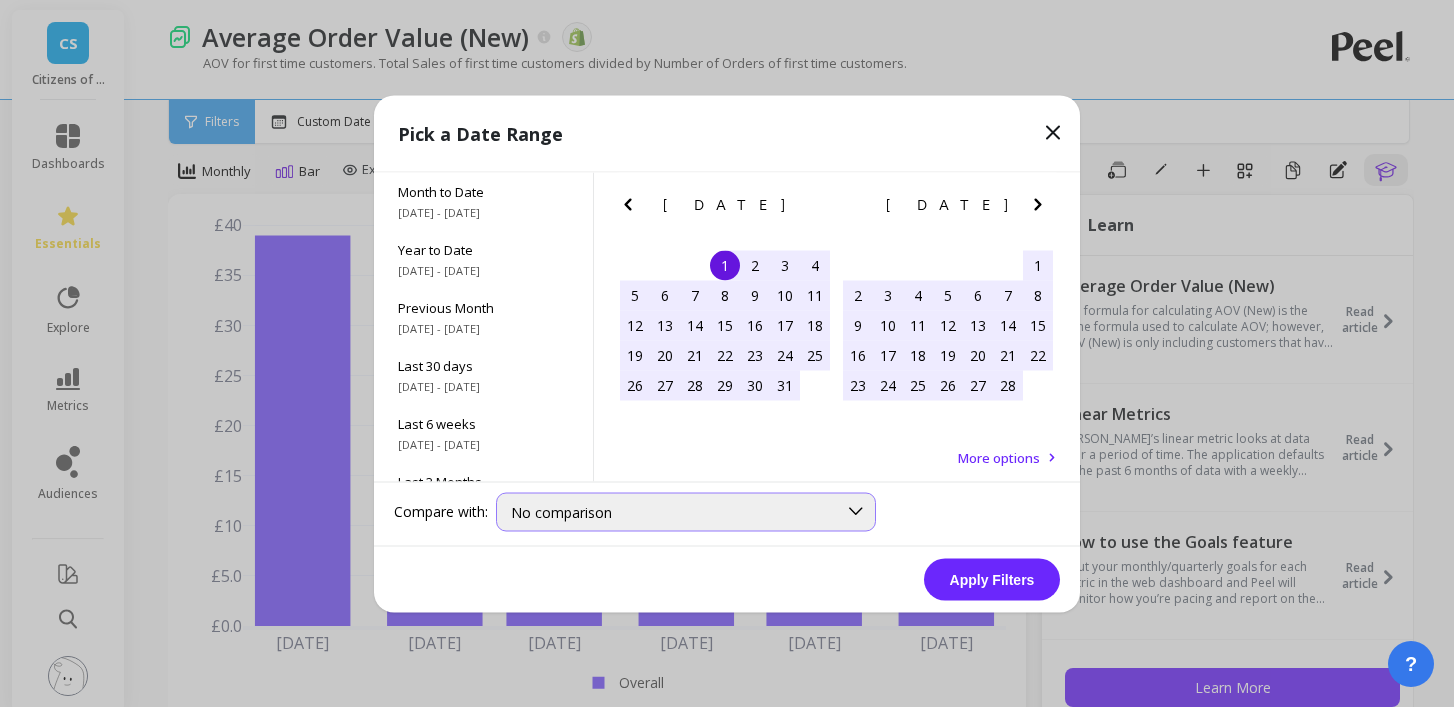 click on "No comparison" at bounding box center [674, 511] 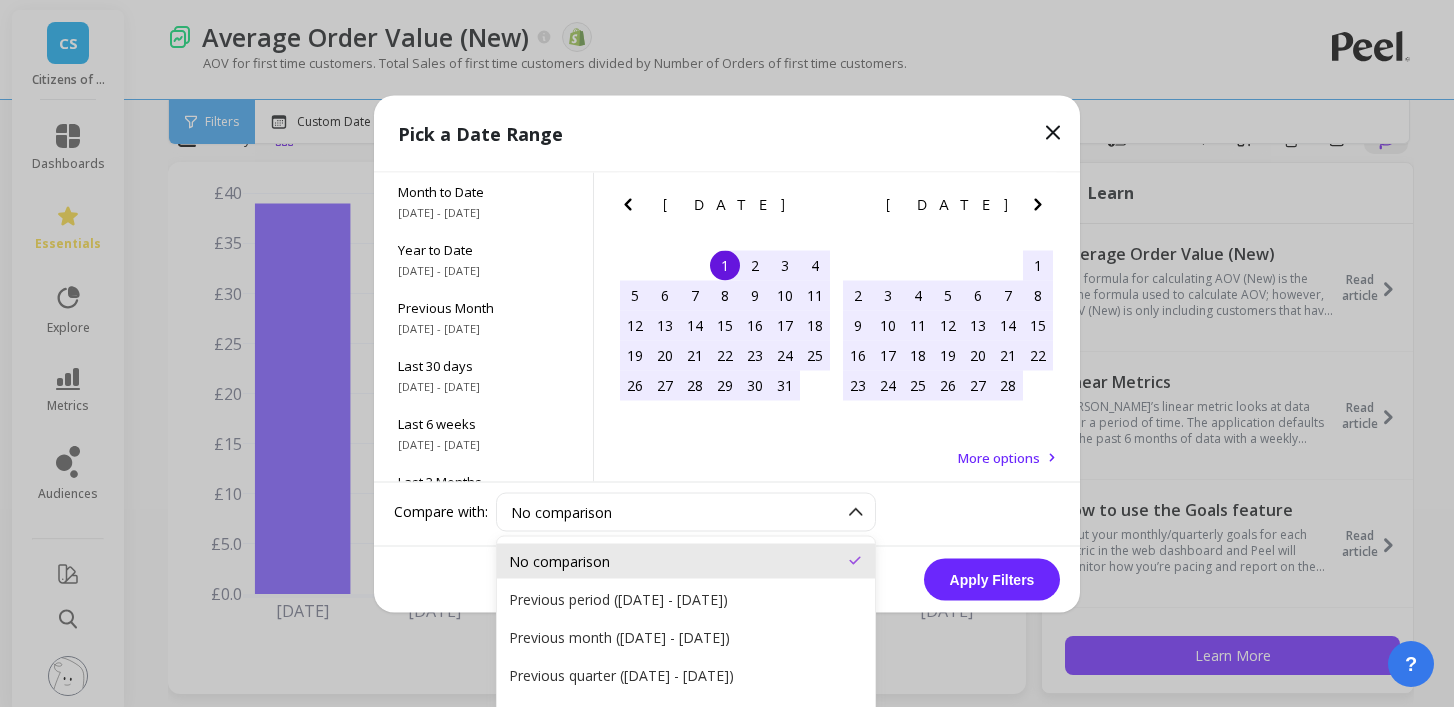 scroll, scrollTop: 60, scrollLeft: 0, axis: vertical 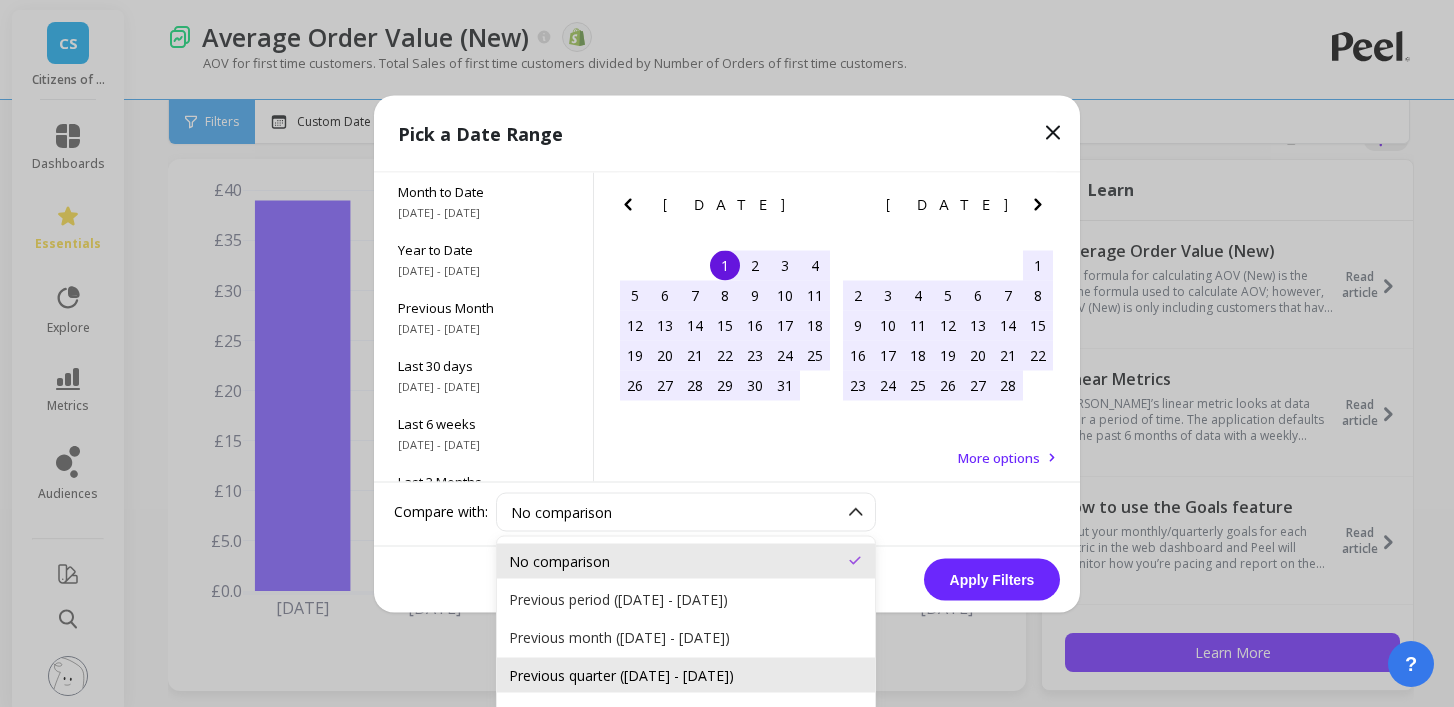 click on "Previous quarter ([DATE] - [DATE])" at bounding box center (686, 674) 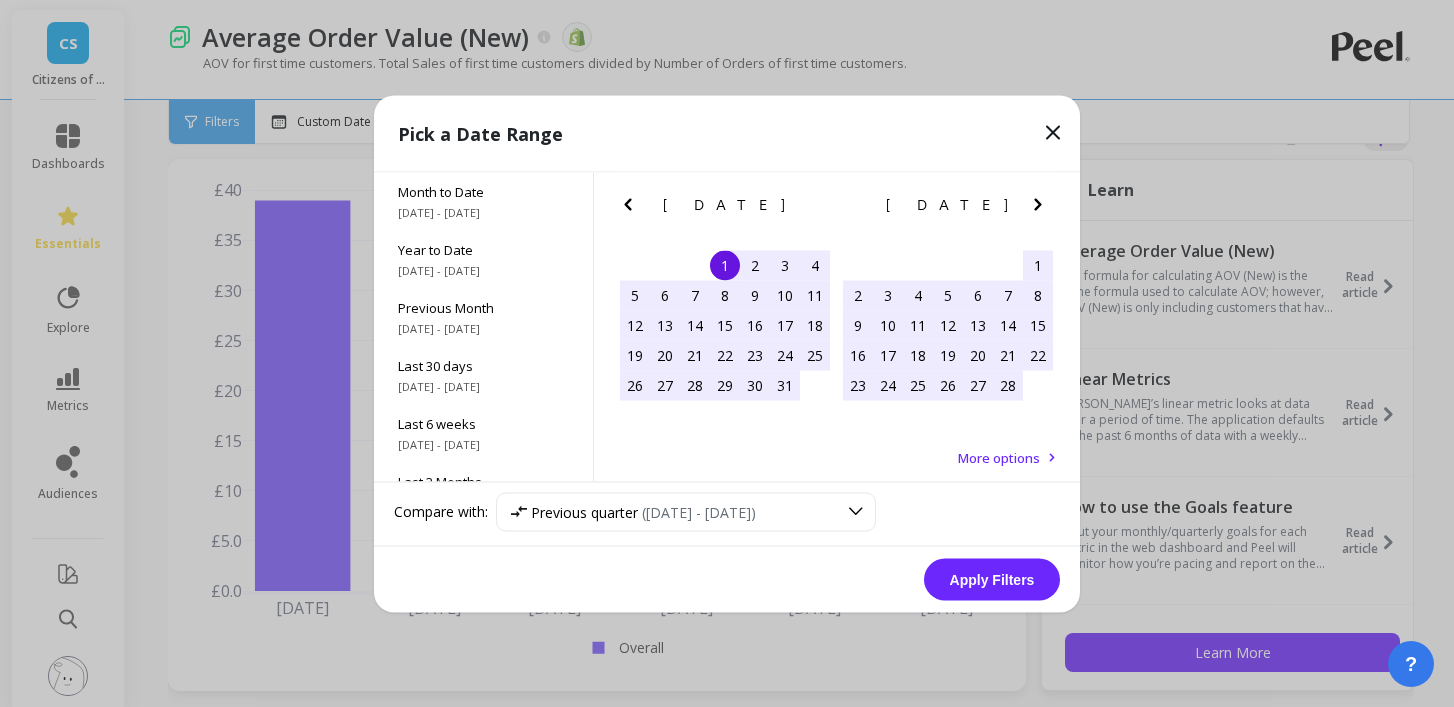 click on "Apply Filters" at bounding box center [992, 579] 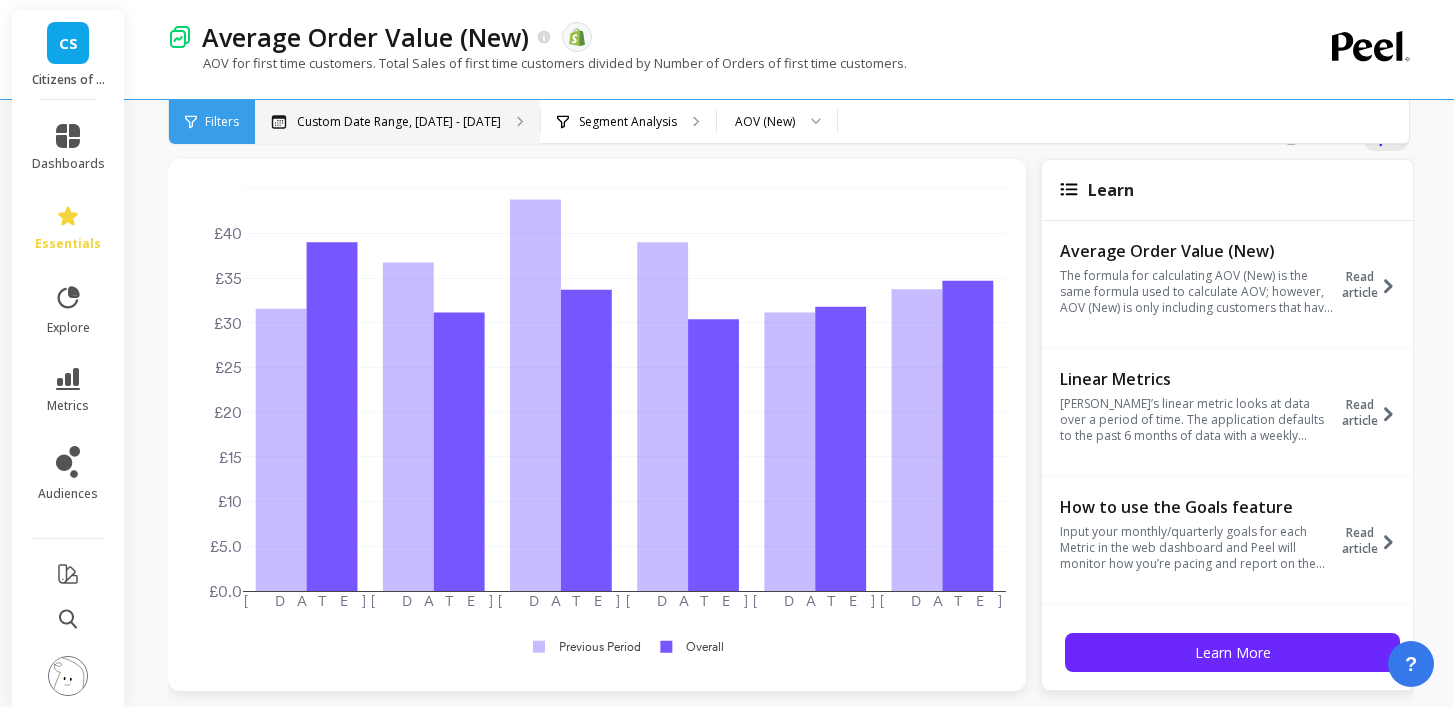 click on "Custom Date Range,  [DATE] - [DATE]" at bounding box center [399, 122] 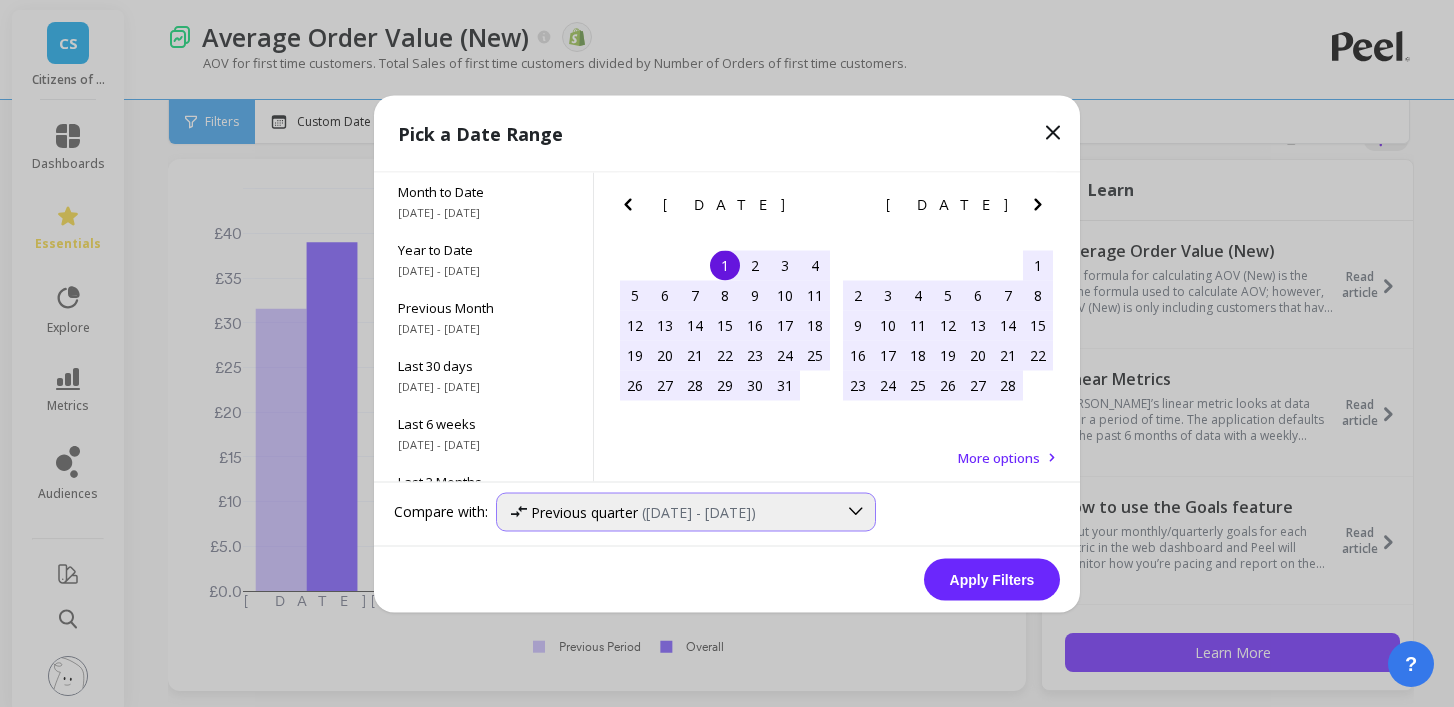 click on "Previous quarter" at bounding box center [584, 511] 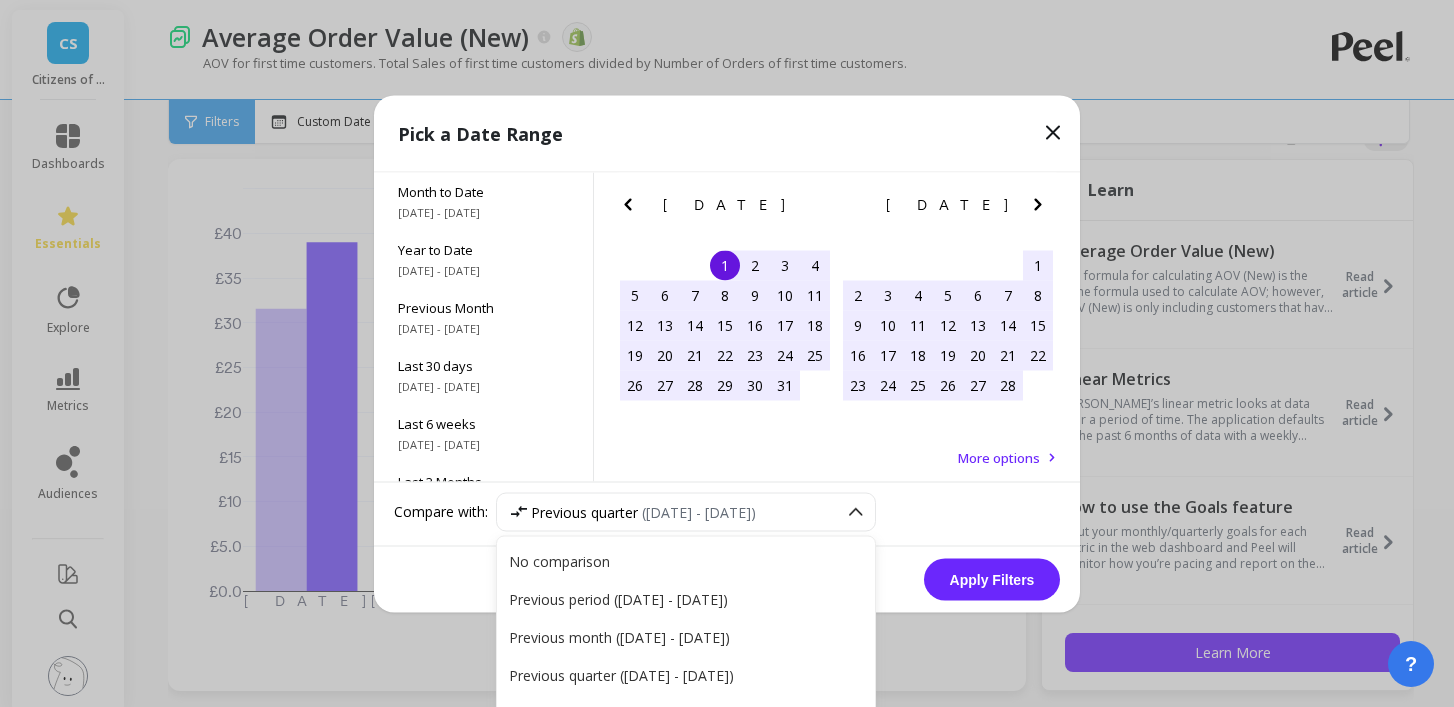 scroll, scrollTop: 95, scrollLeft: 0, axis: vertical 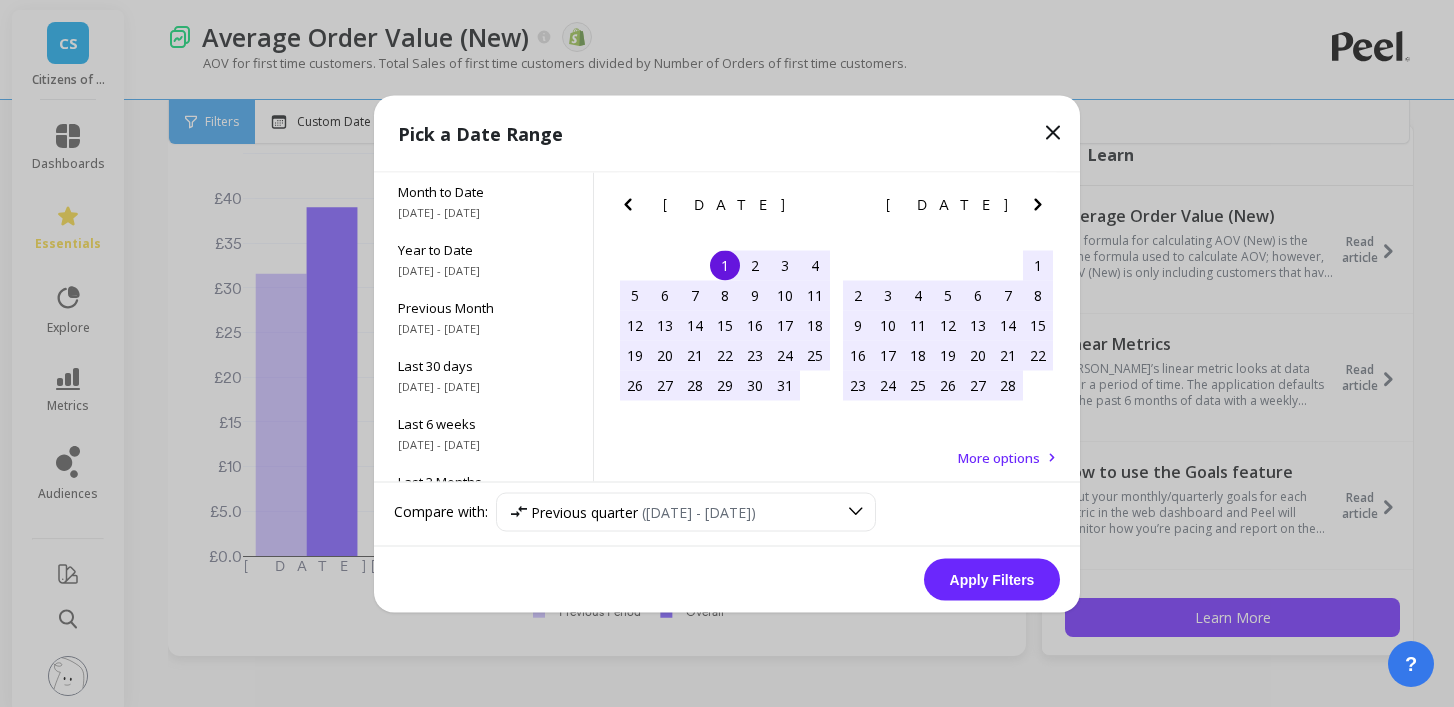 click on "More options" at bounding box center [999, 457] 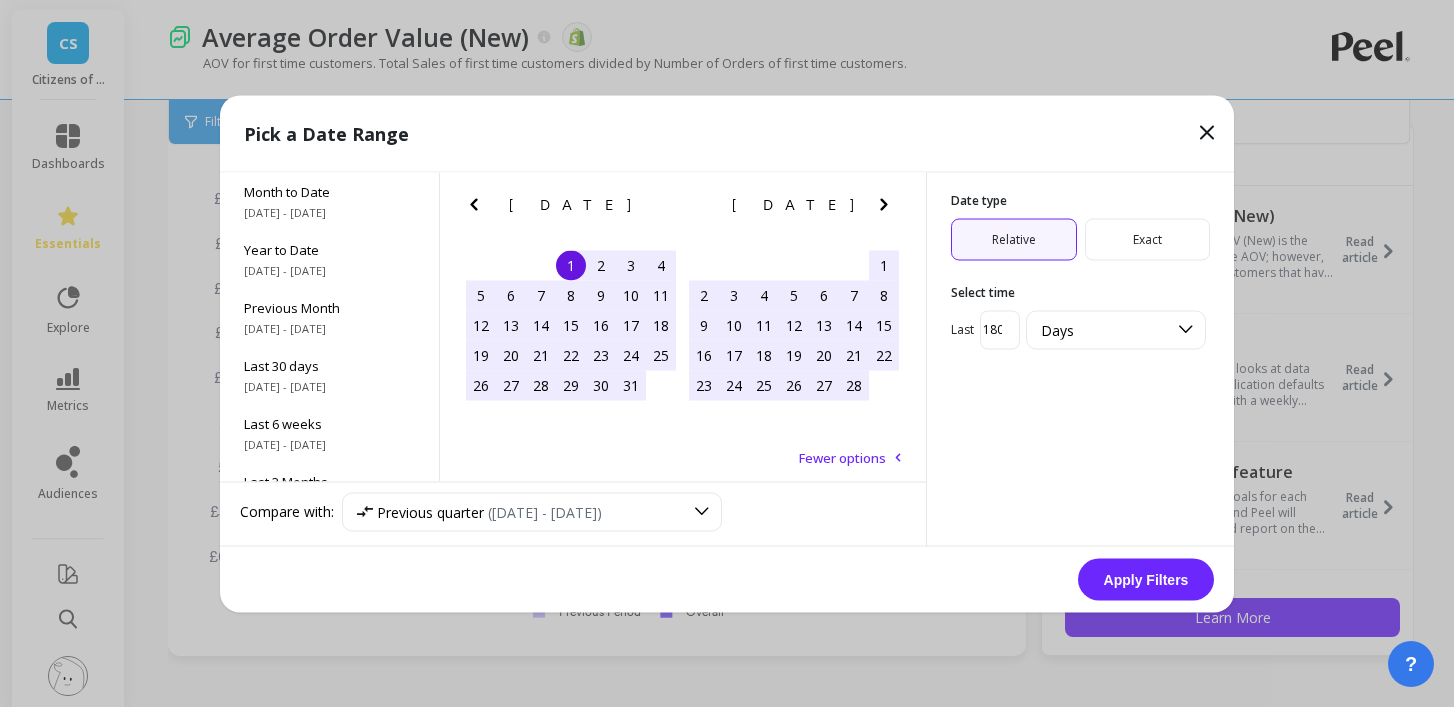 click on "Exact" at bounding box center (1148, 239) 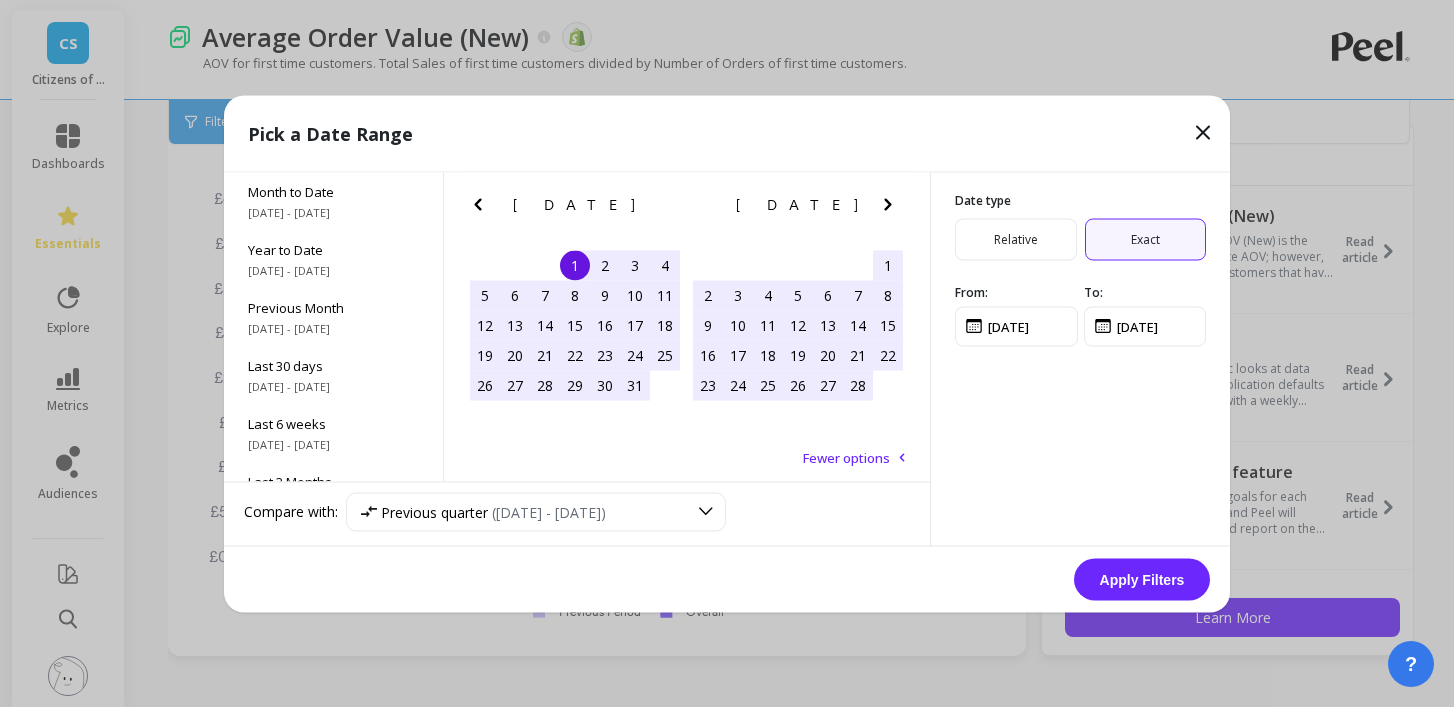 click on "Relative" at bounding box center (1016, 239) 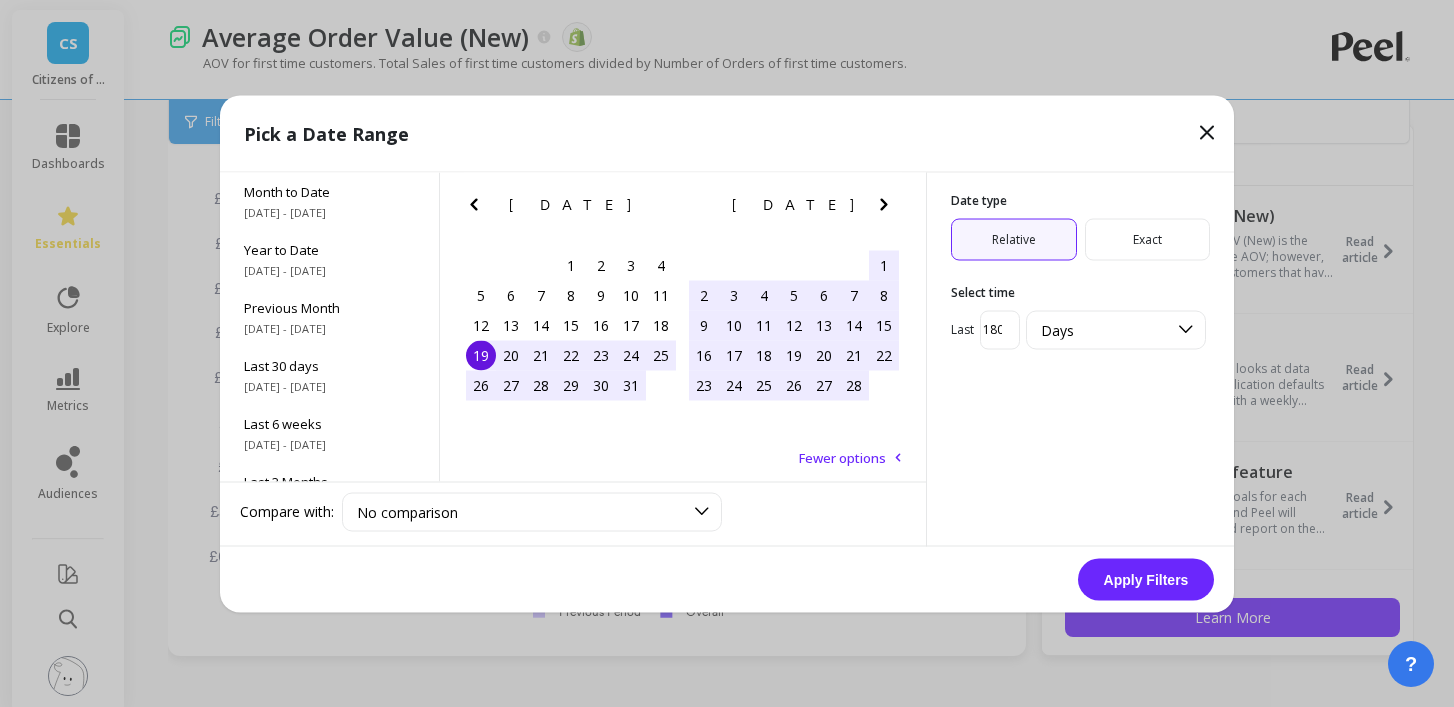 click on "Exact" at bounding box center (1148, 239) 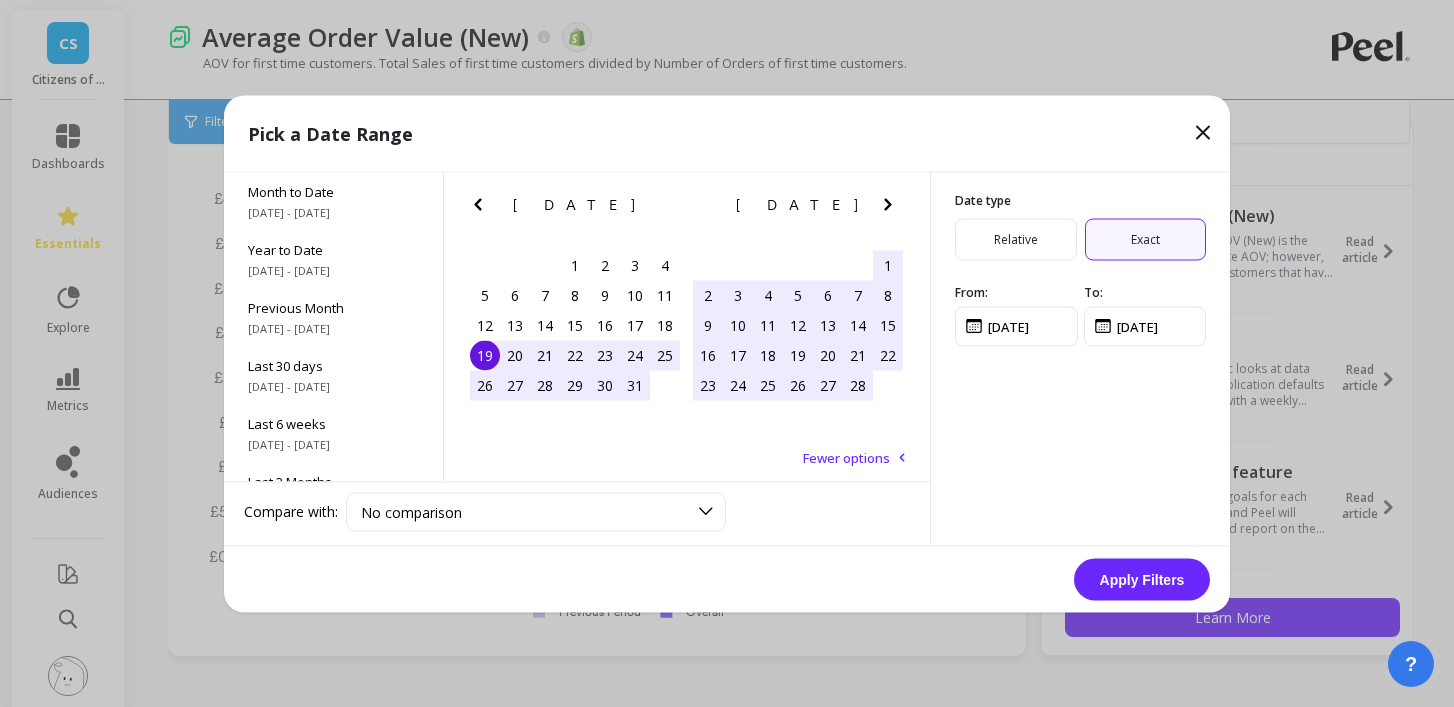 click on "Fewer options" at bounding box center [846, 457] 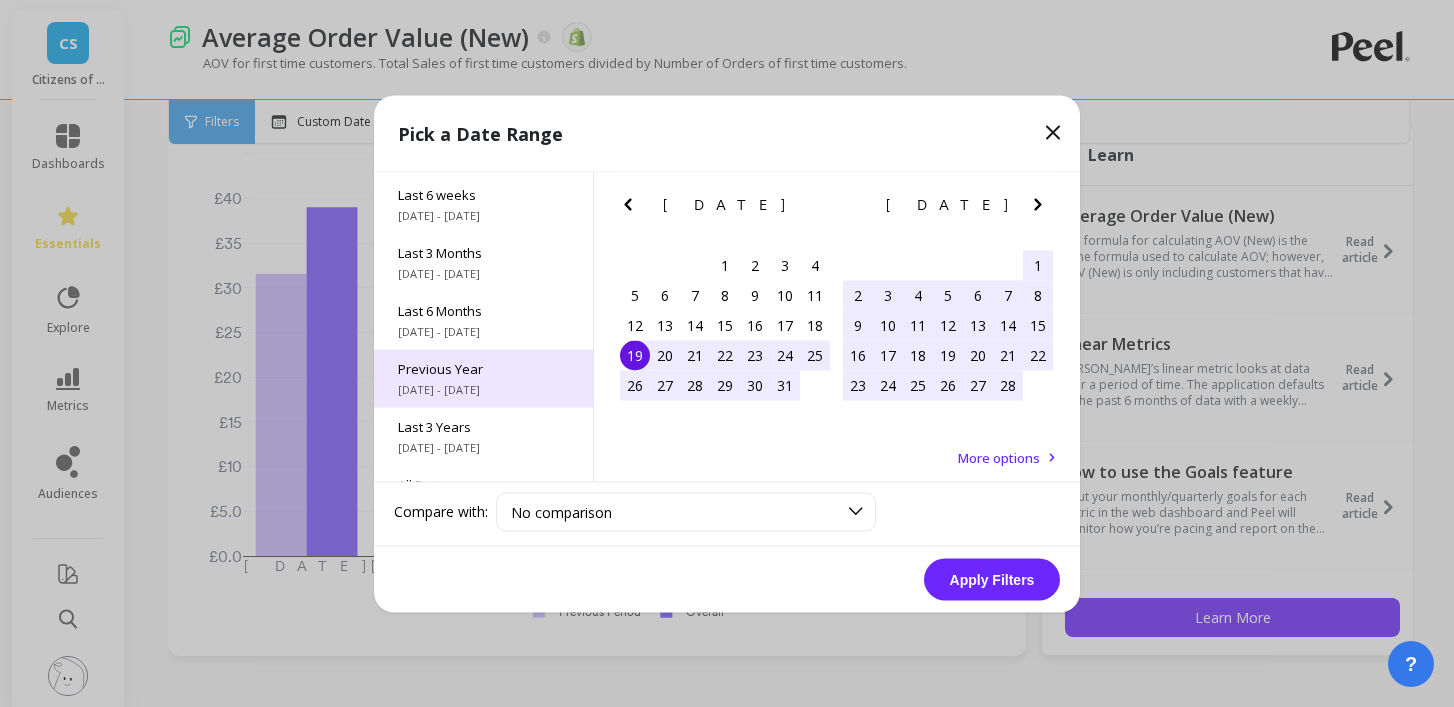 scroll, scrollTop: 271, scrollLeft: 0, axis: vertical 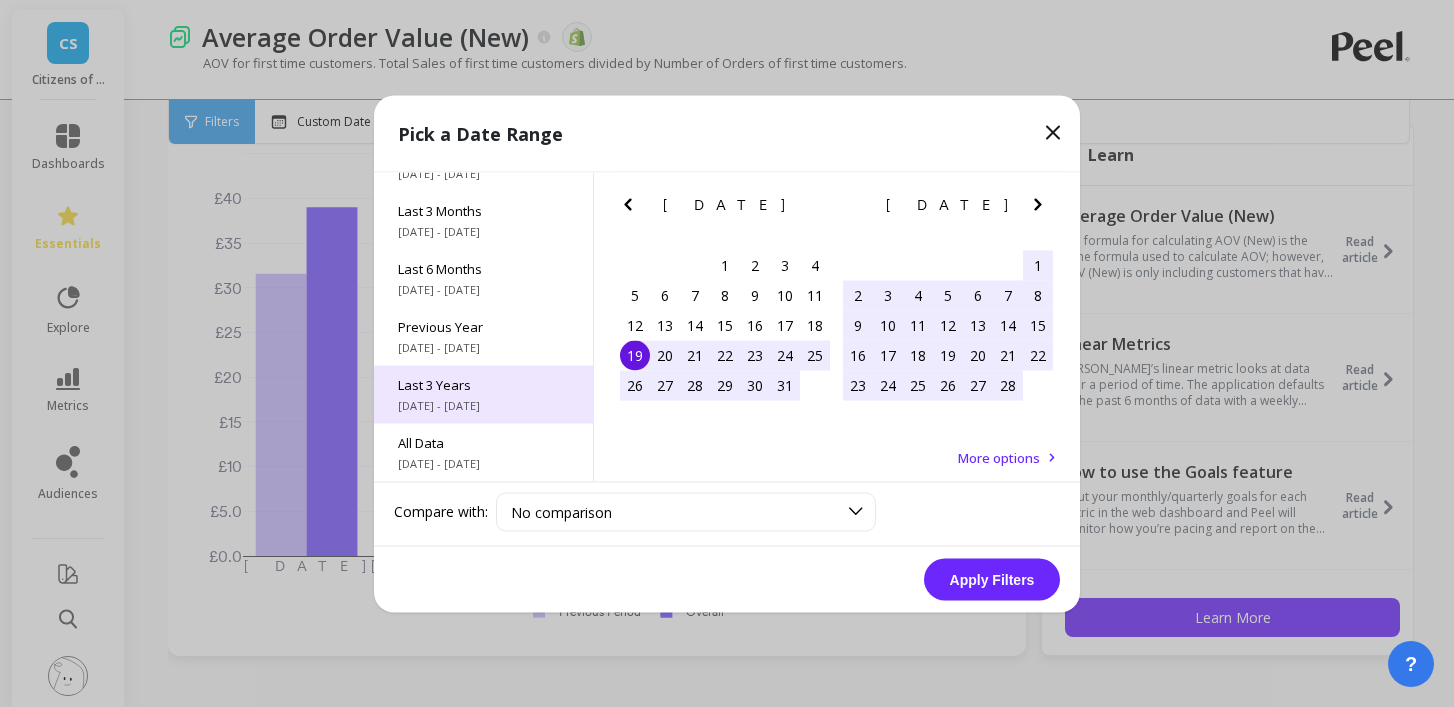 click on "[DATE] - [DATE]" at bounding box center (483, 405) 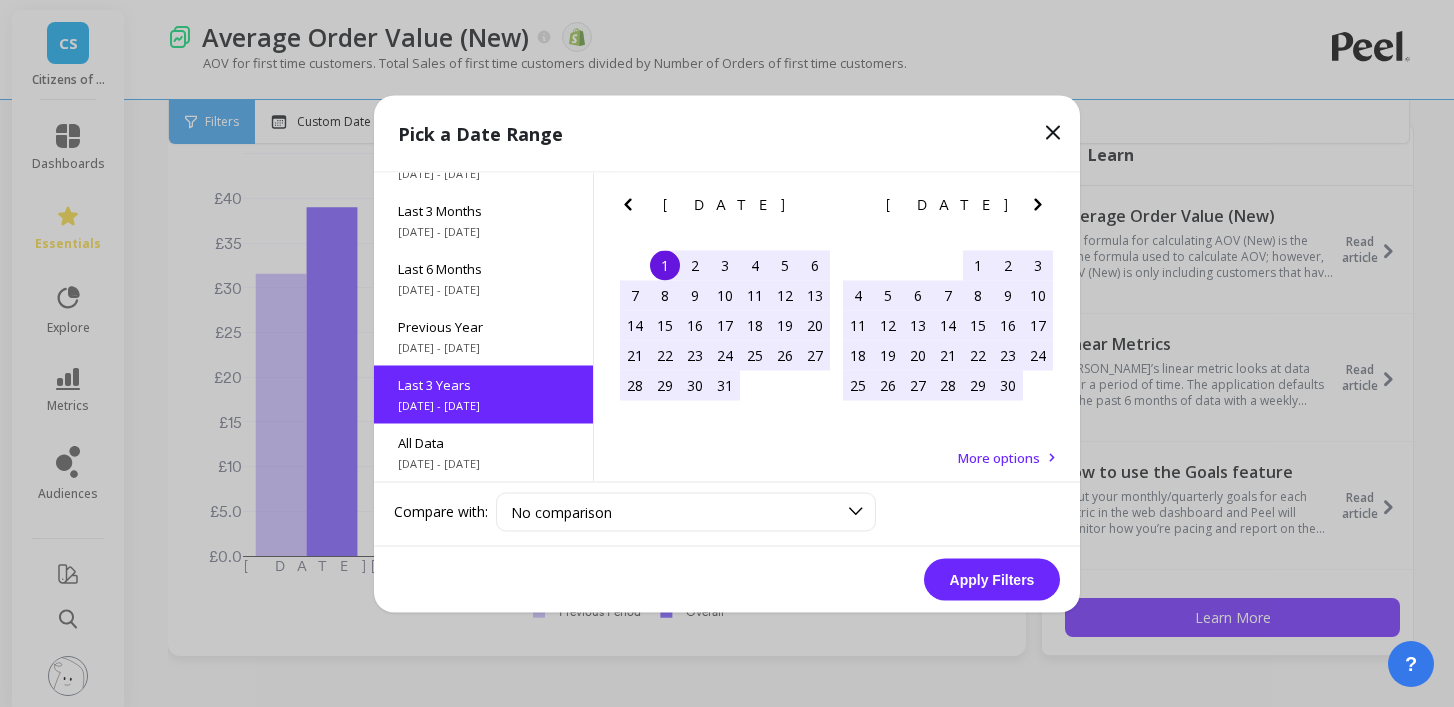 scroll, scrollTop: 1, scrollLeft: 0, axis: vertical 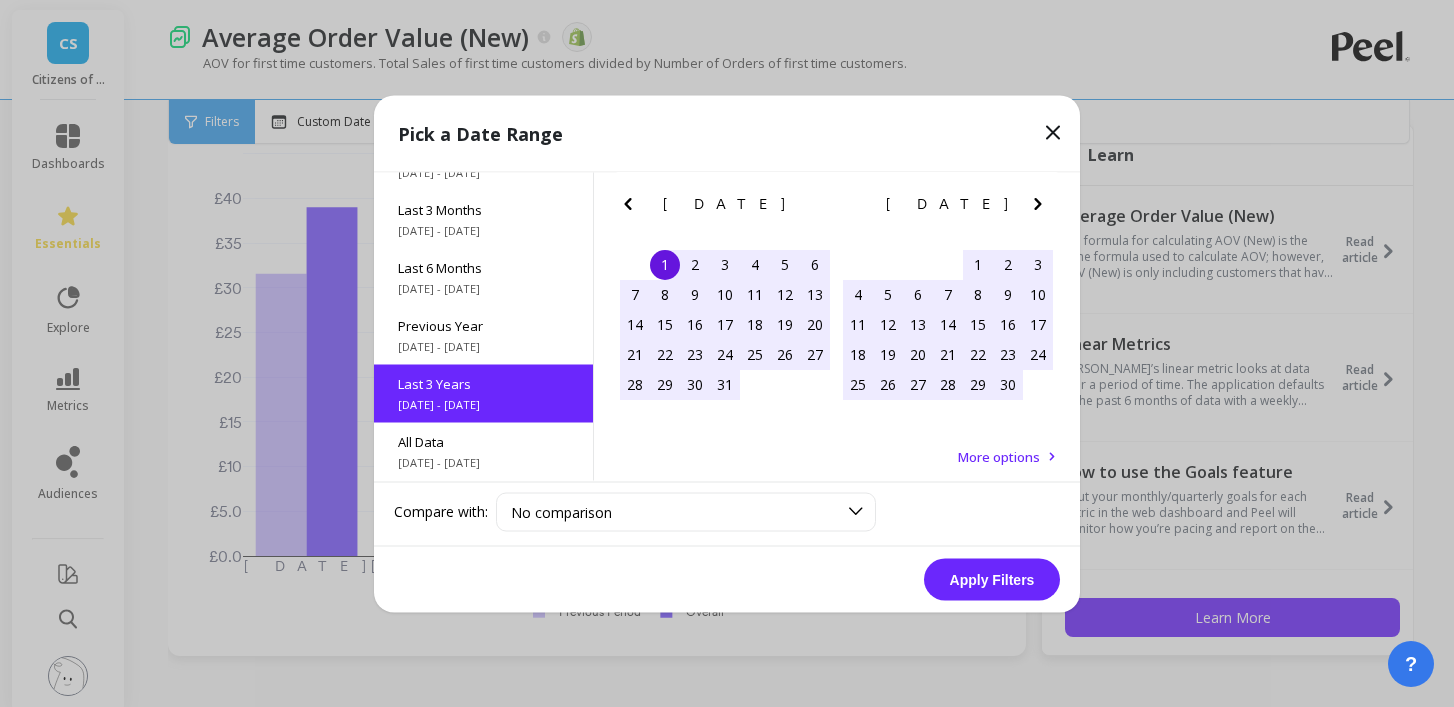 click on "Apply Filters" at bounding box center (992, 579) 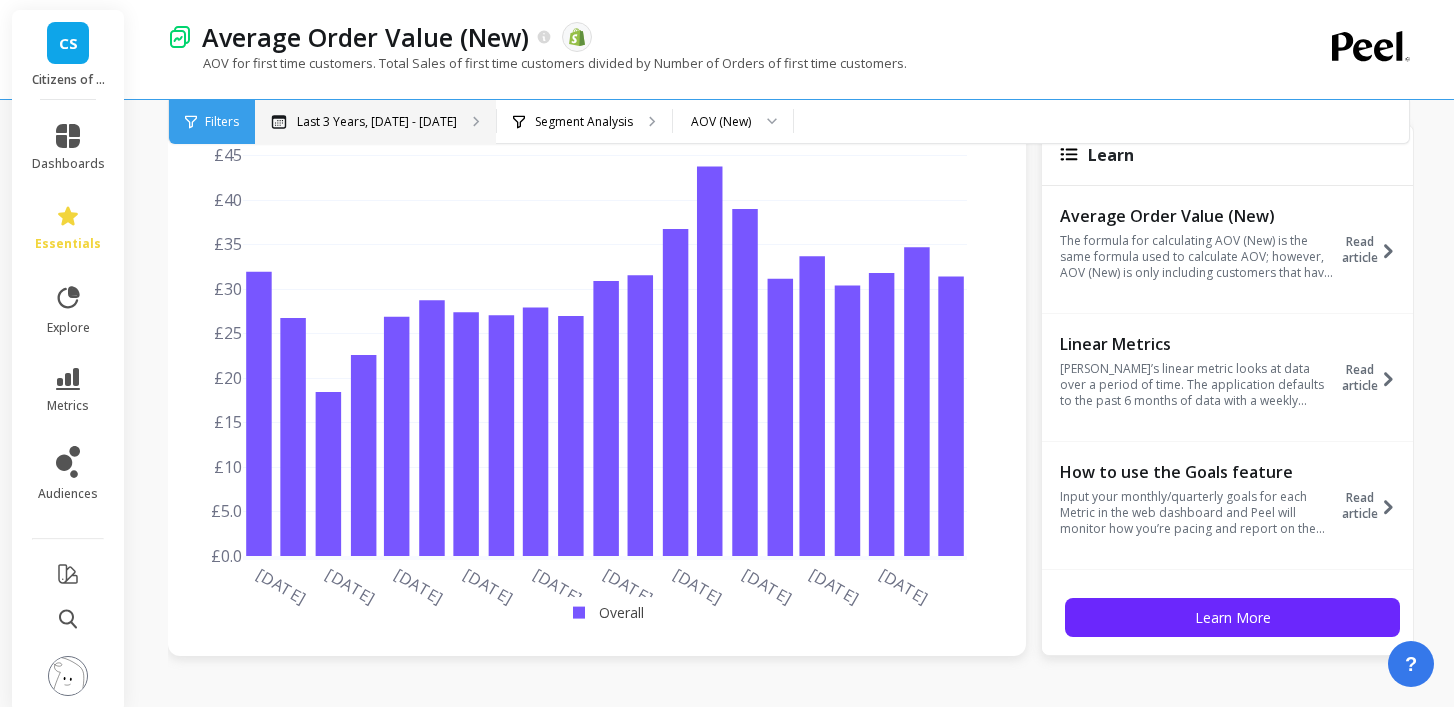 click on "Last 3 Years,  [DATE] - [DATE]" at bounding box center [377, 122] 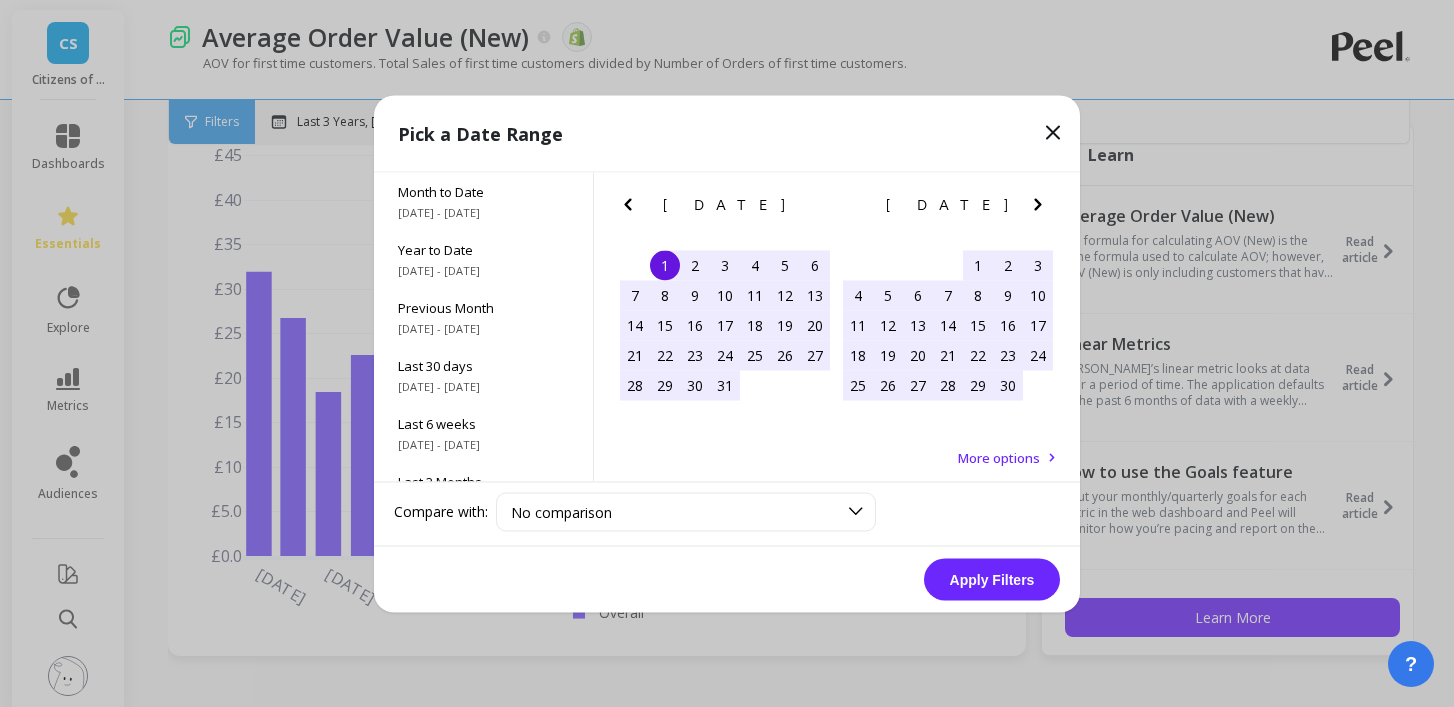 scroll, scrollTop: 51, scrollLeft: 0, axis: vertical 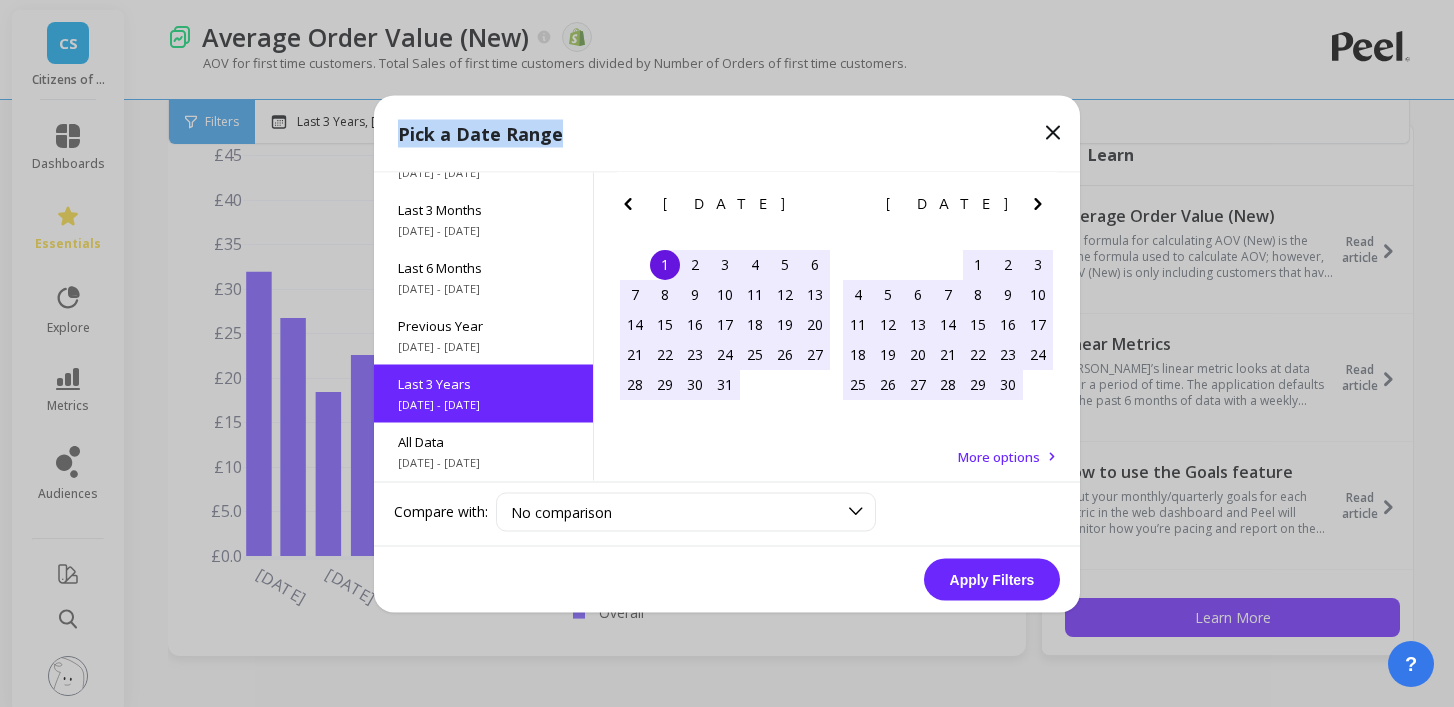 click on "Pick a Date Range Month to Date [DATE] - [DATE] Year to Date [DATE] - [DATE] Previous Month [DATE] - [DATE] Last 30 days [DATE] - [DATE] Last 6 weeks [DATE] - [DATE] Last 3 Months [DATE] - [DATE] Last 6 Months [DATE] - [DATE] Previous Year [DATE] - [DATE] Last 3 Years [DATE] - [DATE] All Data [DATE] - [DATE] [DATE] Su Mo Tu We Th Fr Sa 31 1 2 3 4 5 6 7 8 9 10 11 12 13 14 15 16 17 18 19 20 21 22 23 24 25 26 27 28 29 30 31 [DATE] Su Mo Tu We Th Fr Sa 1 2 3 4 5 6 7 8 9 10 11 12 13 14 15 16 17 18 19 20 21 22 23 24 25 26 27 28 29 30 [DATE] Mo Tu We Th Fr Sa 31 1 2 3 4 5 6 7 8 9 10 11 12 13 14 15 16 17 18 19 20 21 22 23 24 25 26 27 28 29 30 31 1 2 3 More options Compare with: No comparison No comparison More options Apply Filters" at bounding box center [727, 353] 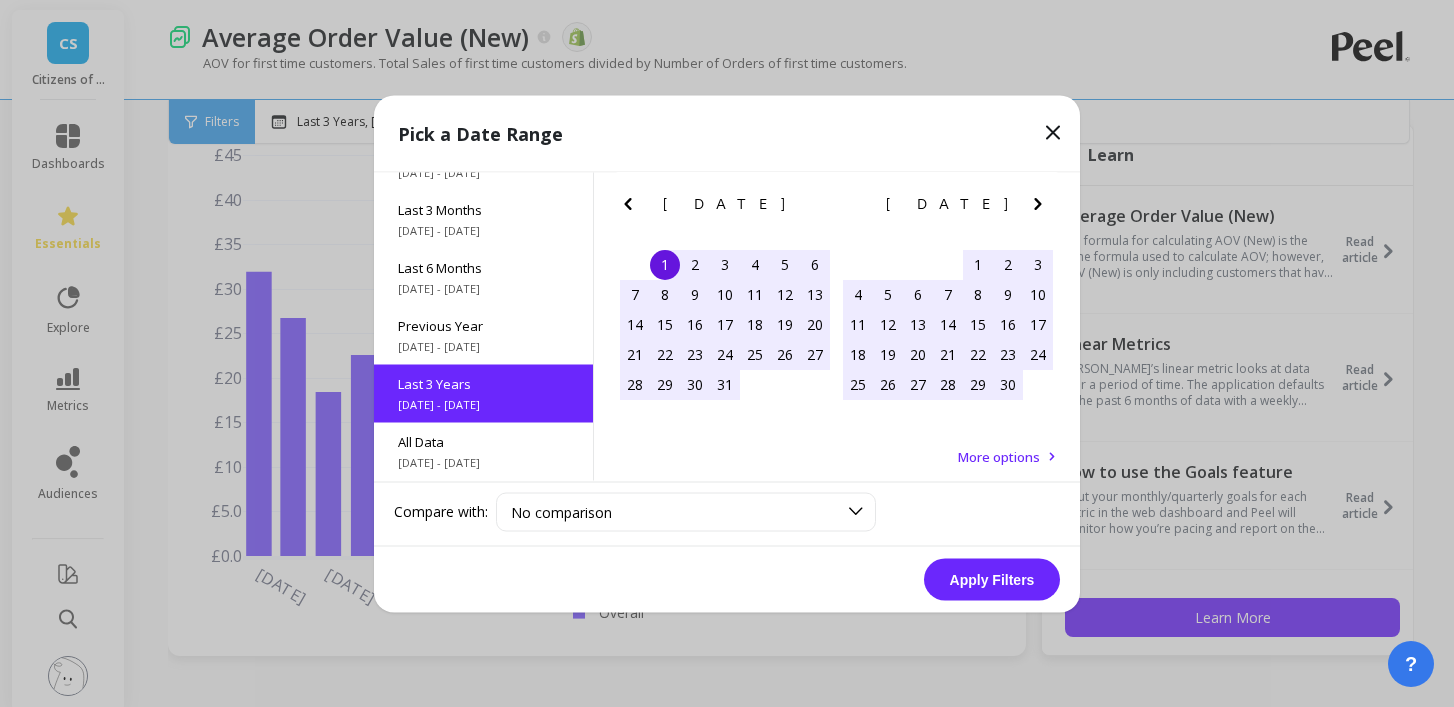 click 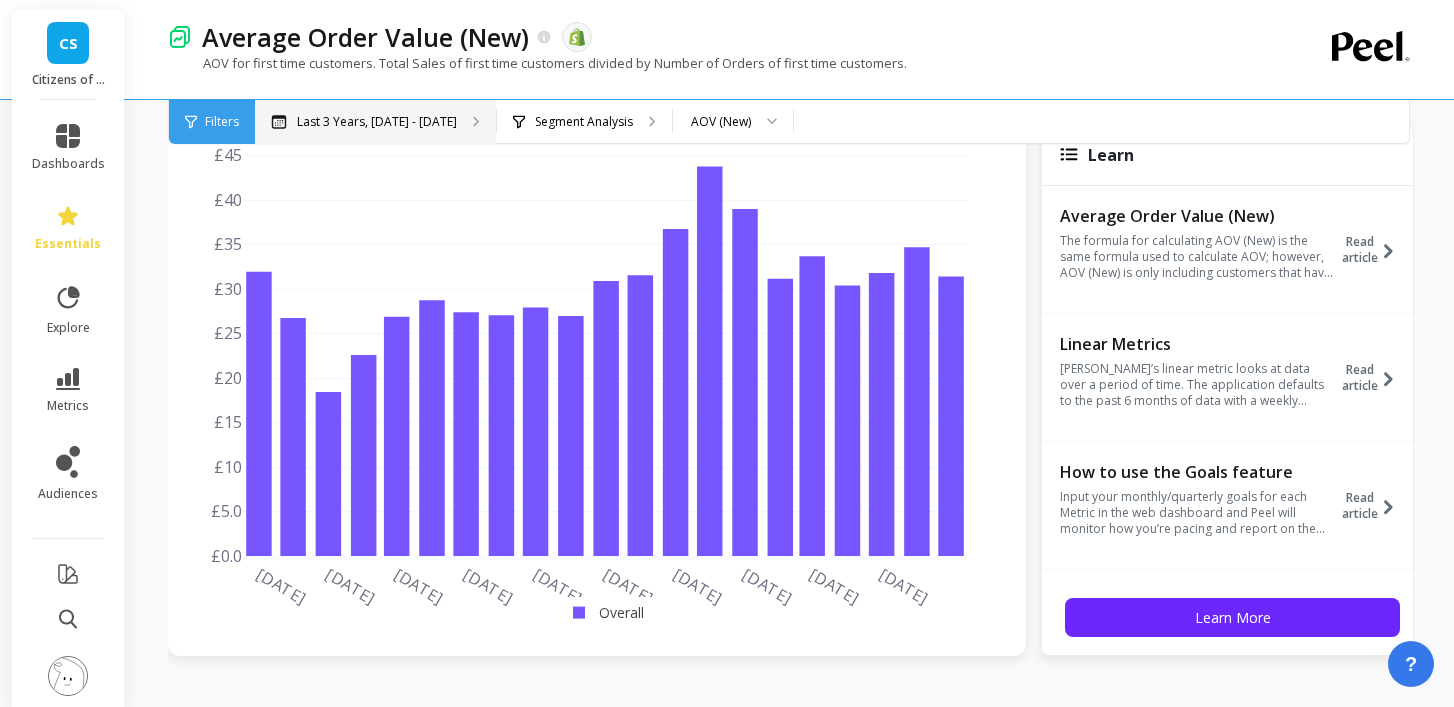 click on "Last 3 Years,  [DATE] - [DATE]" at bounding box center [377, 122] 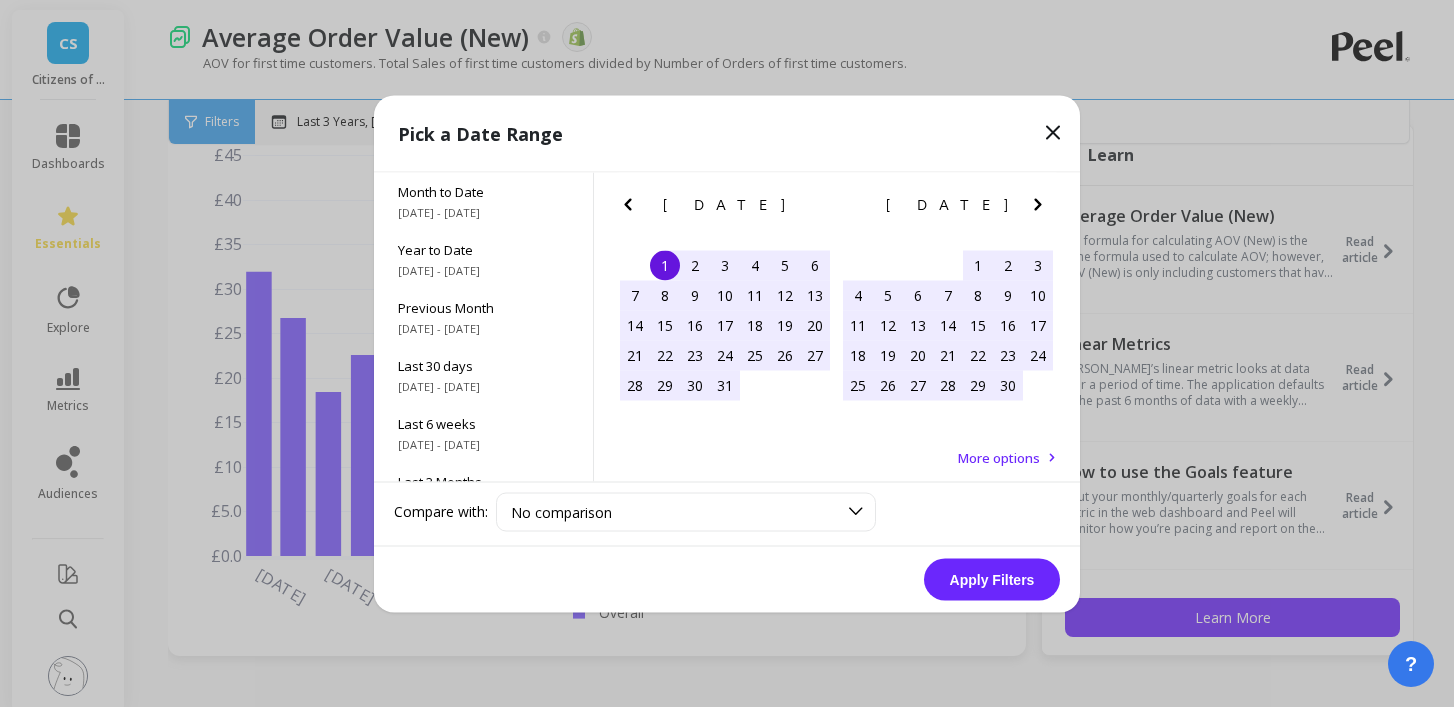 scroll, scrollTop: 51, scrollLeft: 0, axis: vertical 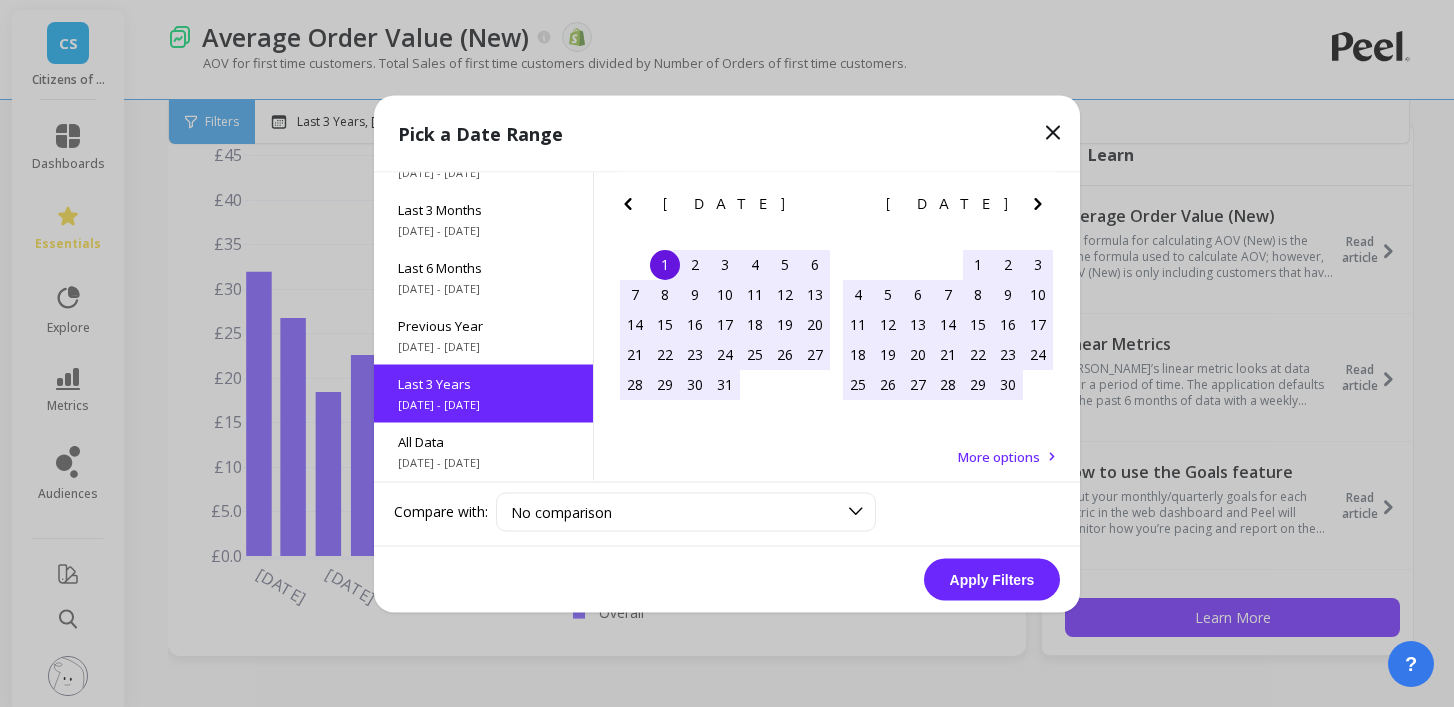 click on "Apply Filters" at bounding box center (992, 579) 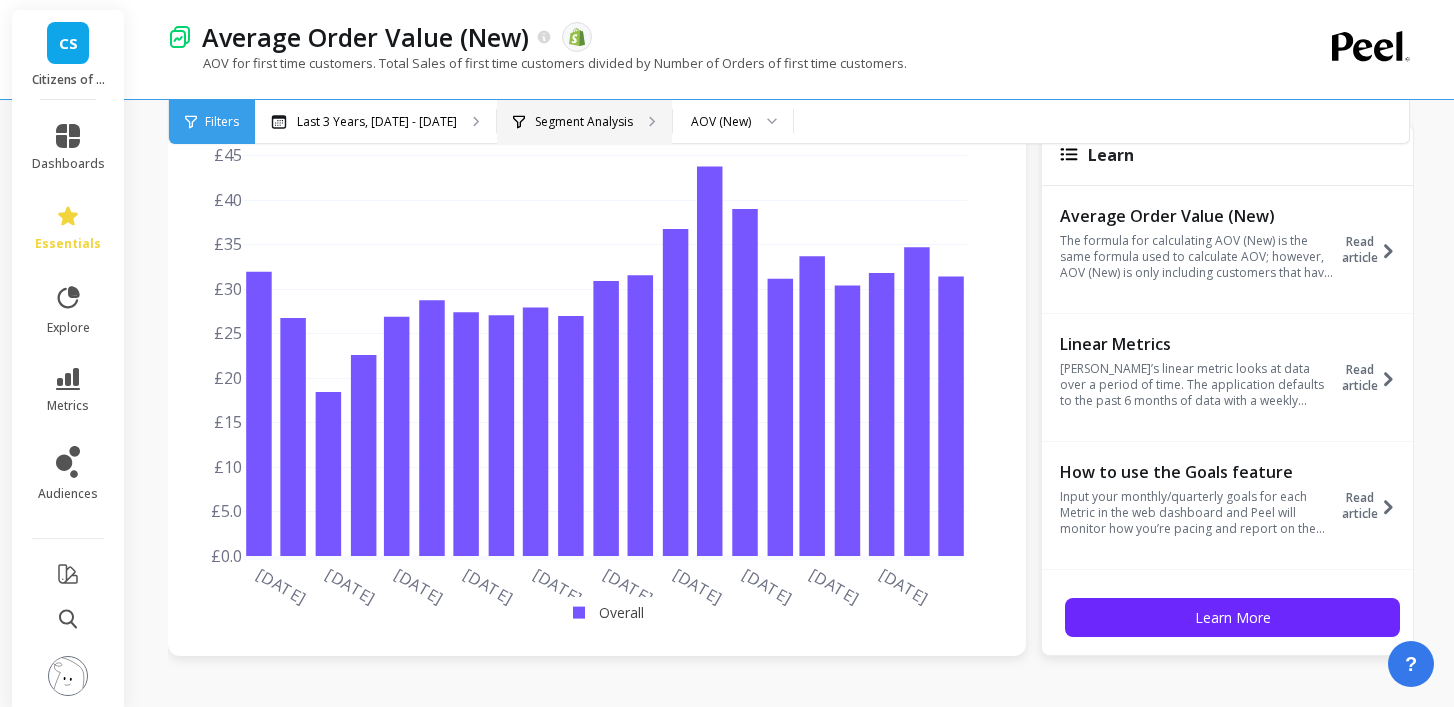 click on "Segment Analysis" at bounding box center [584, 122] 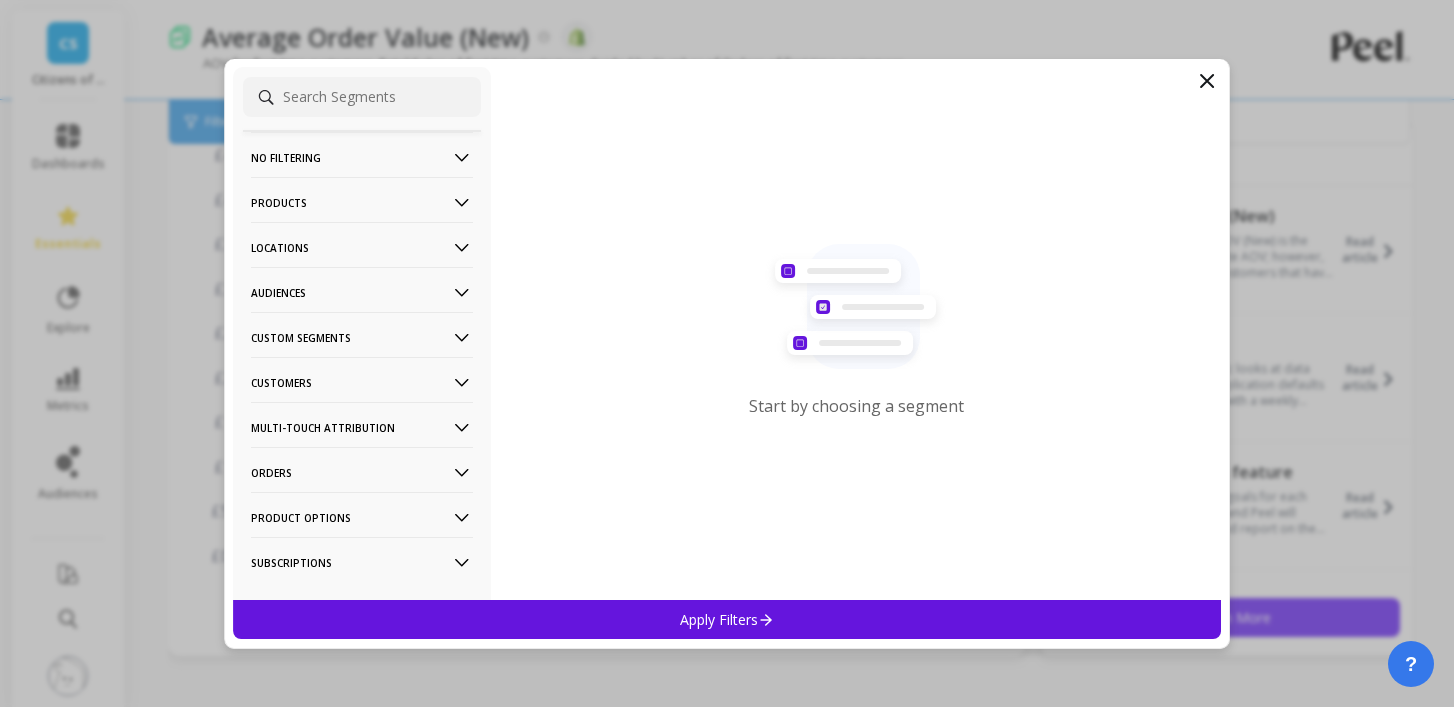 click 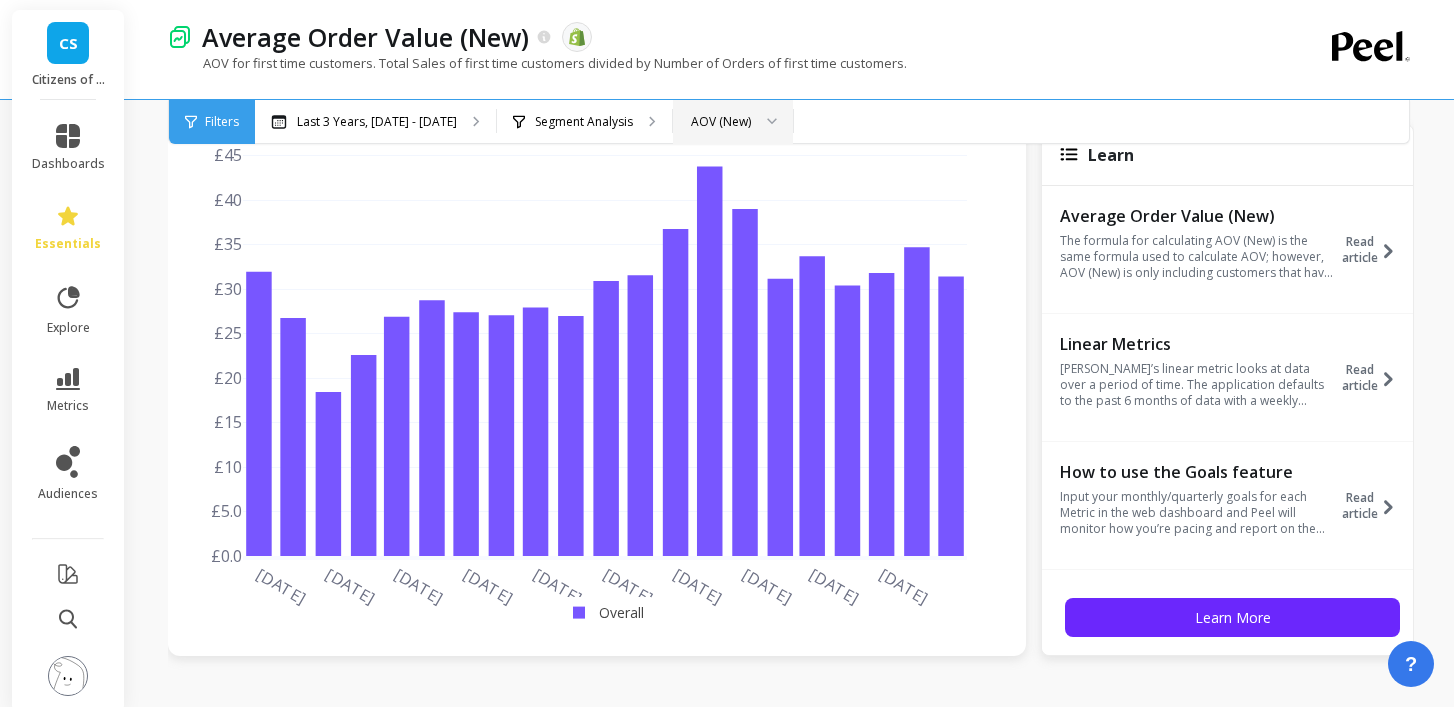 click on "AOV (New)" at bounding box center [721, 121] 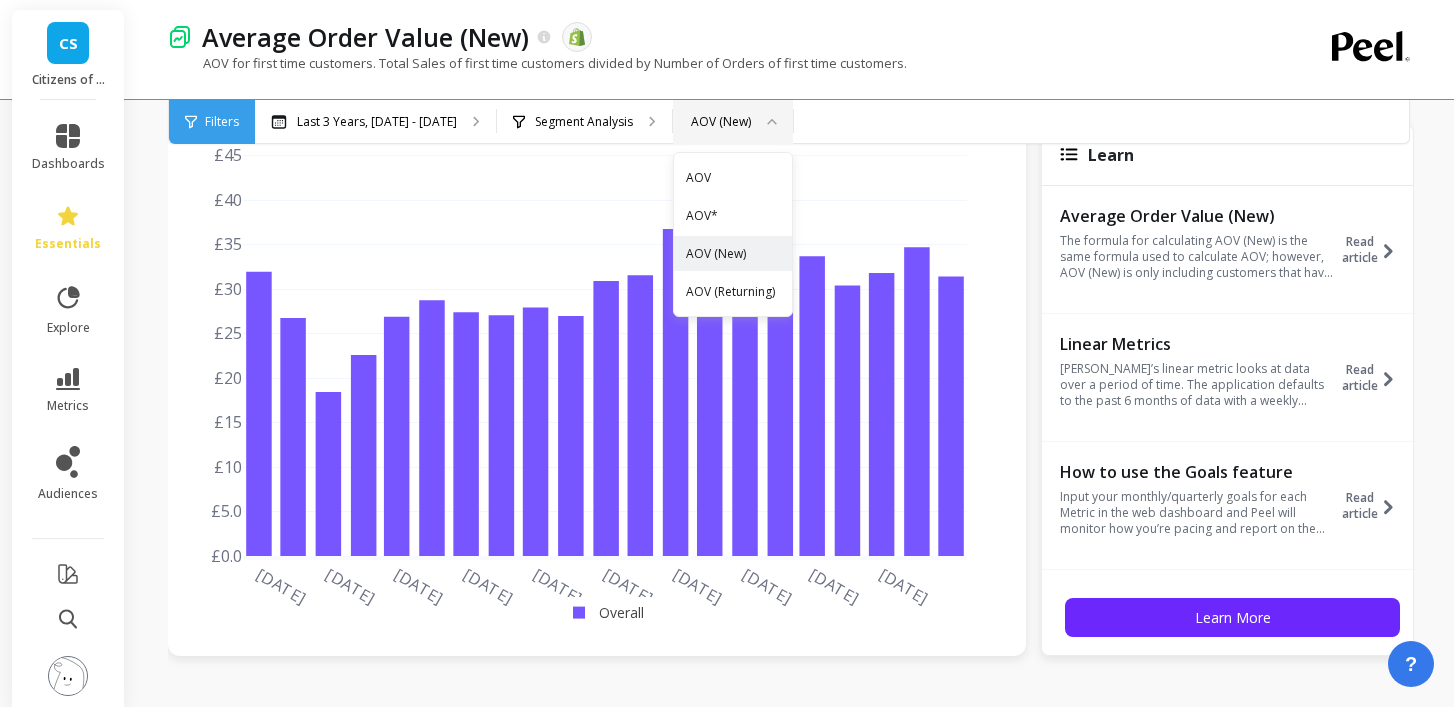 click on "AOV (New)" at bounding box center (721, 121) 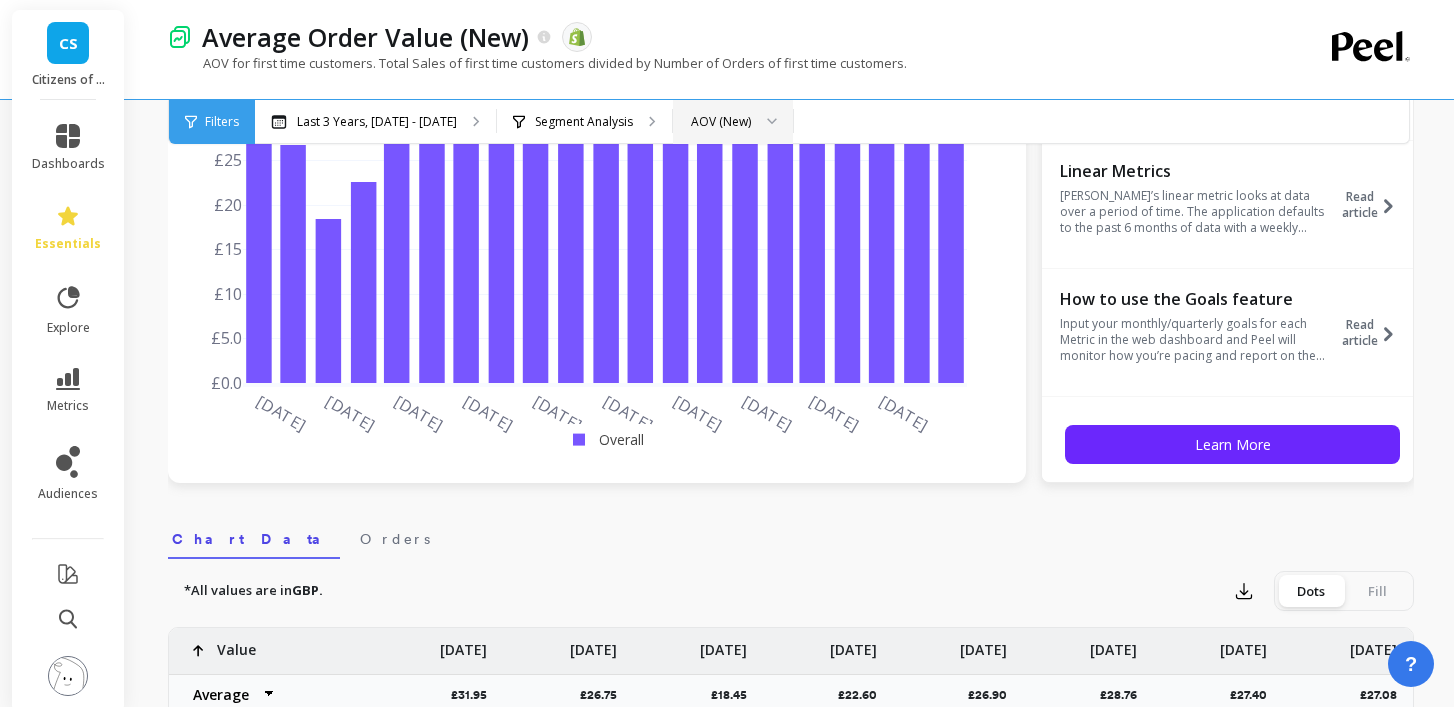 scroll, scrollTop: 0, scrollLeft: 0, axis: both 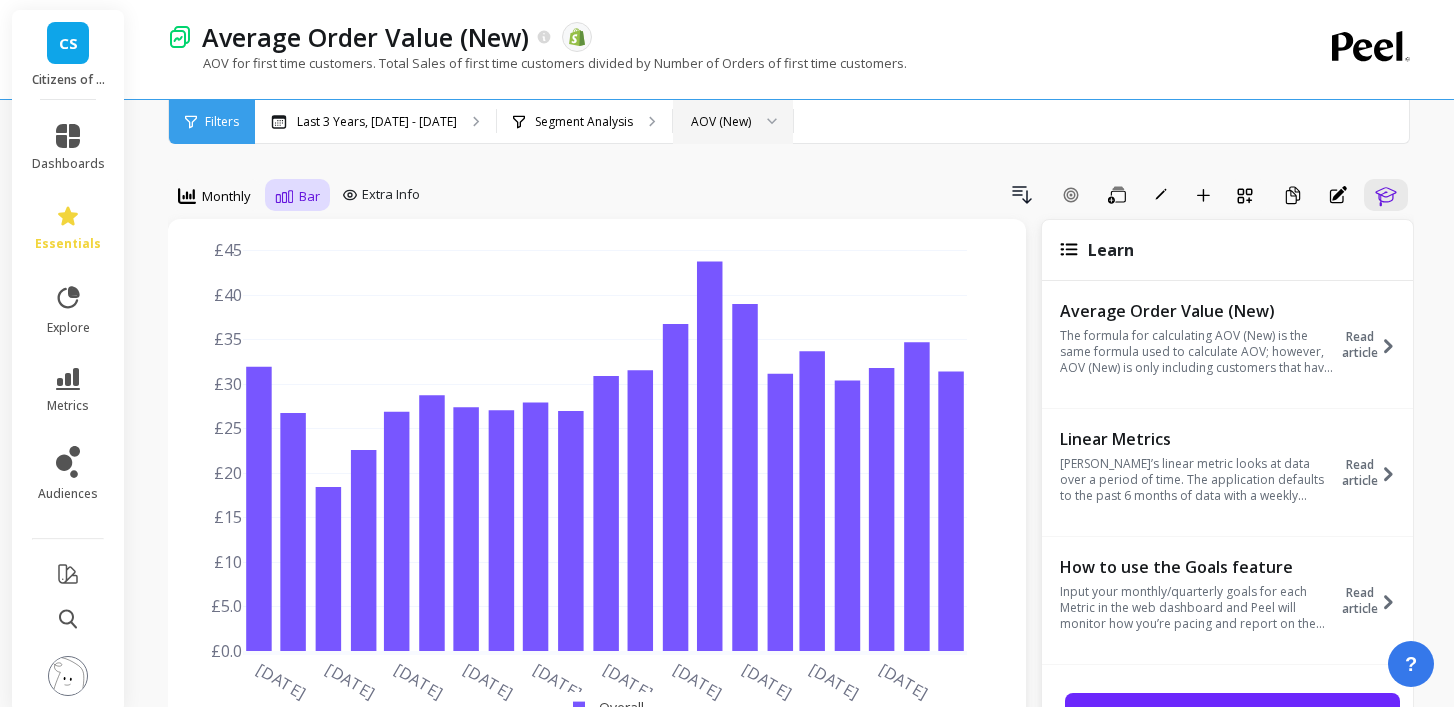 click 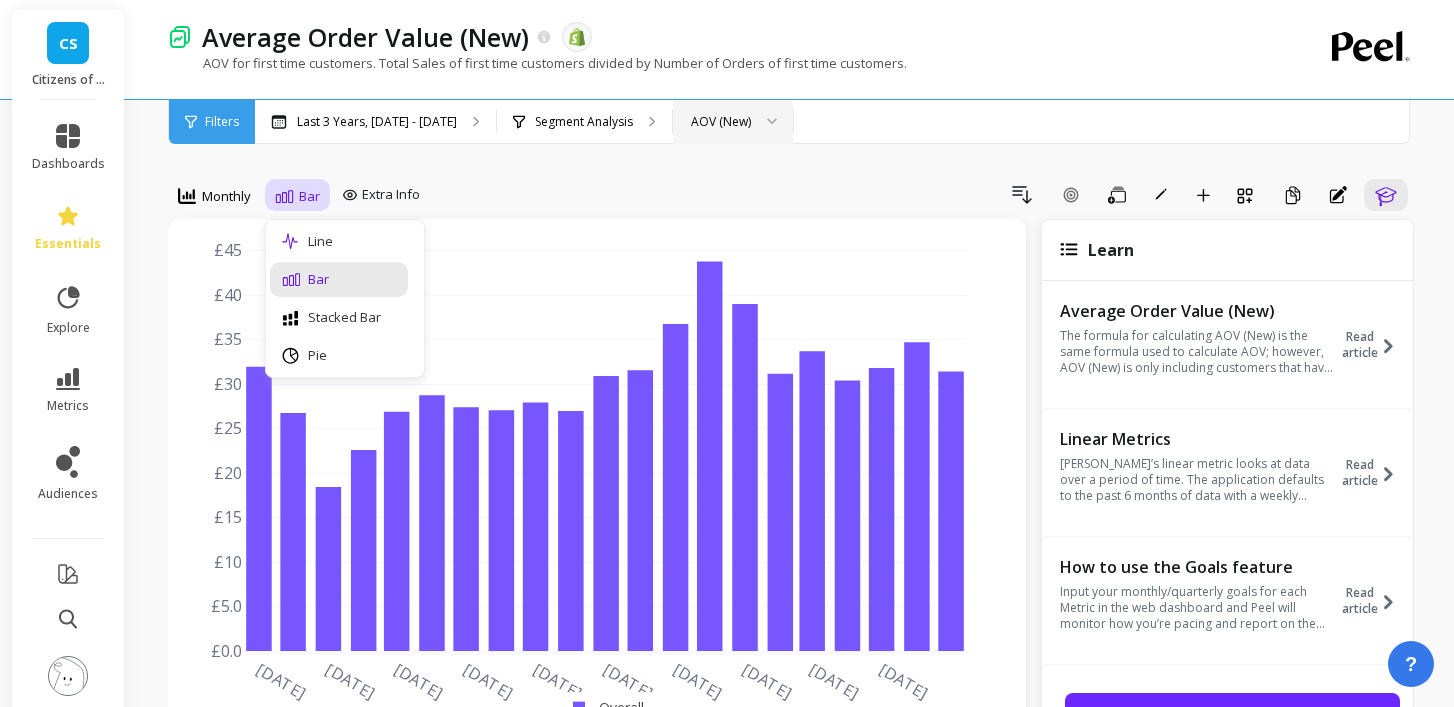 click on "Line" at bounding box center [339, 241] 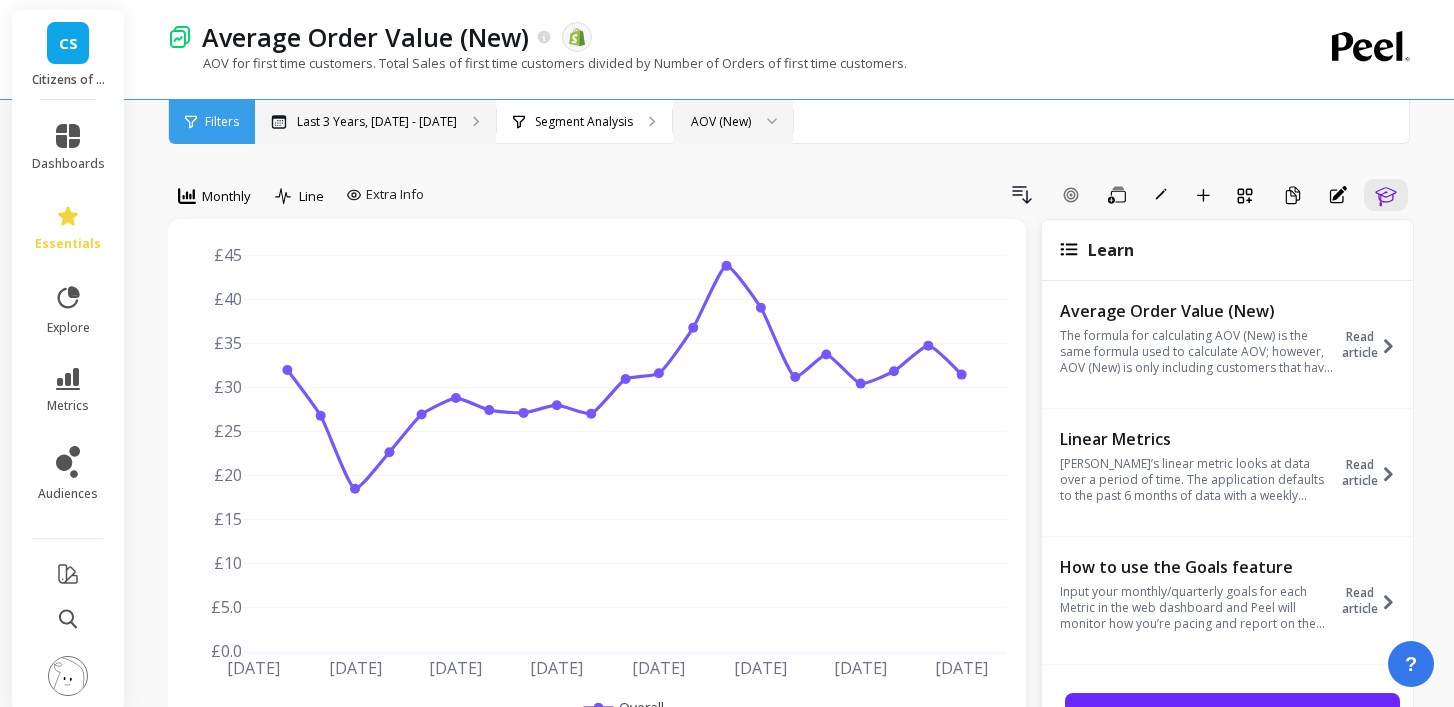 click on "Last 3 Years,  [DATE] - [DATE]" at bounding box center [377, 122] 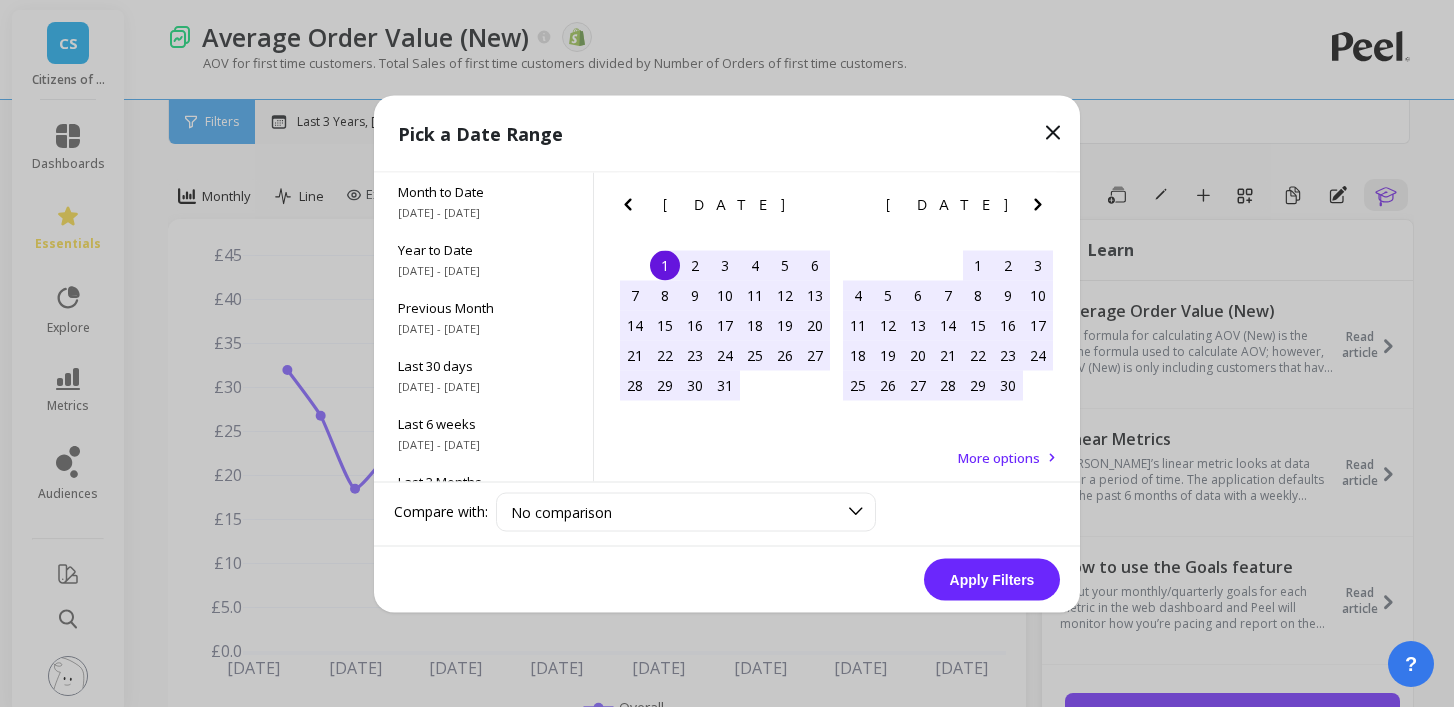 scroll, scrollTop: 51, scrollLeft: 0, axis: vertical 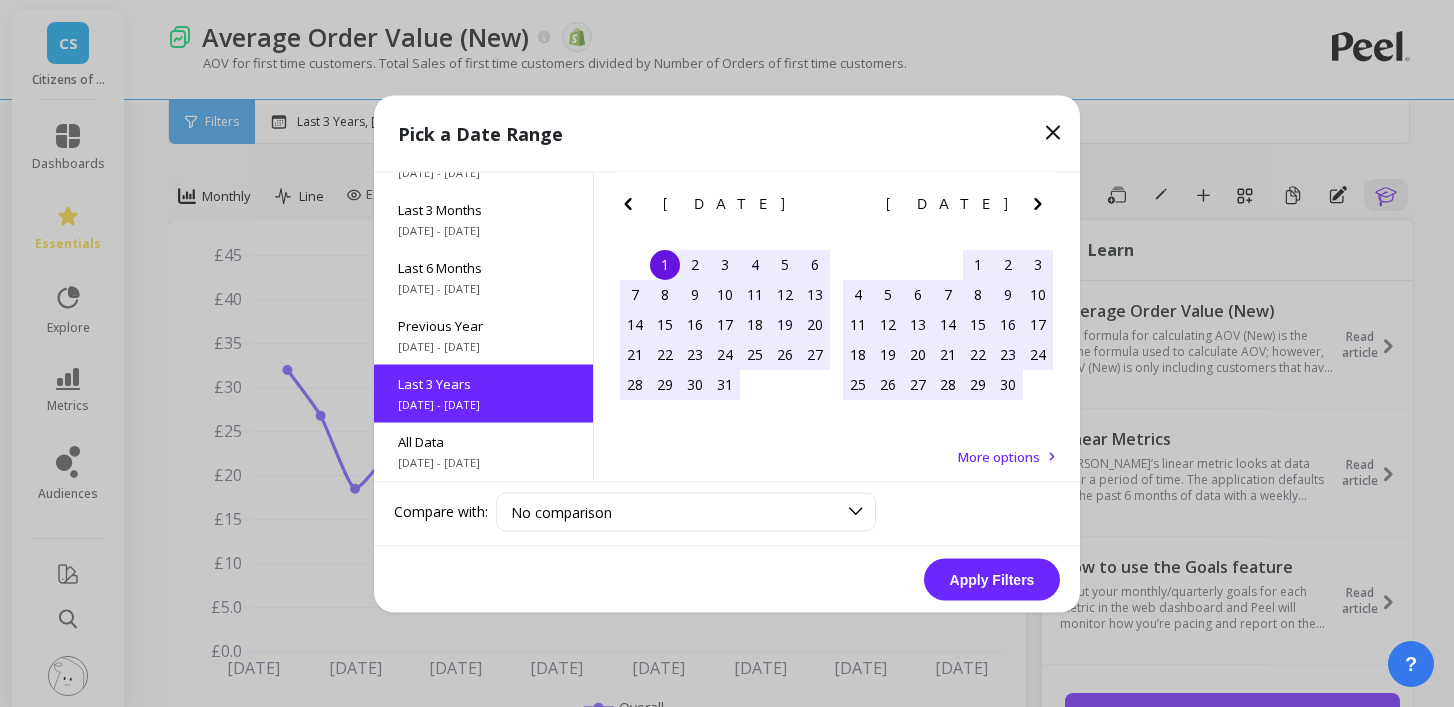 click 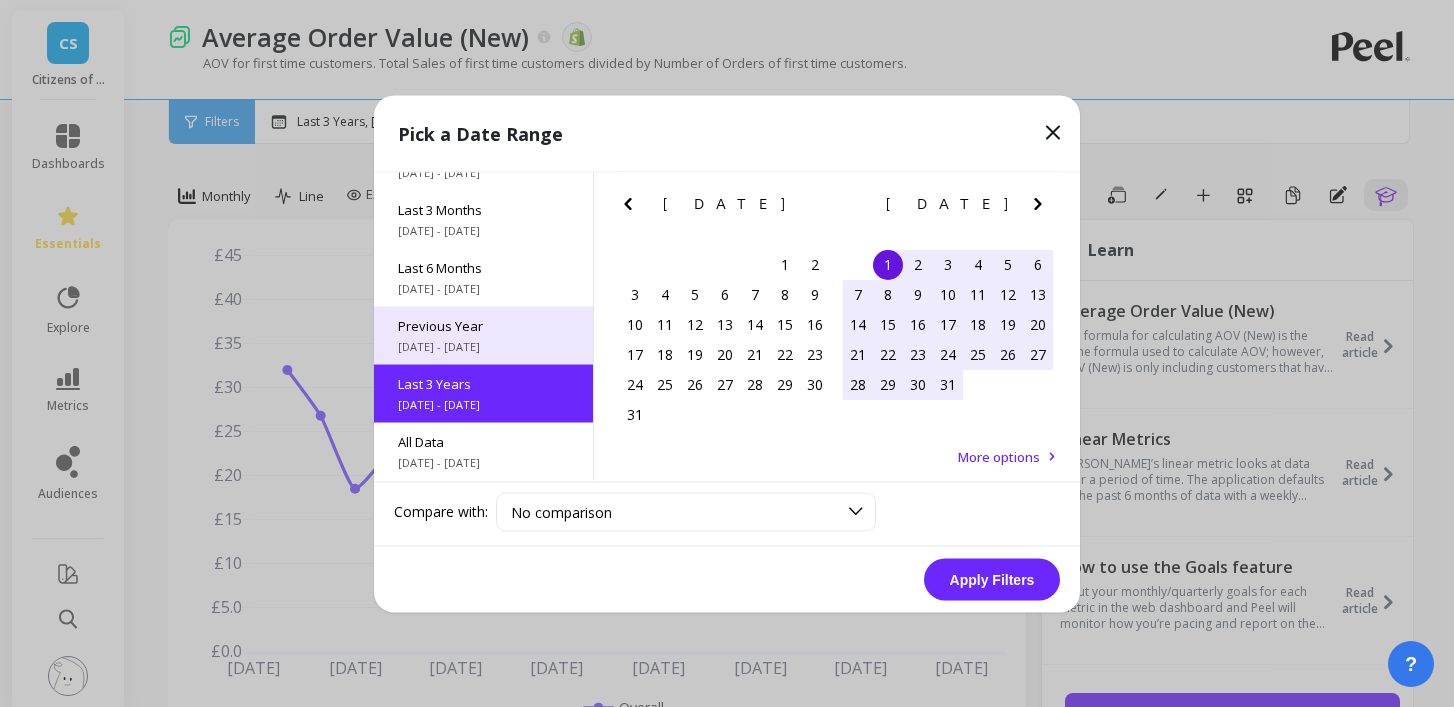 click on "[DATE] - [DATE]" at bounding box center (483, 346) 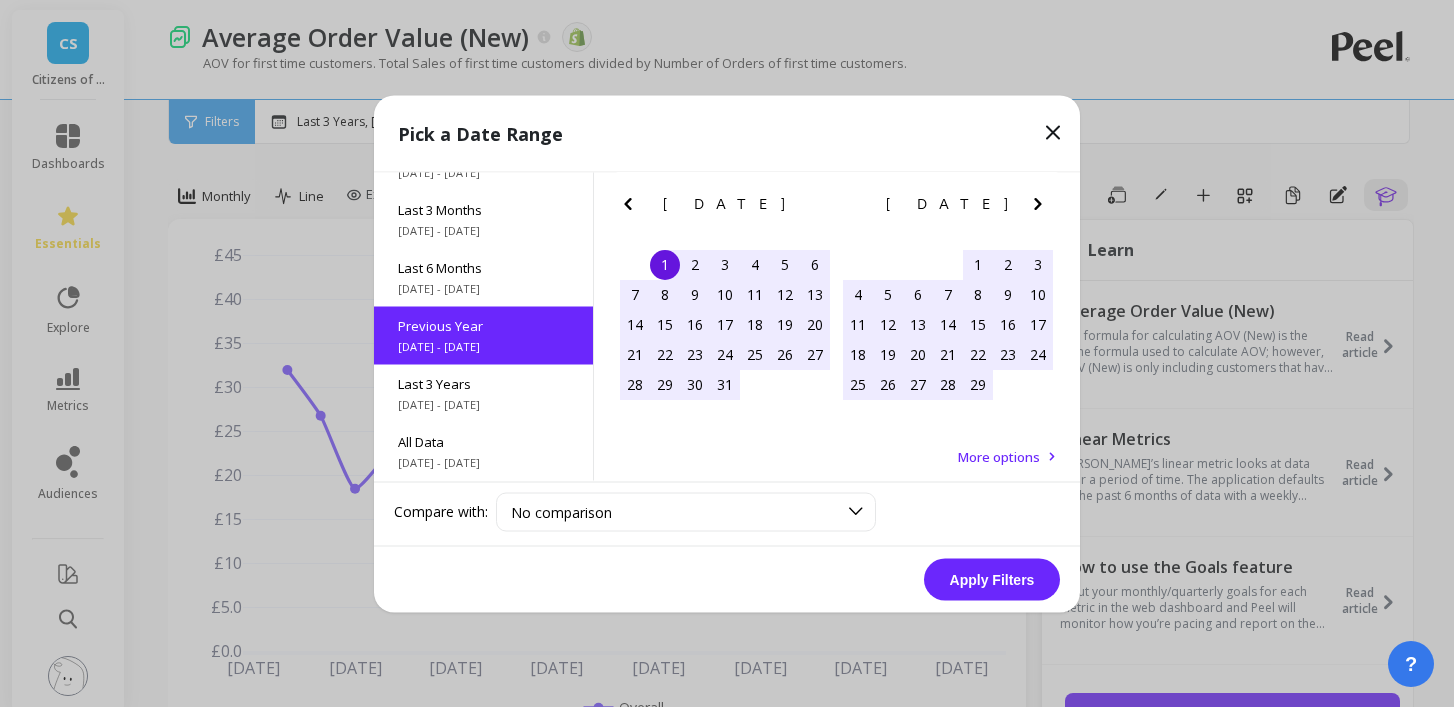 click on "1" at bounding box center [665, 264] 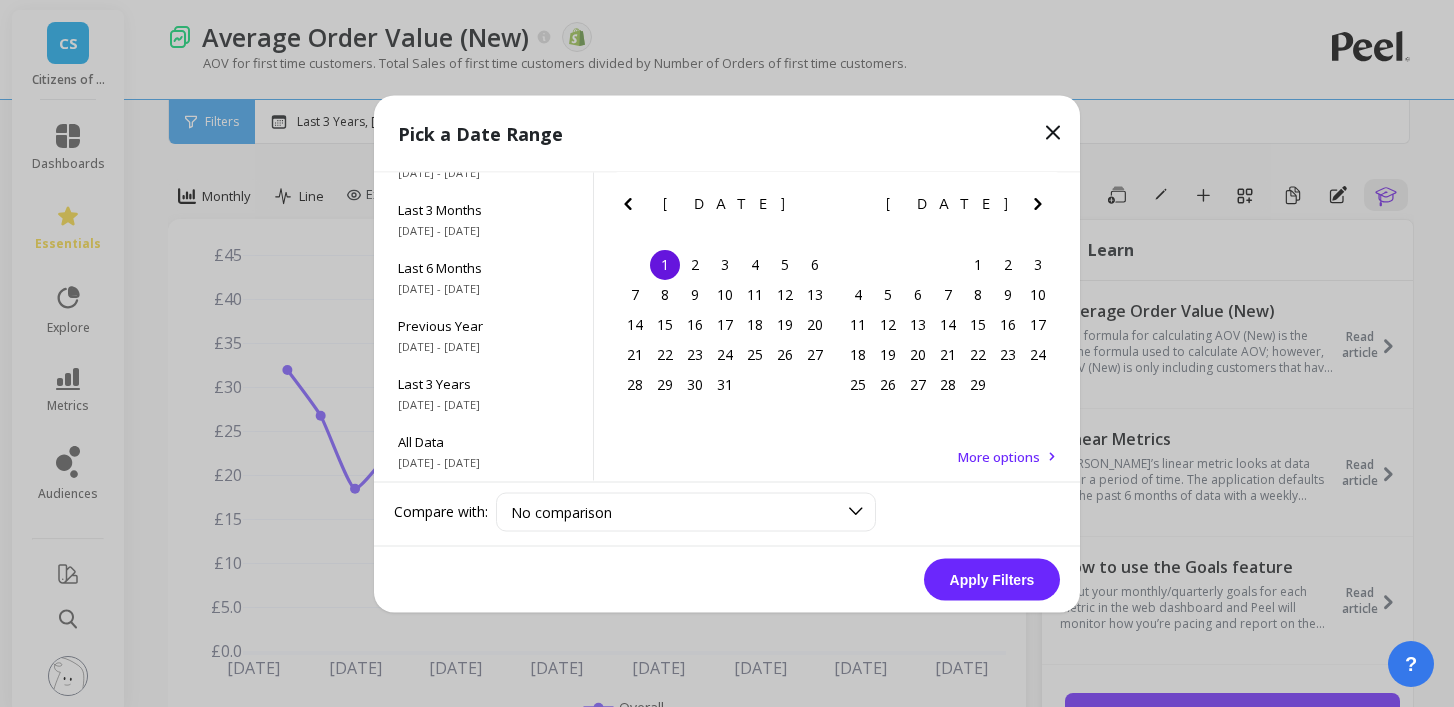 click 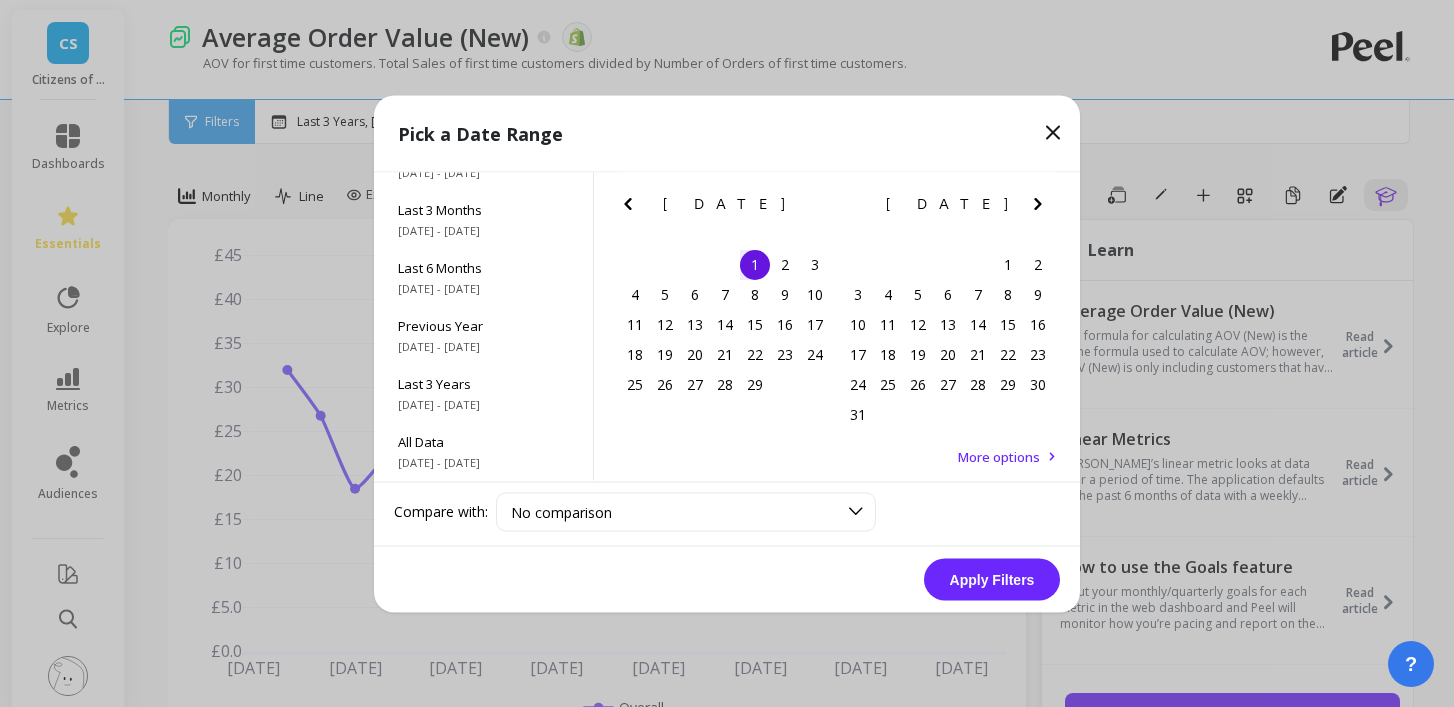 click 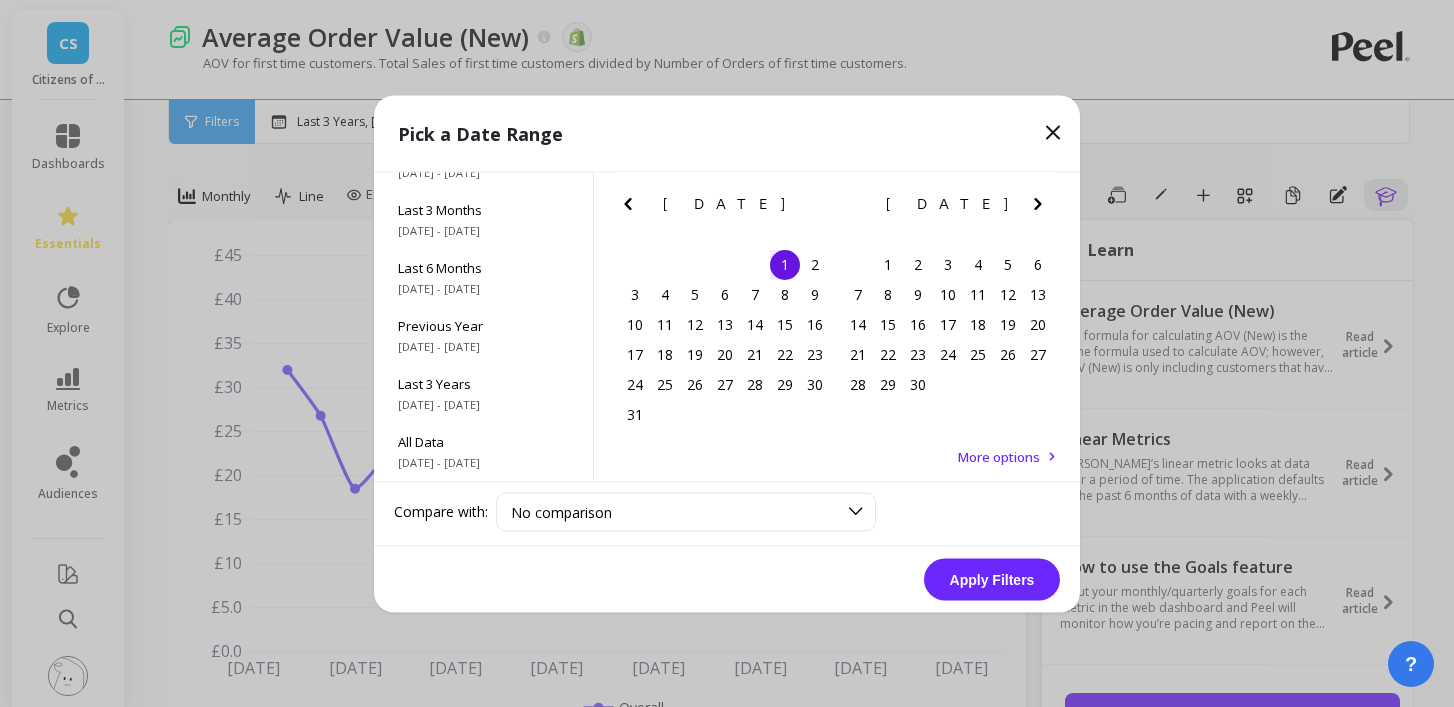 click 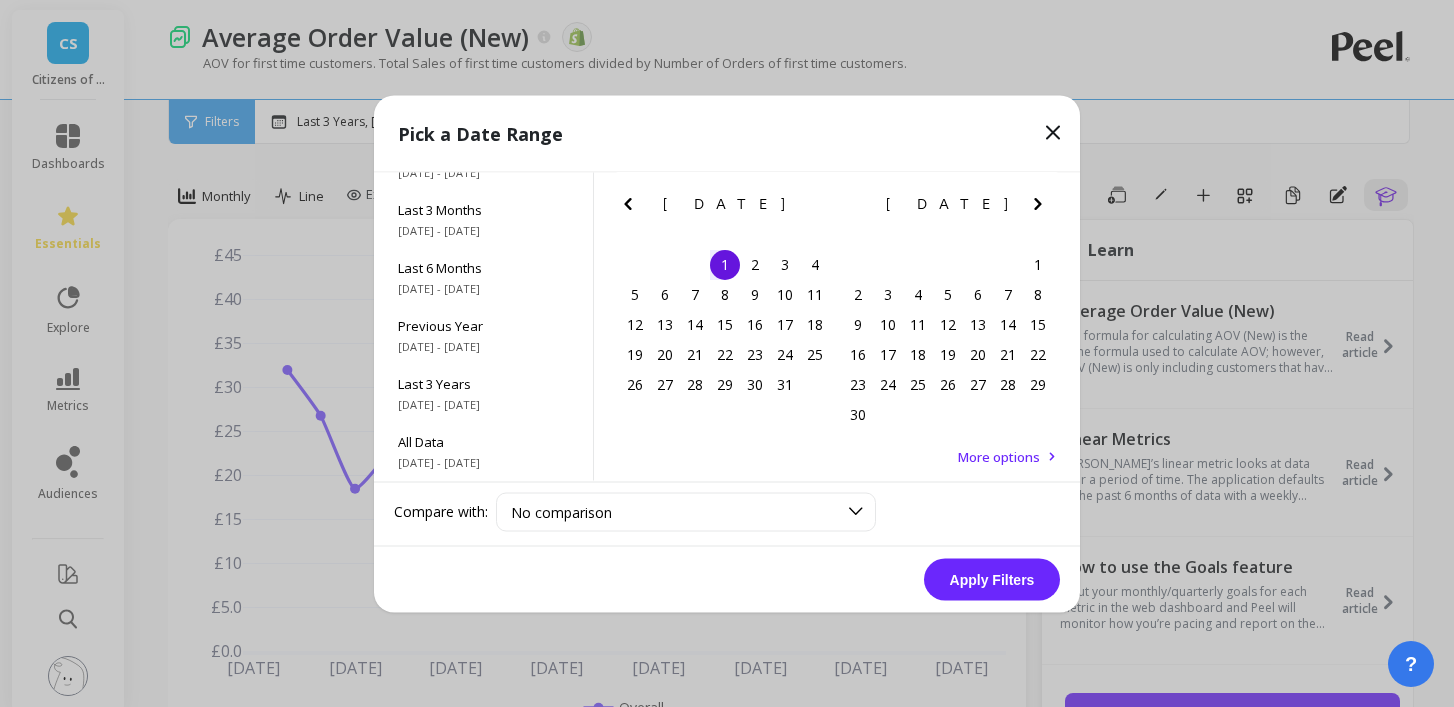 click 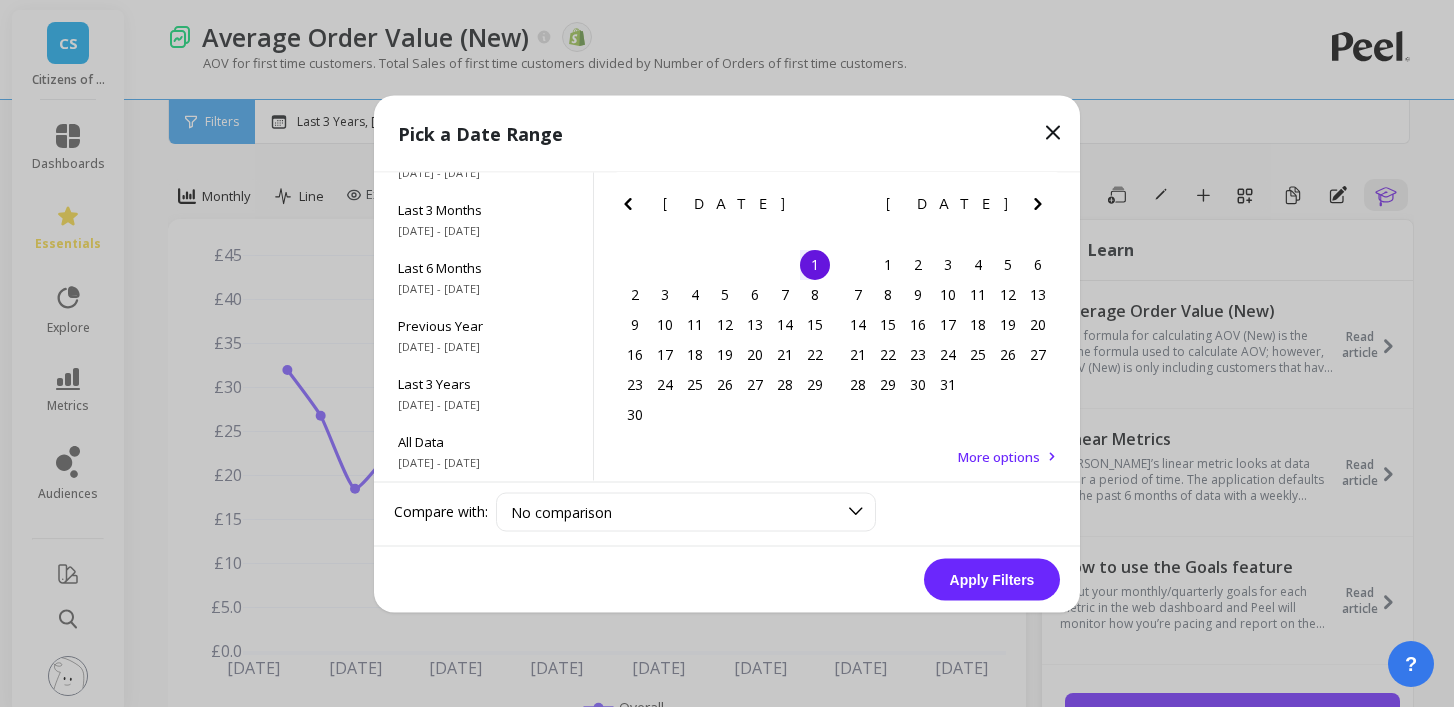 click 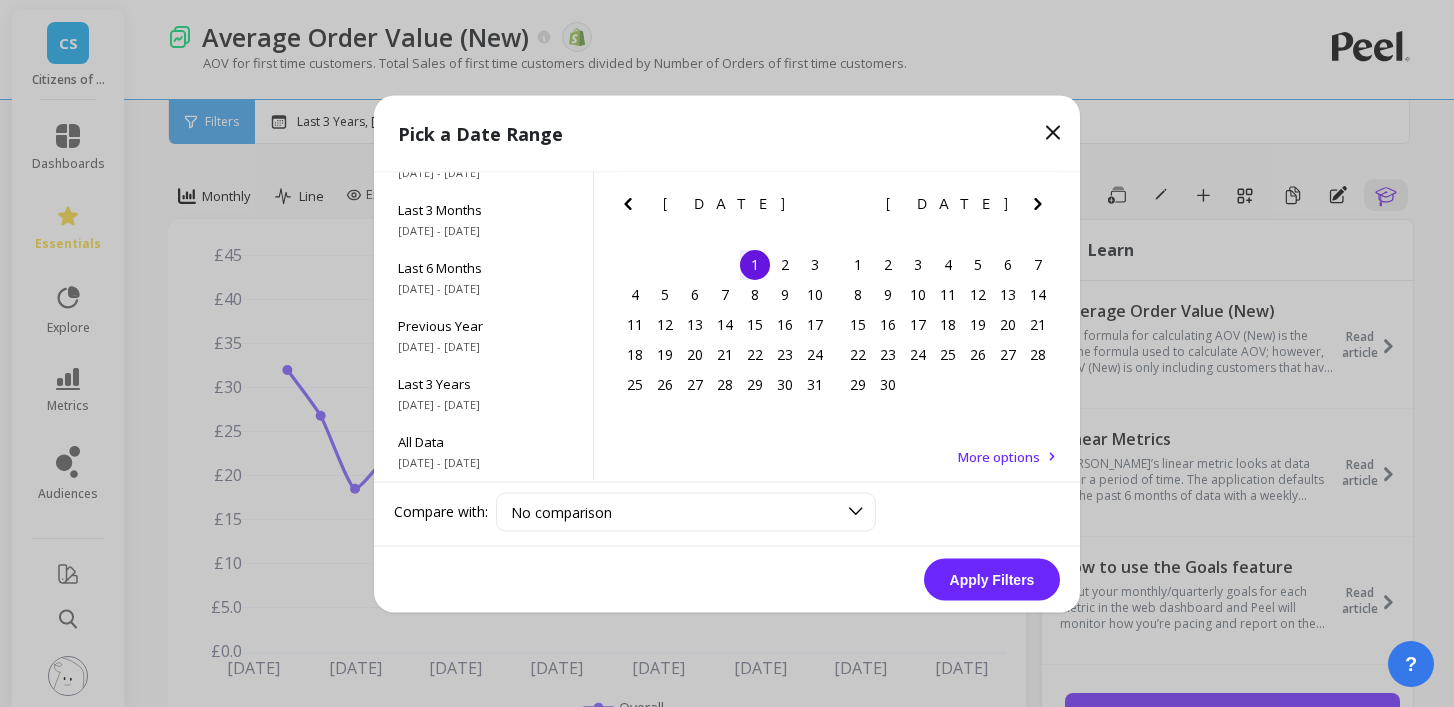 click 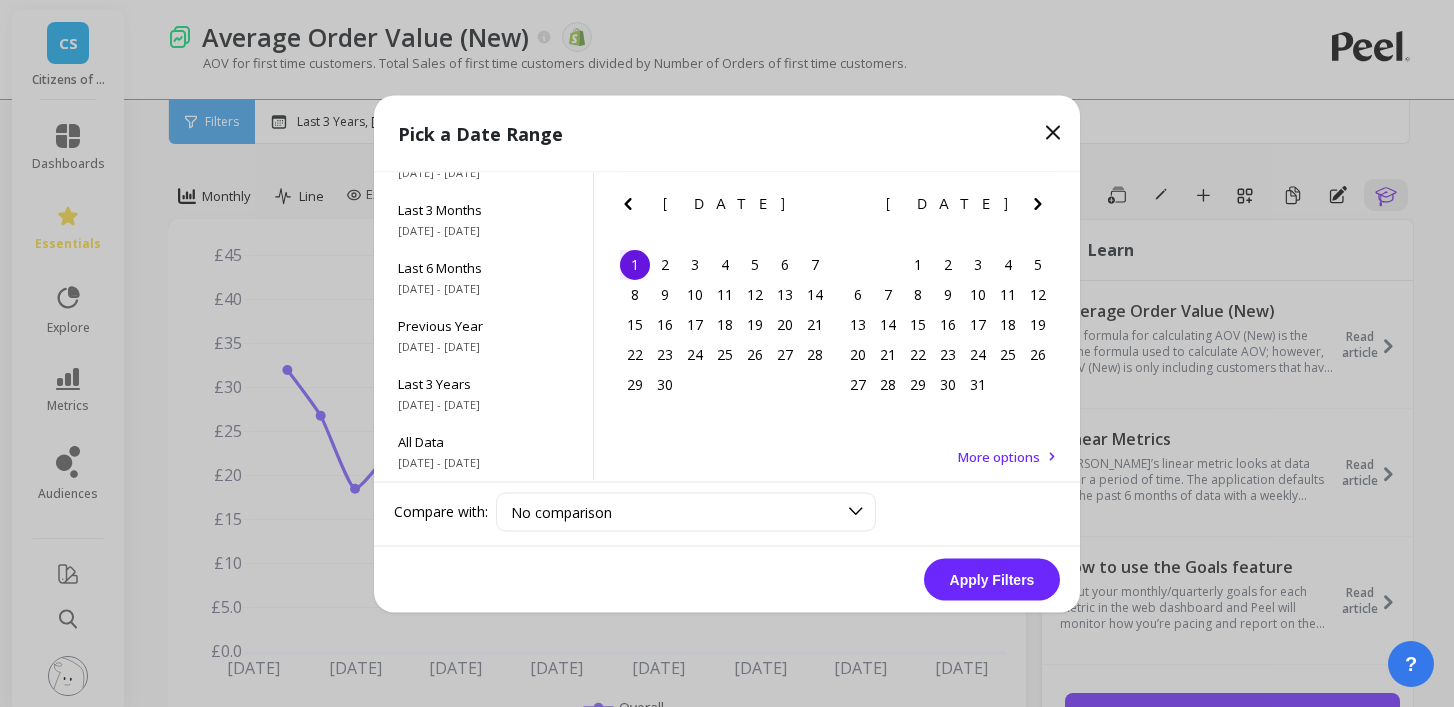 click 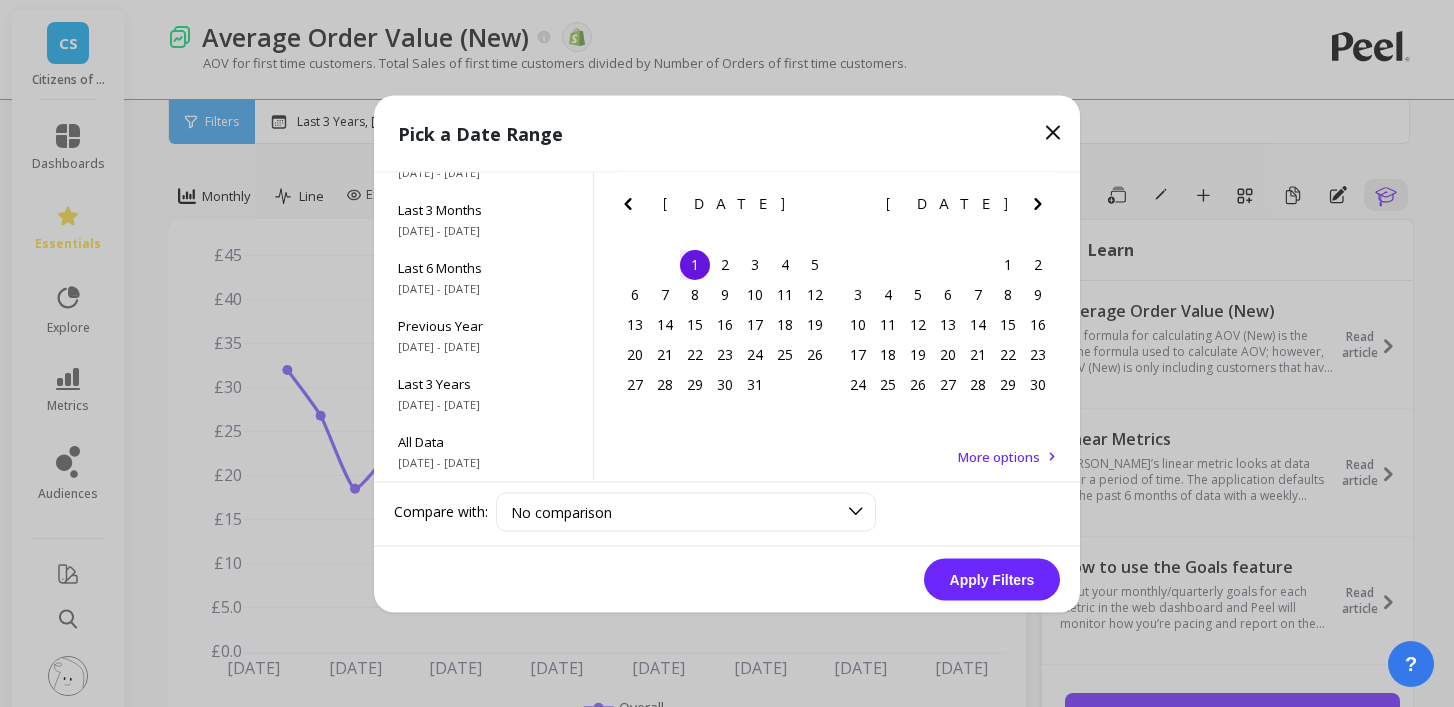 click 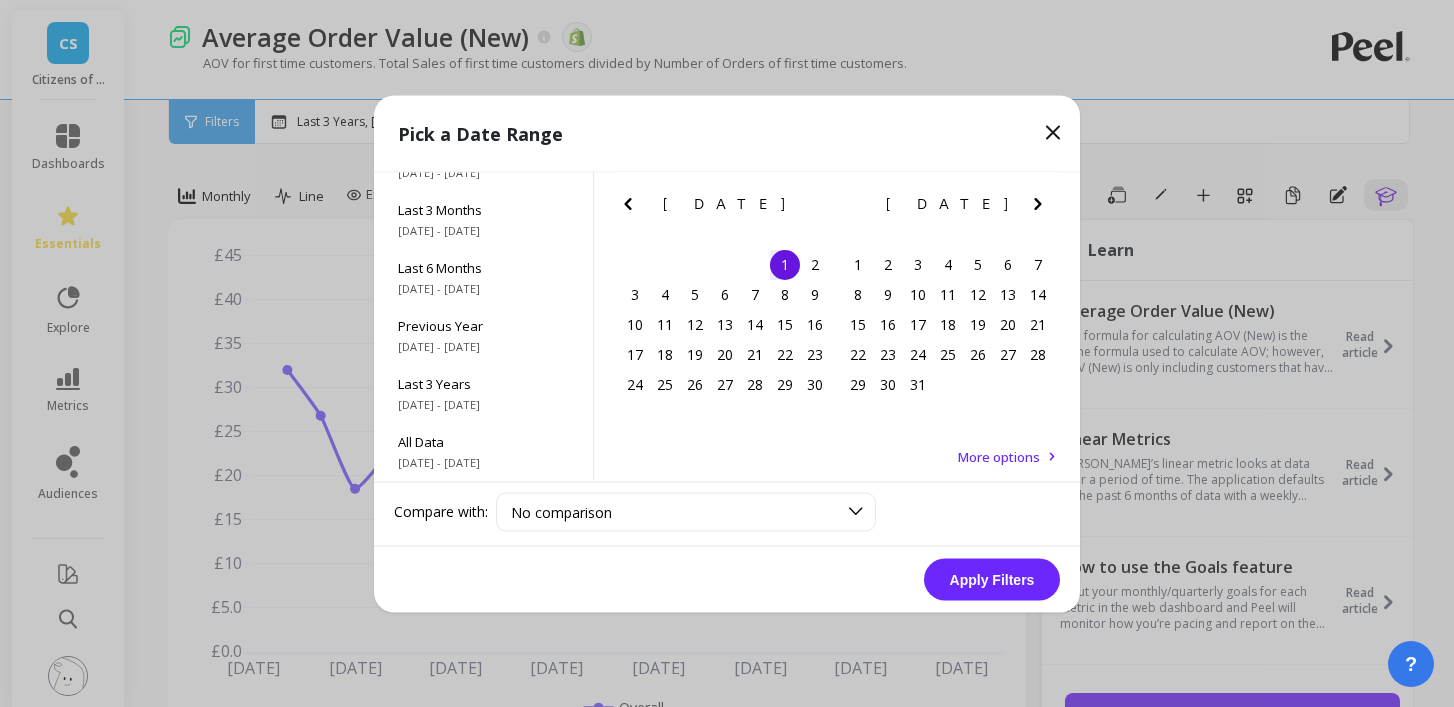 click 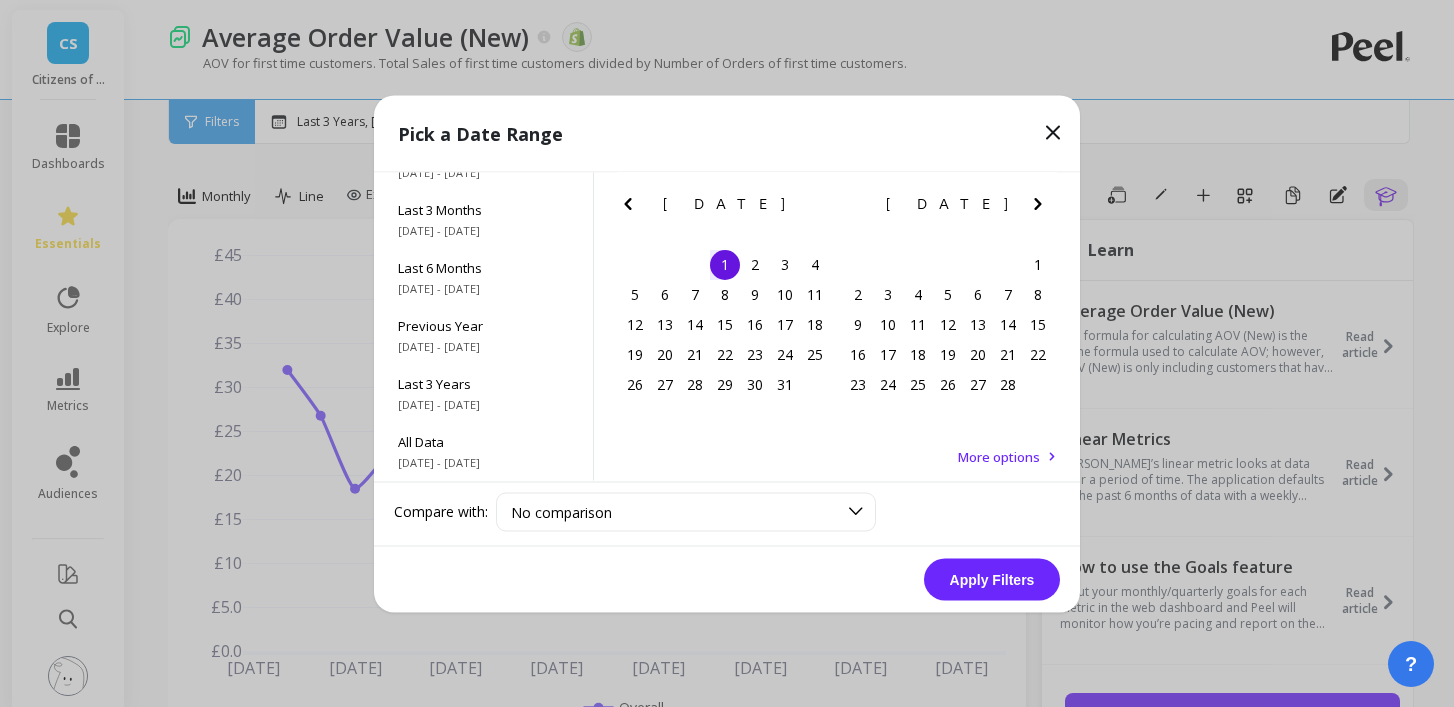 click 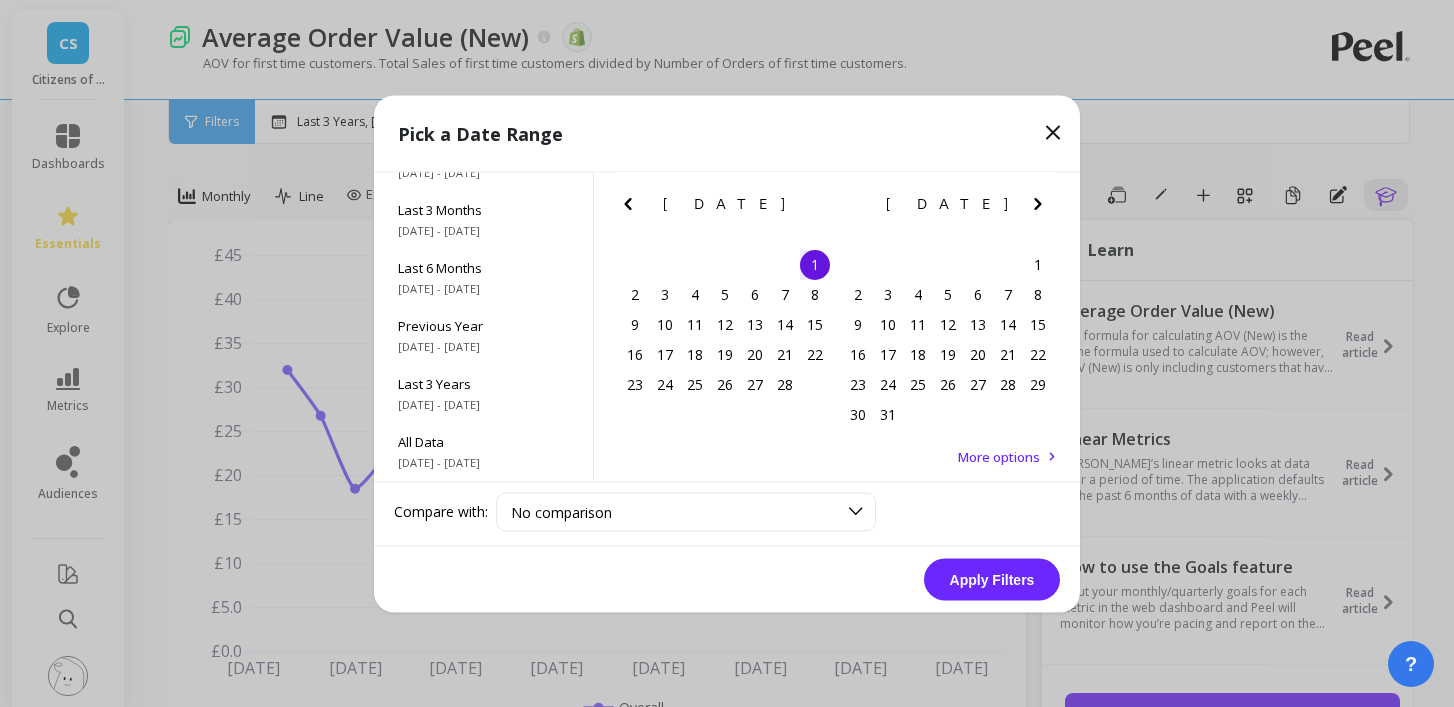 click 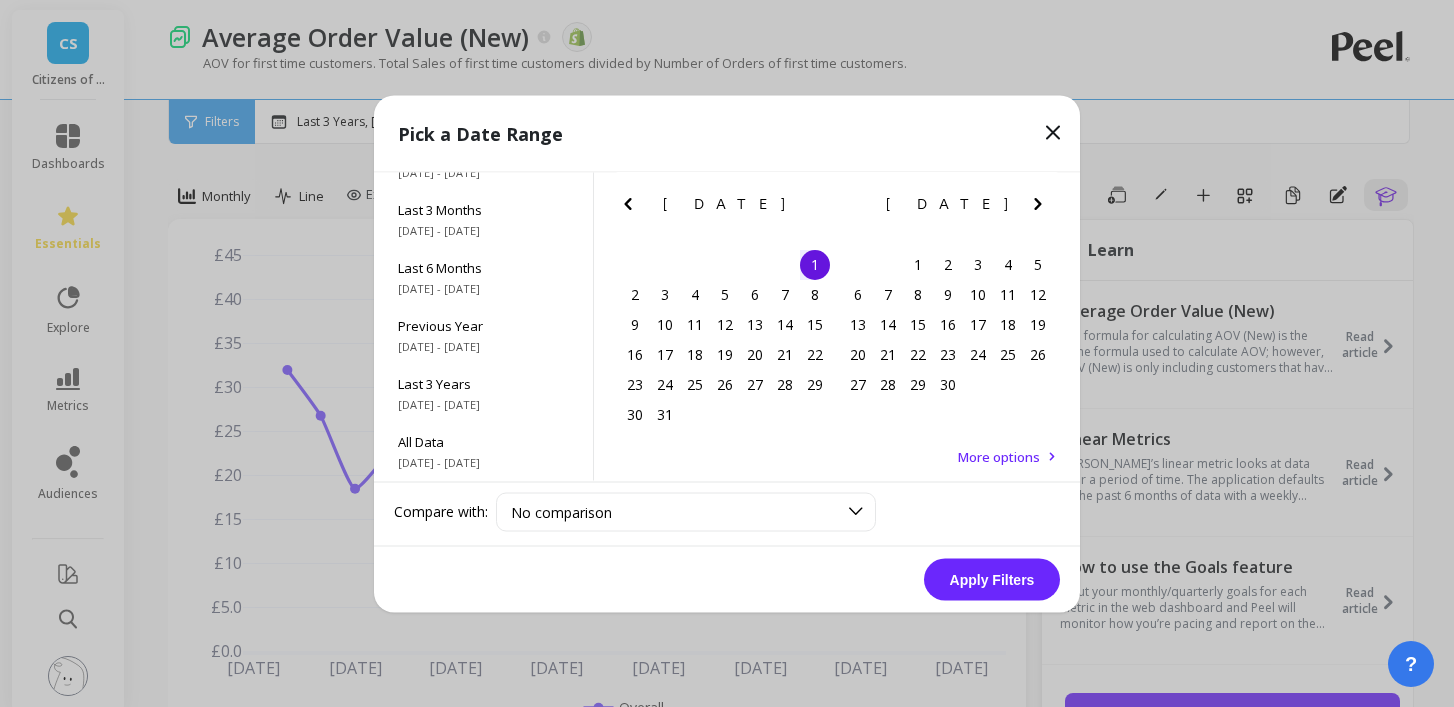 click 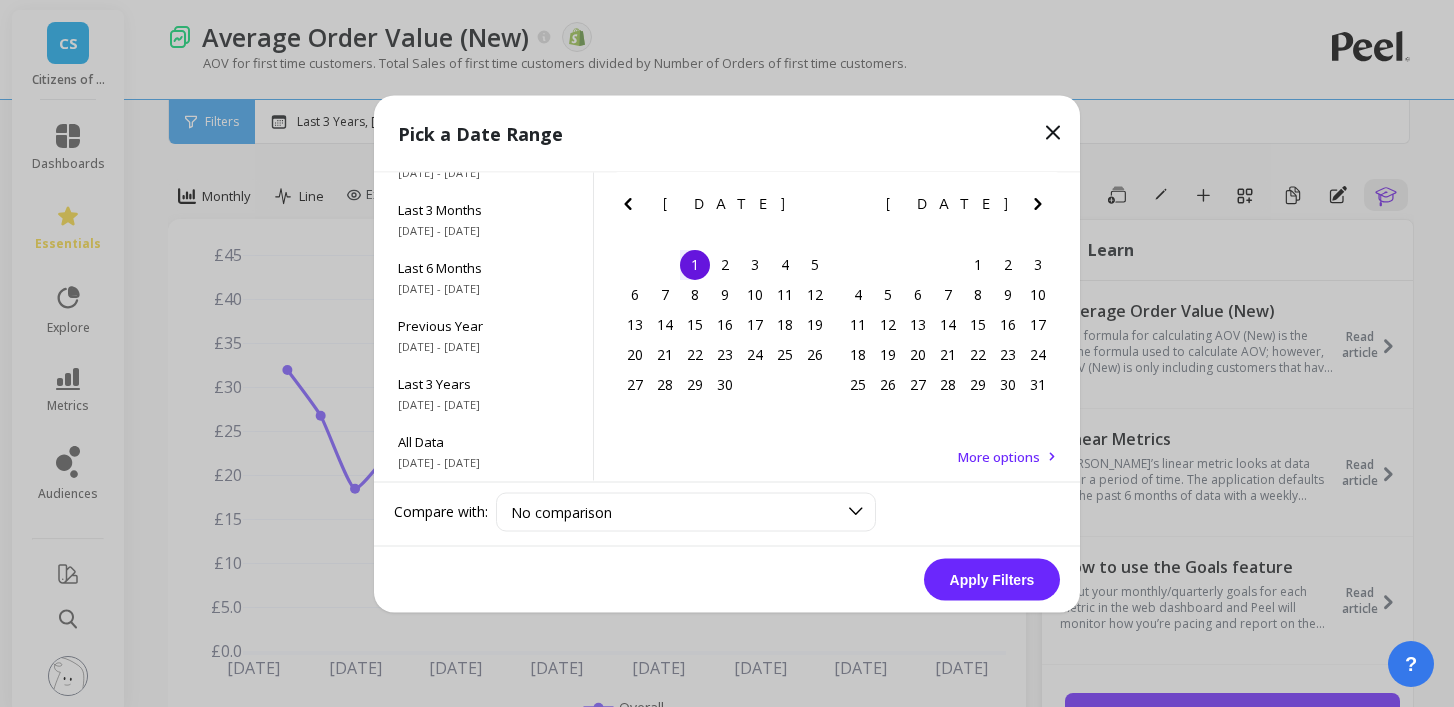 click 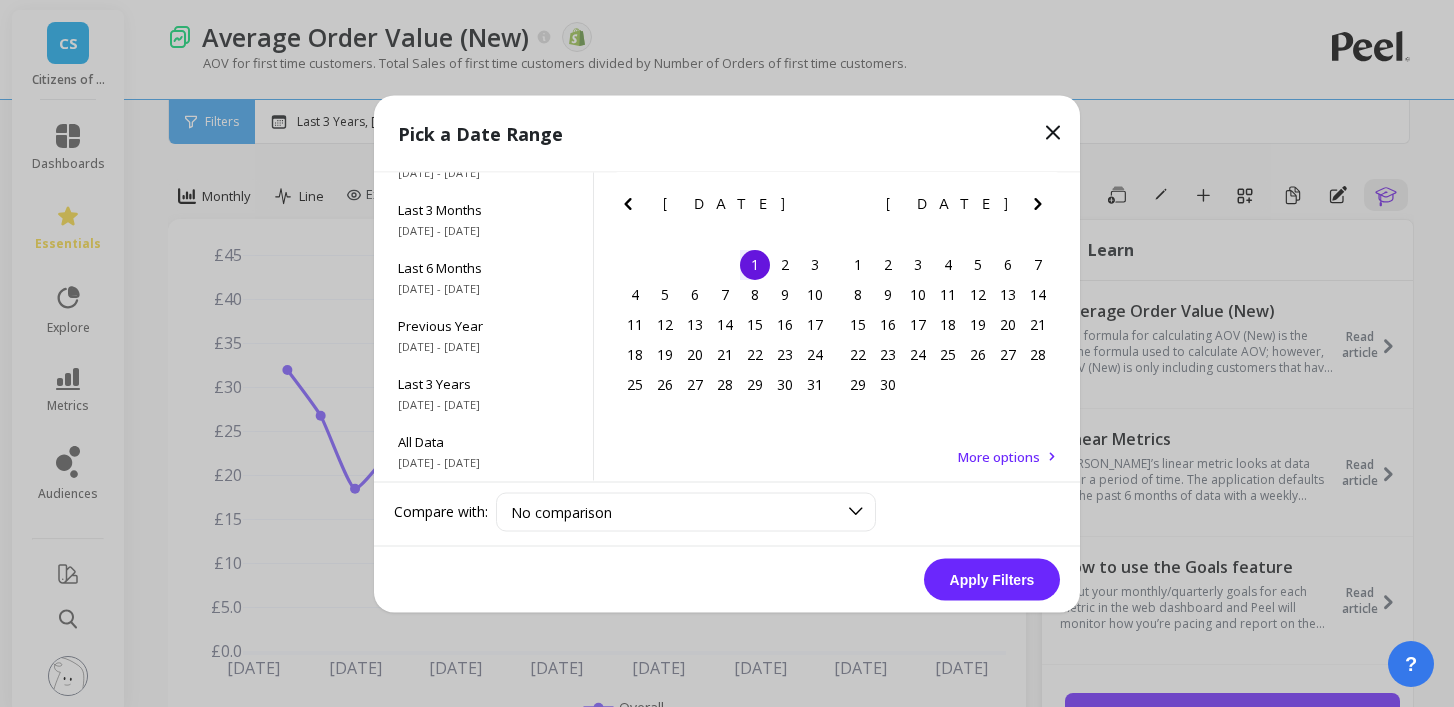 click 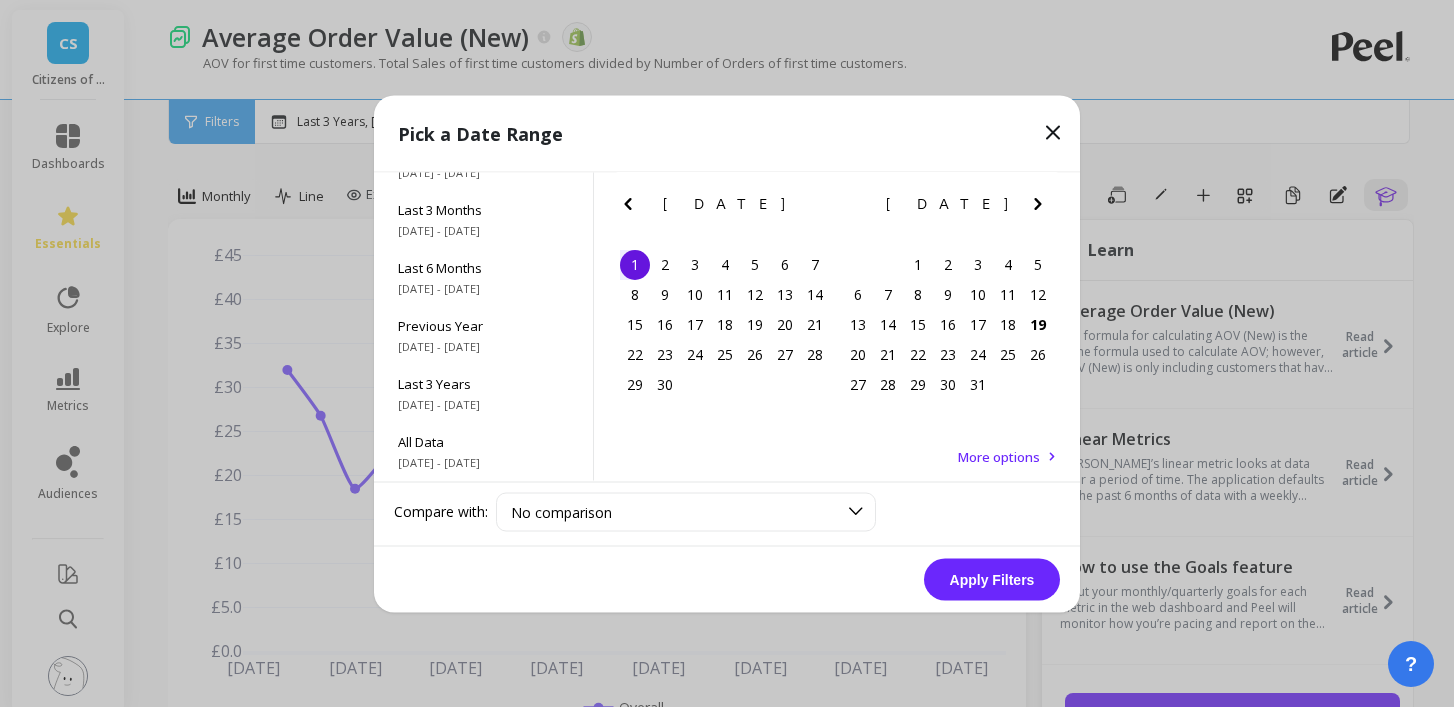 click 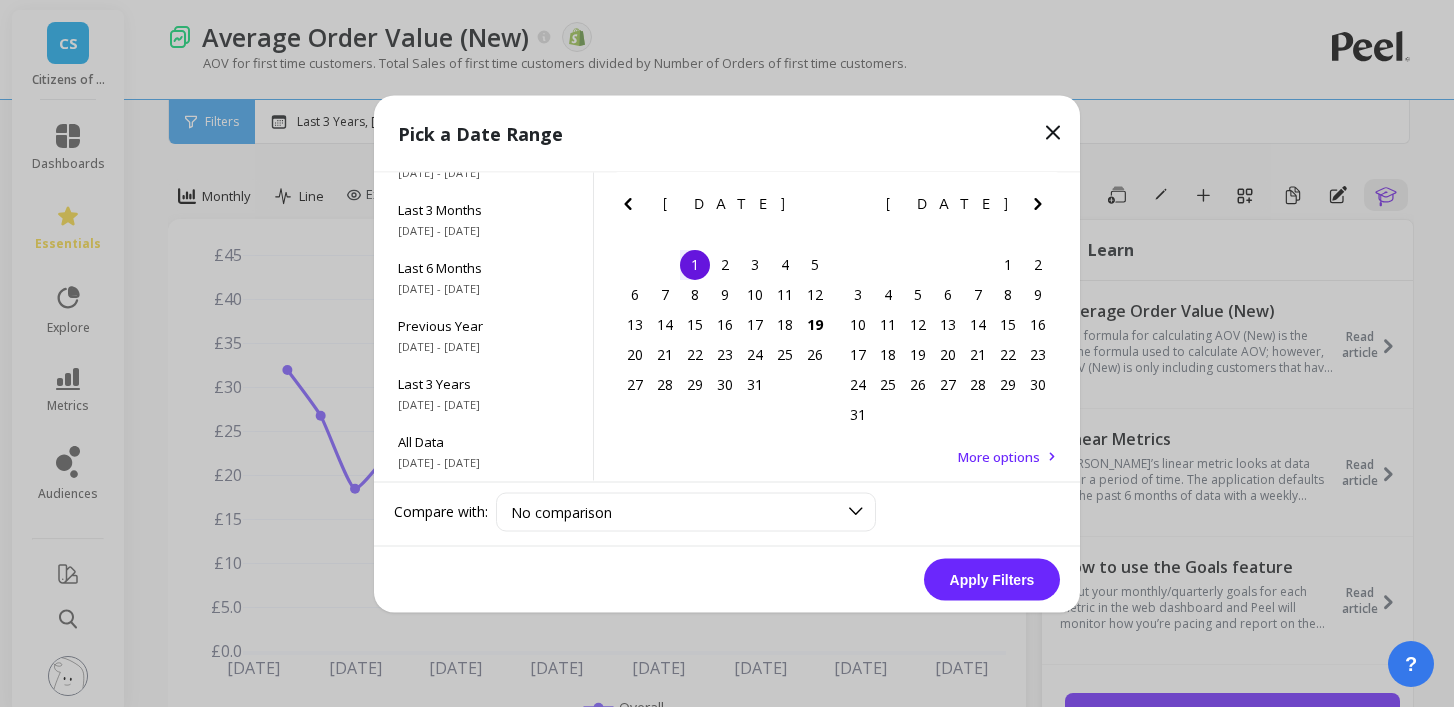 click 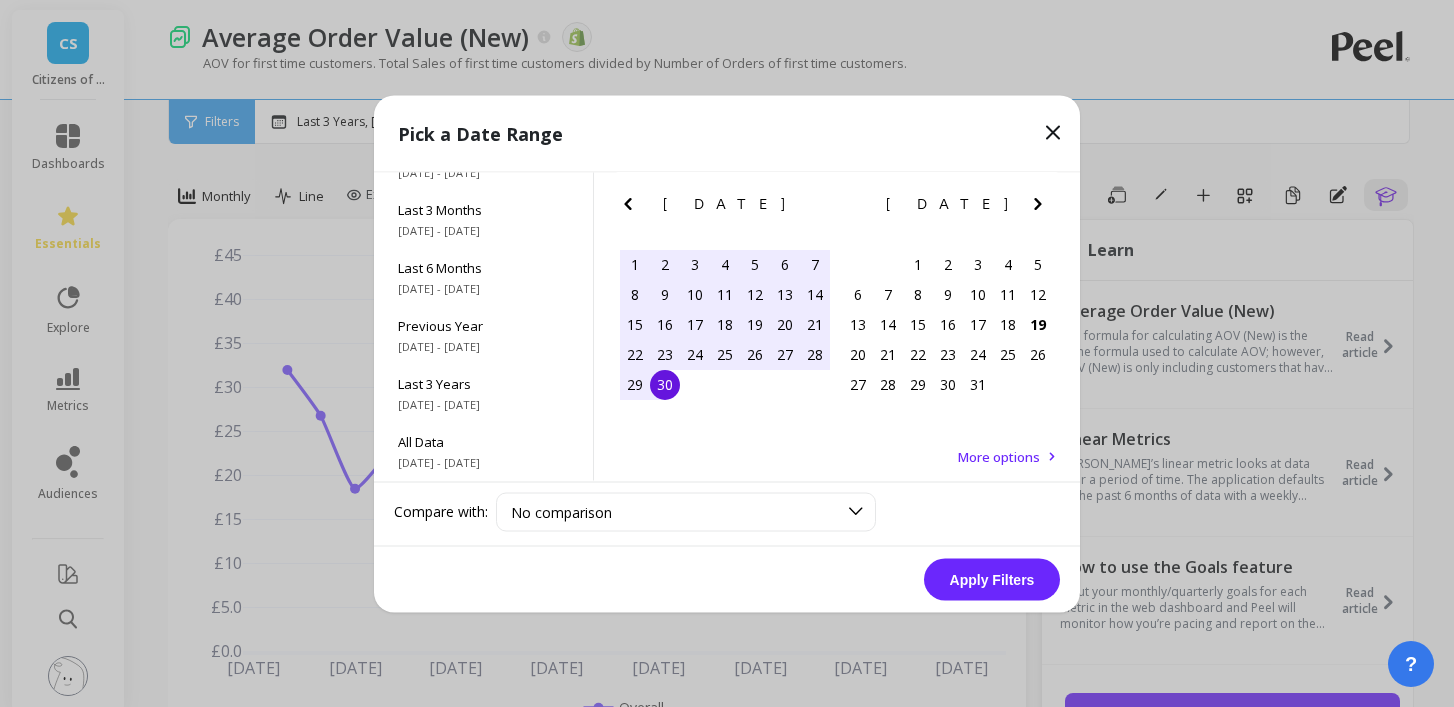 click on "30" at bounding box center (665, 384) 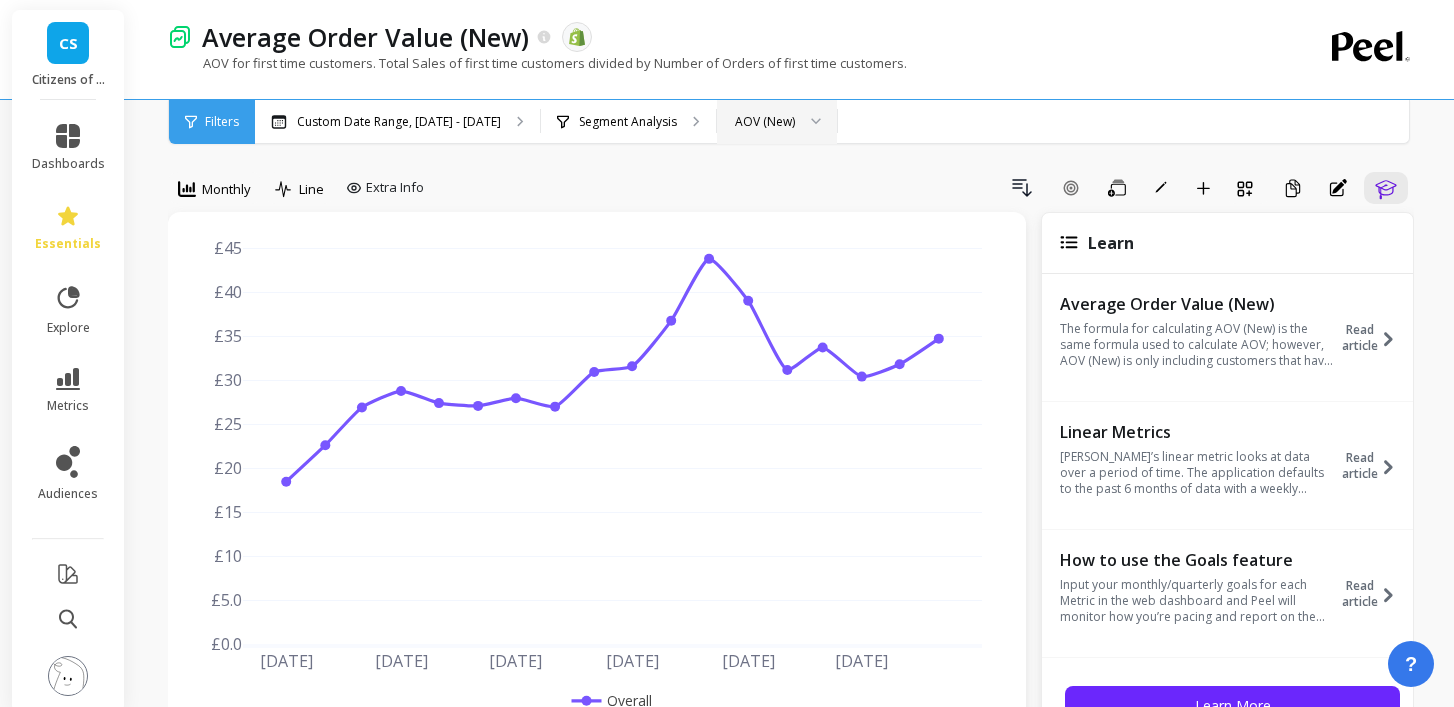 scroll, scrollTop: 1, scrollLeft: 0, axis: vertical 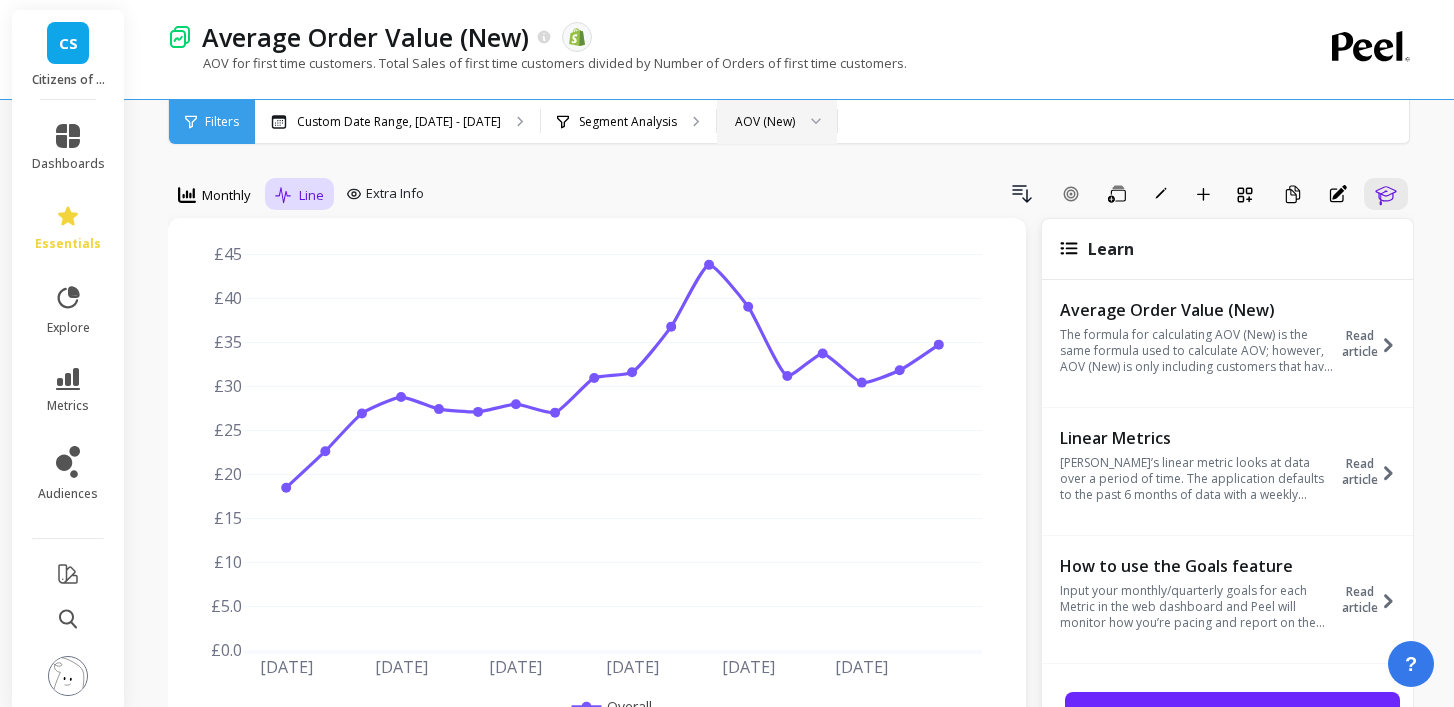 click on "Line" at bounding box center [311, 195] 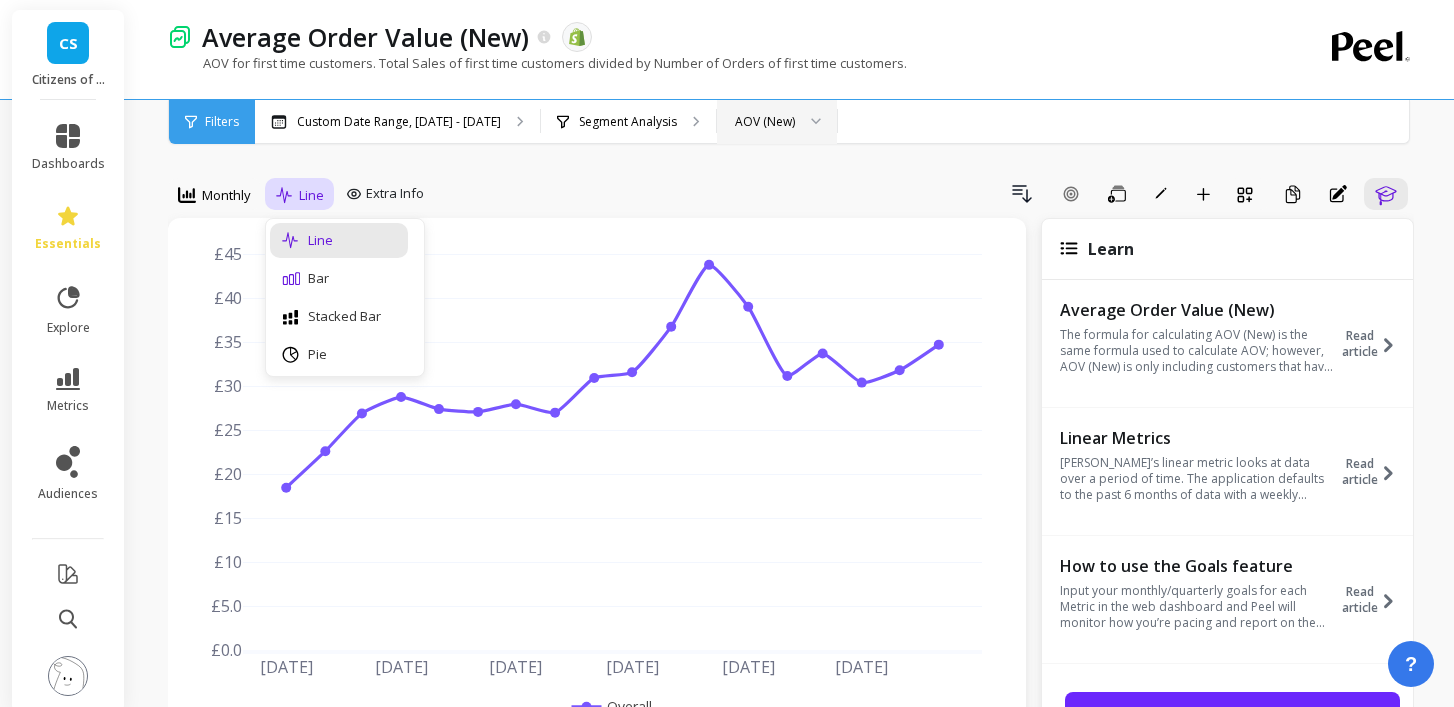 click on "Bar" at bounding box center [339, 278] 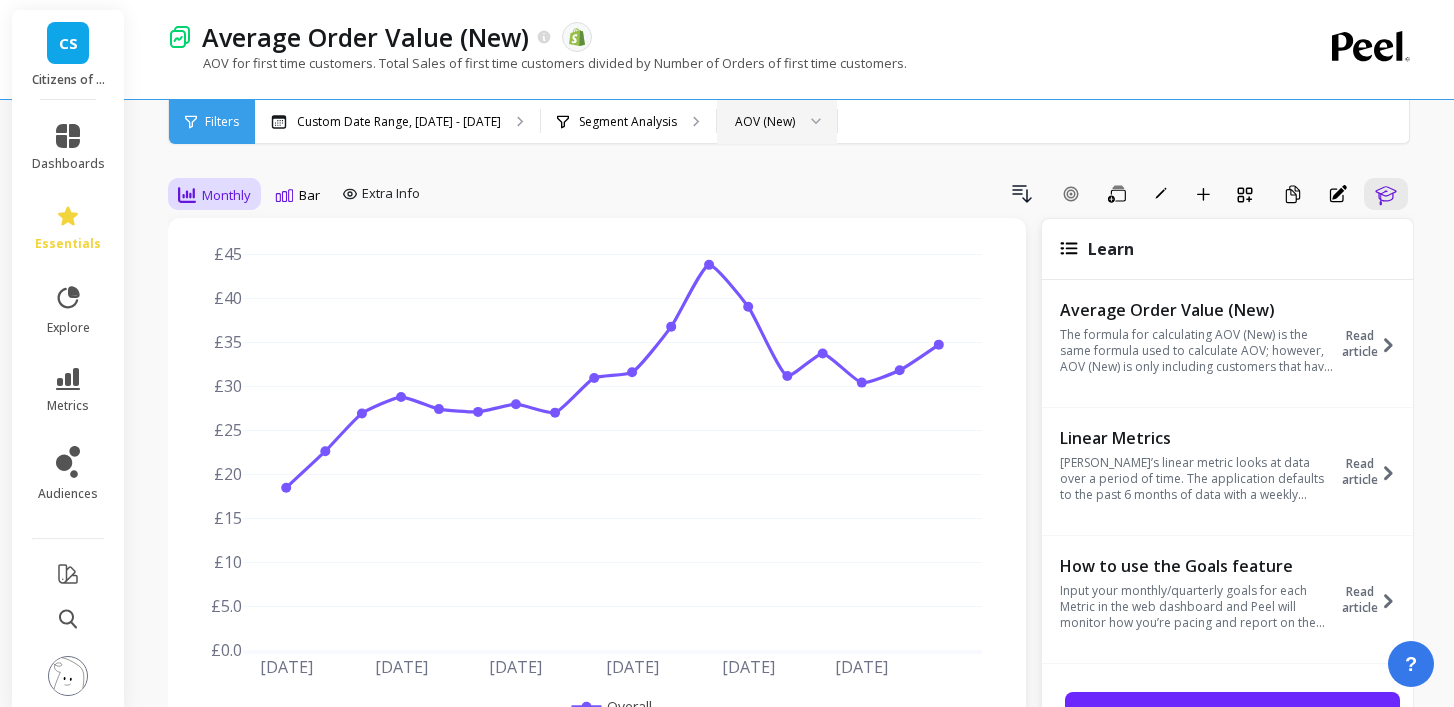 click on "Monthly" at bounding box center (214, 195) 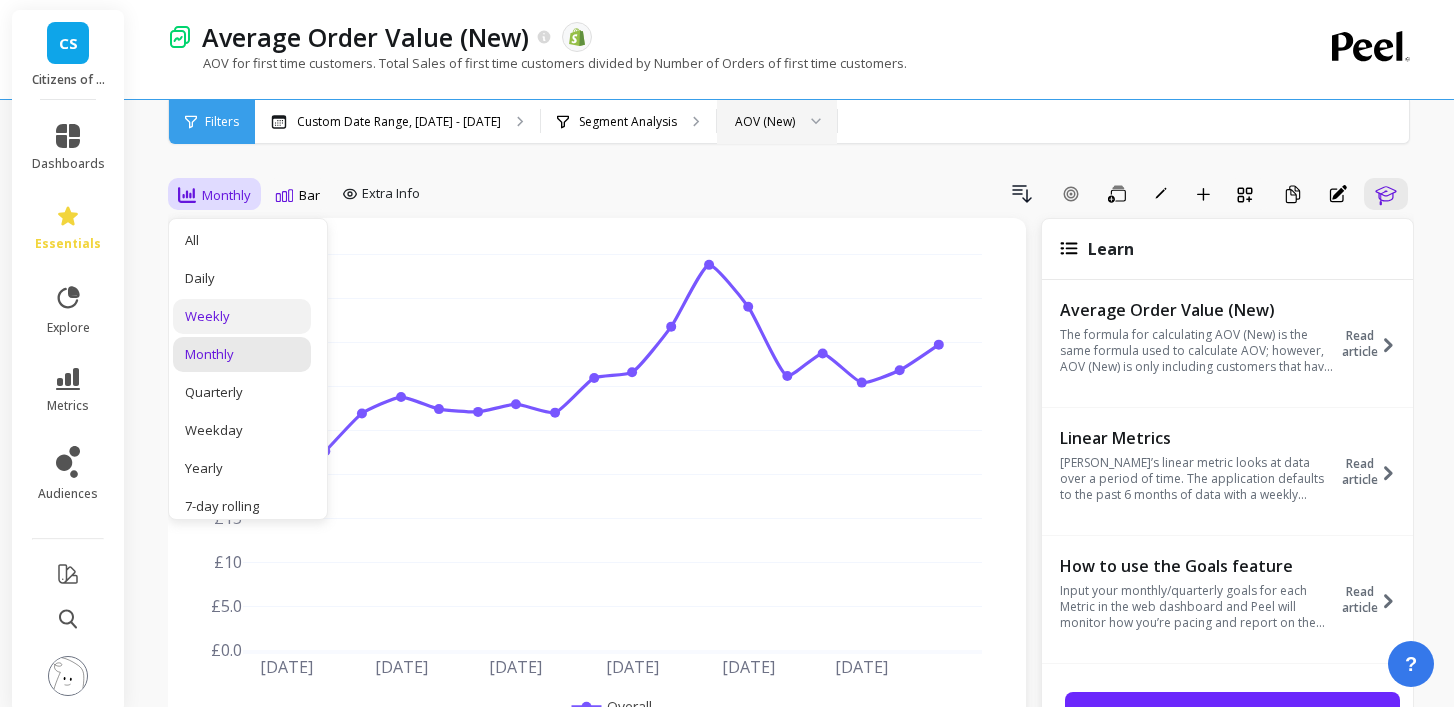 click on "Weekly" at bounding box center [242, 316] 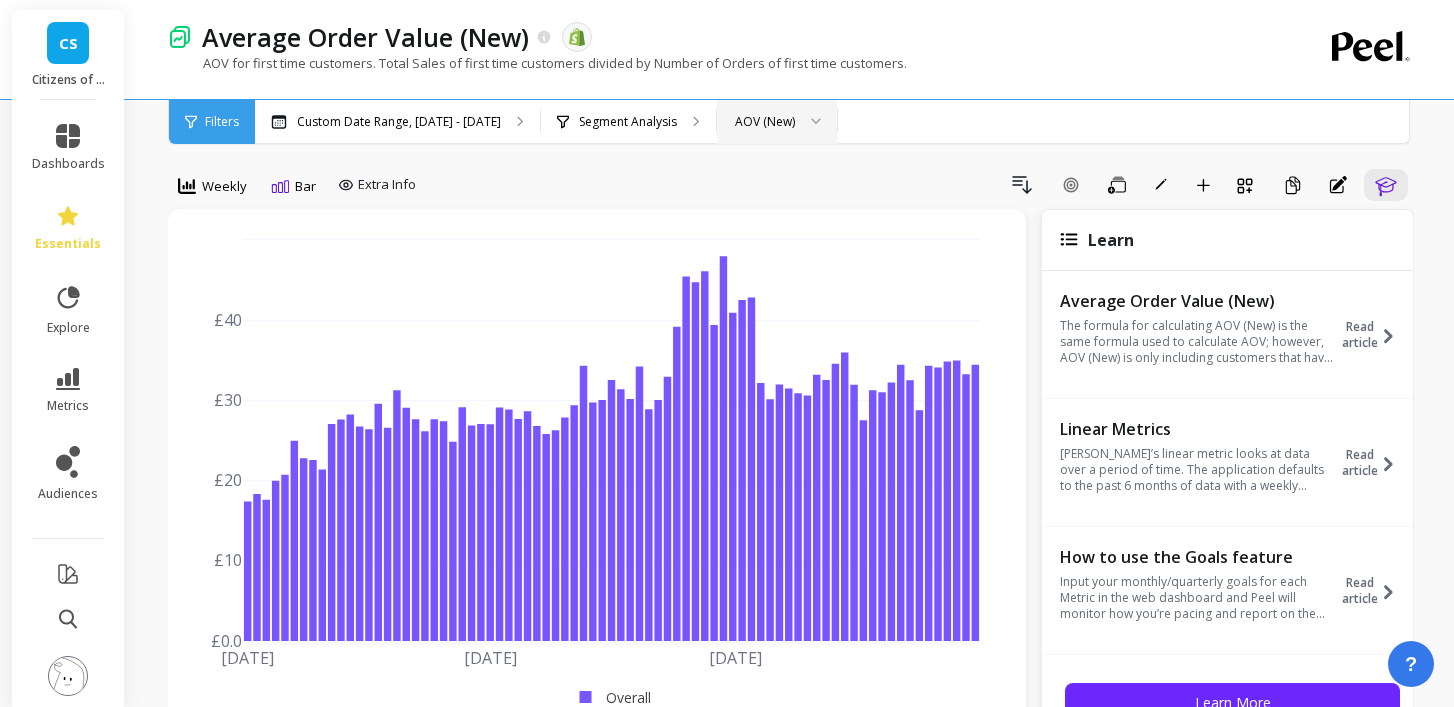 scroll, scrollTop: 11, scrollLeft: 0, axis: vertical 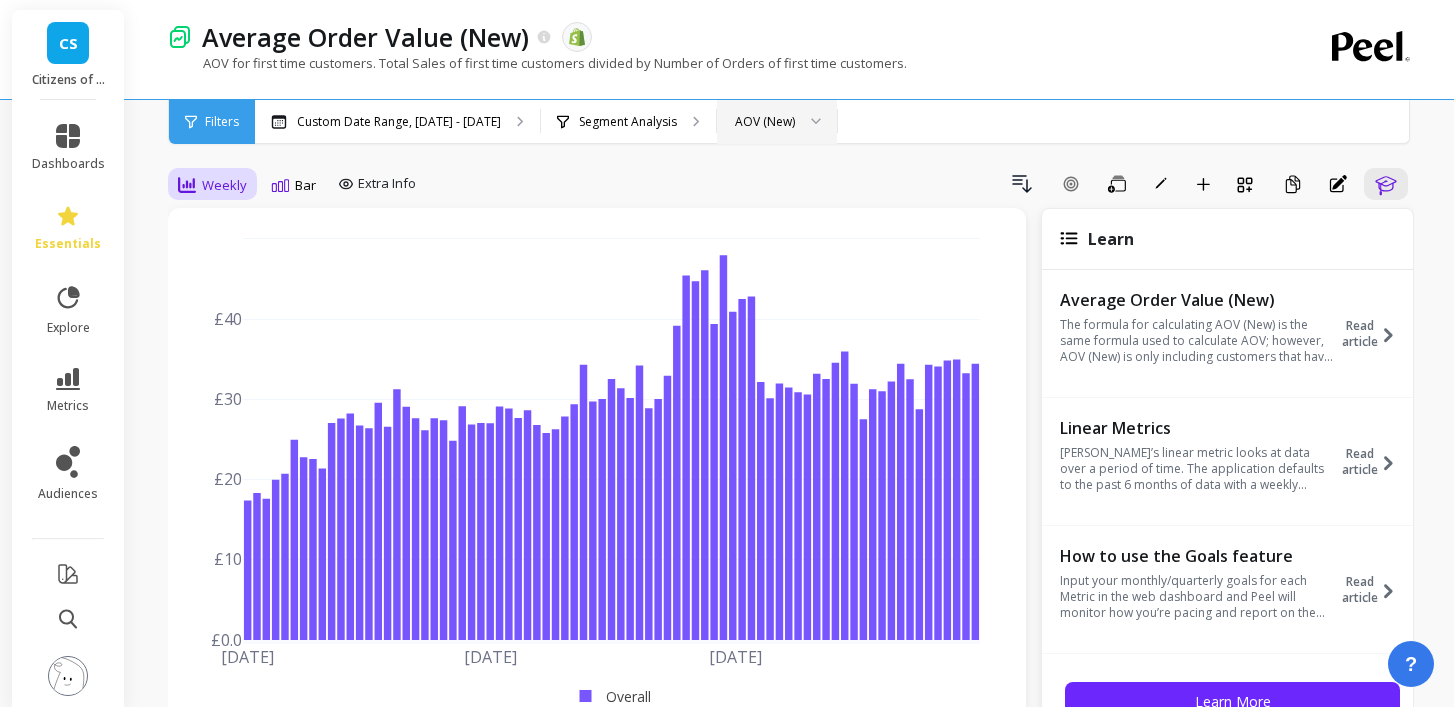 click on "Weekly" at bounding box center (224, 185) 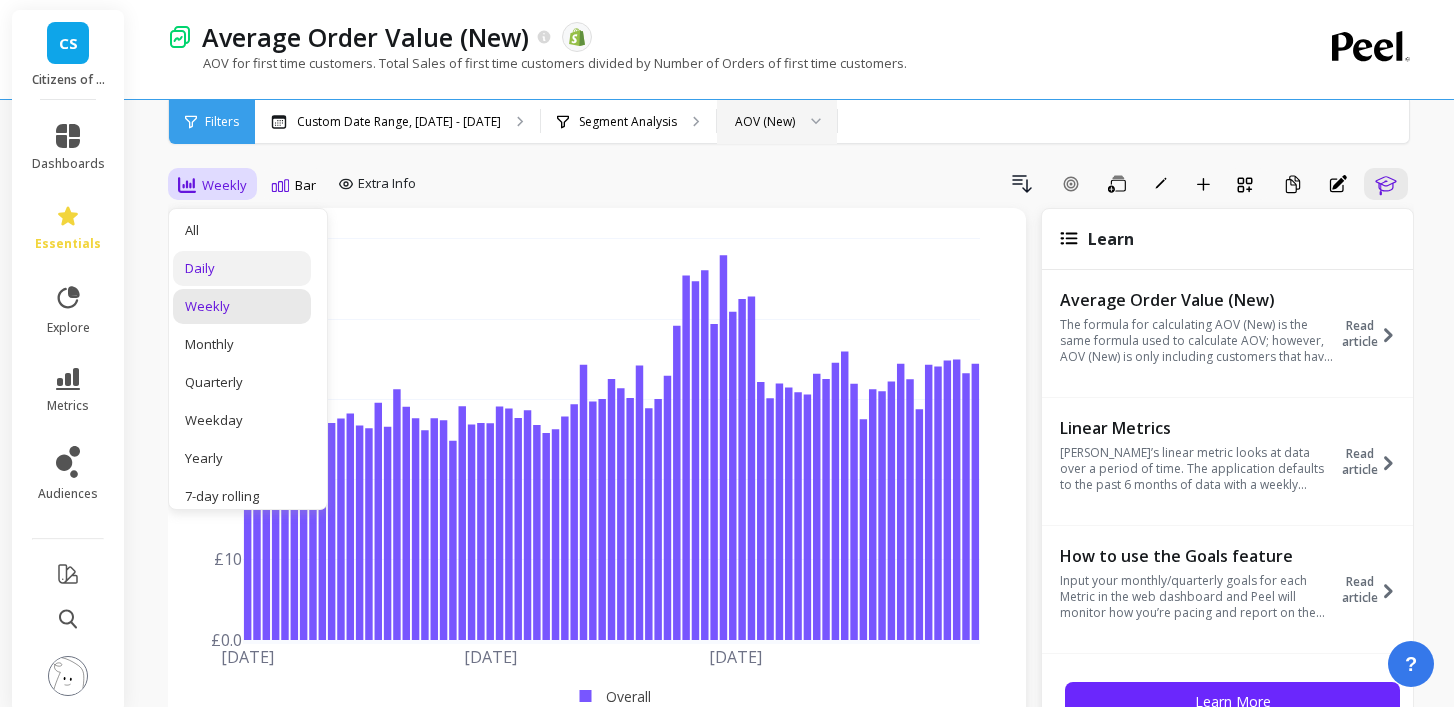 click on "Daily" at bounding box center (242, 268) 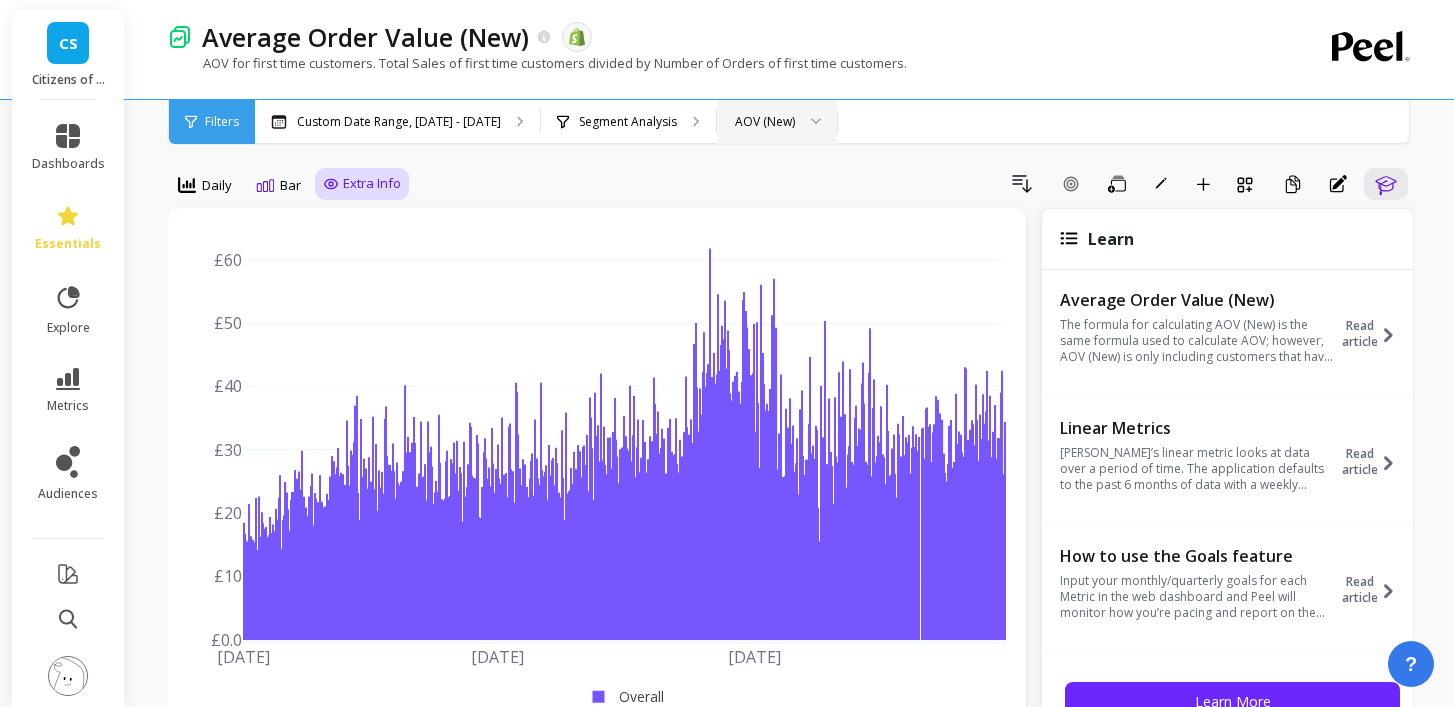 click on "Extra Info" at bounding box center [372, 184] 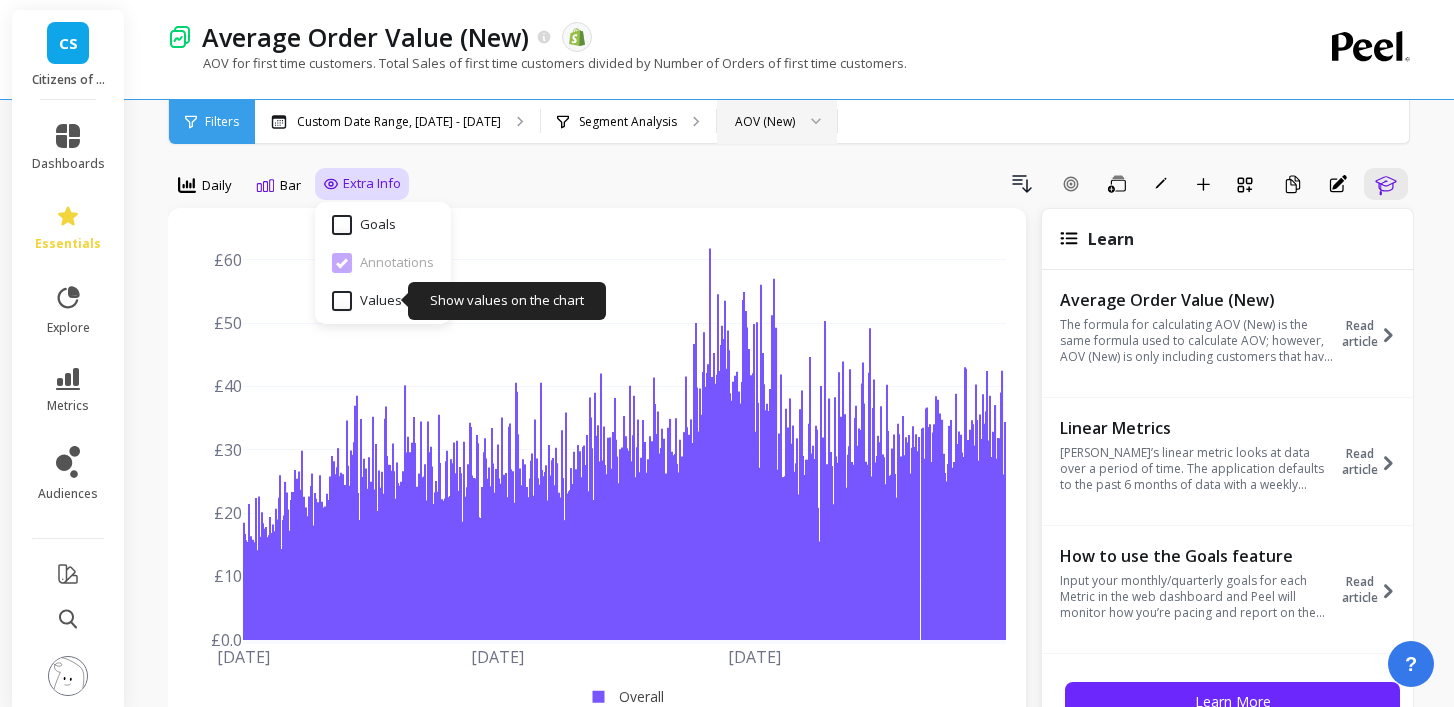 click on "Values" at bounding box center (367, 301) 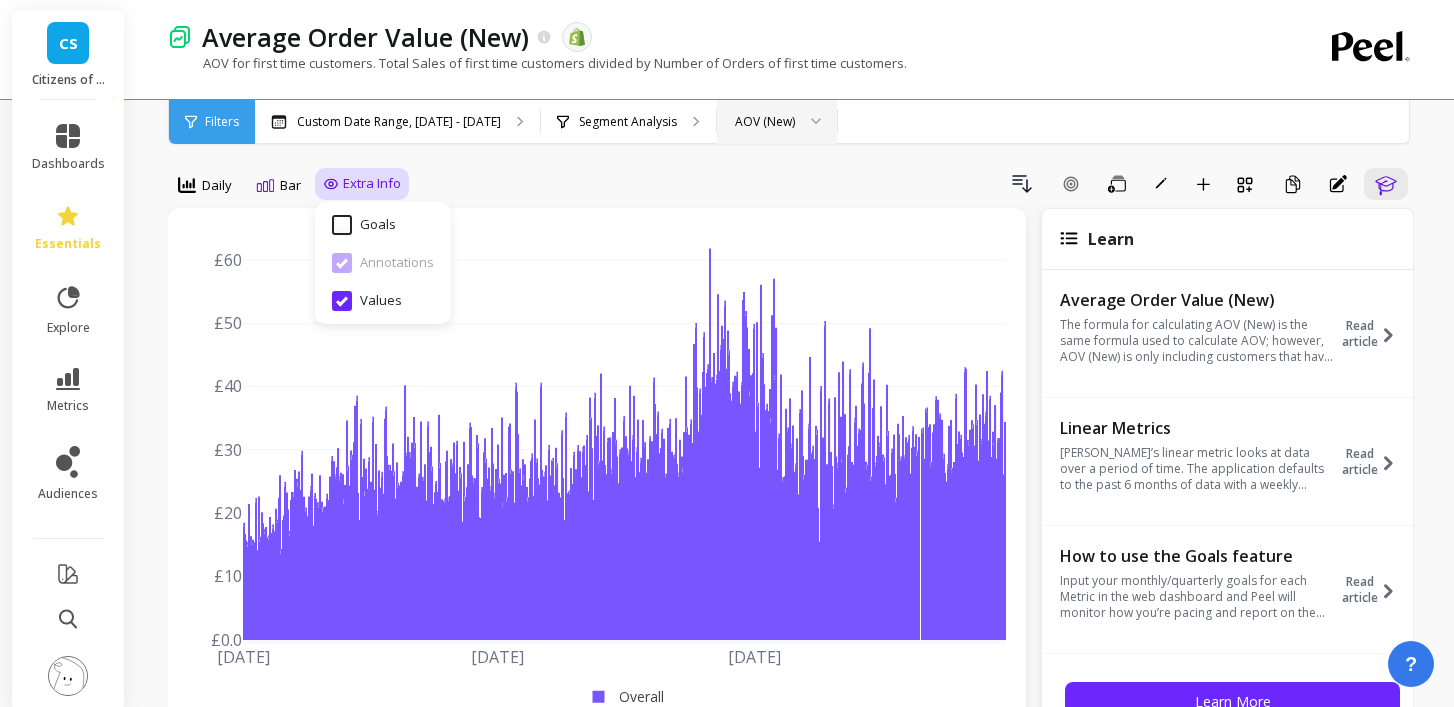 click on "Values" at bounding box center (367, 301) 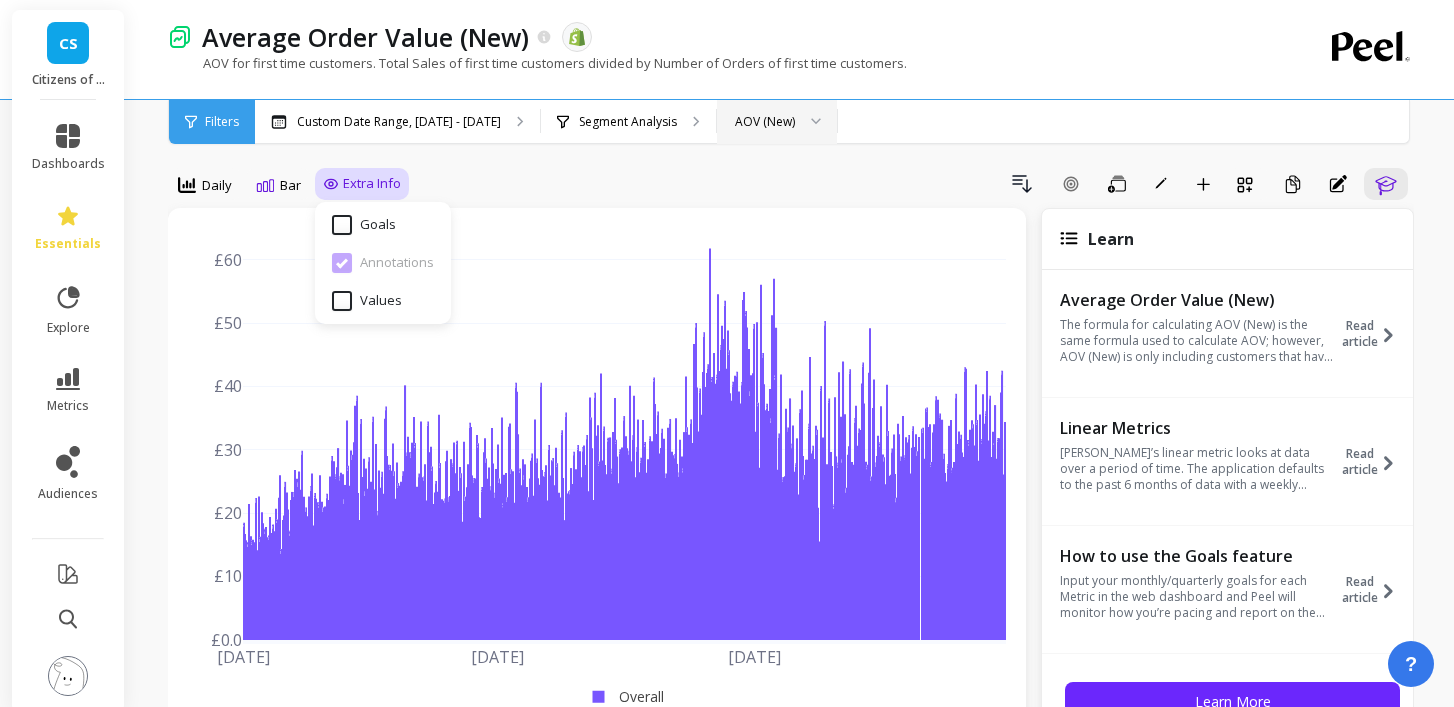 checkbox on "false" 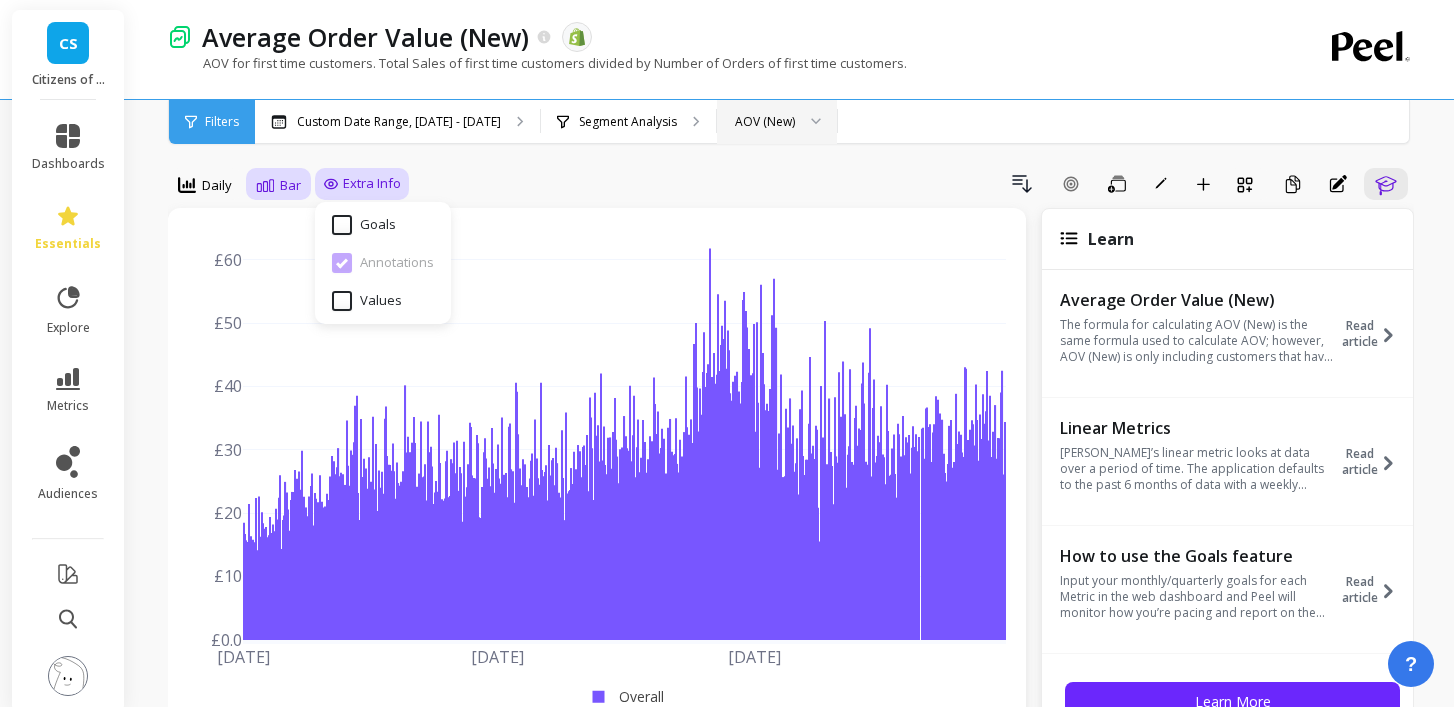 click 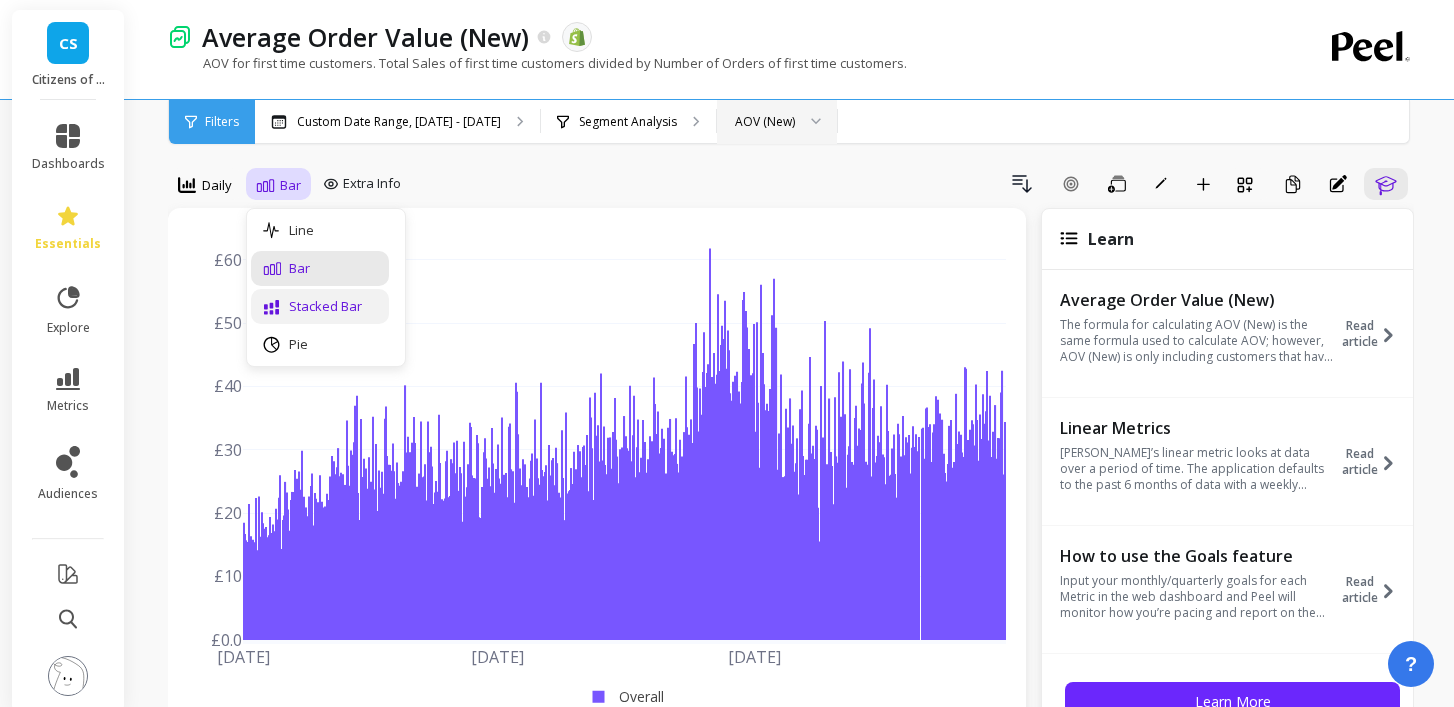 click on "Stacked Bar" at bounding box center [320, 306] 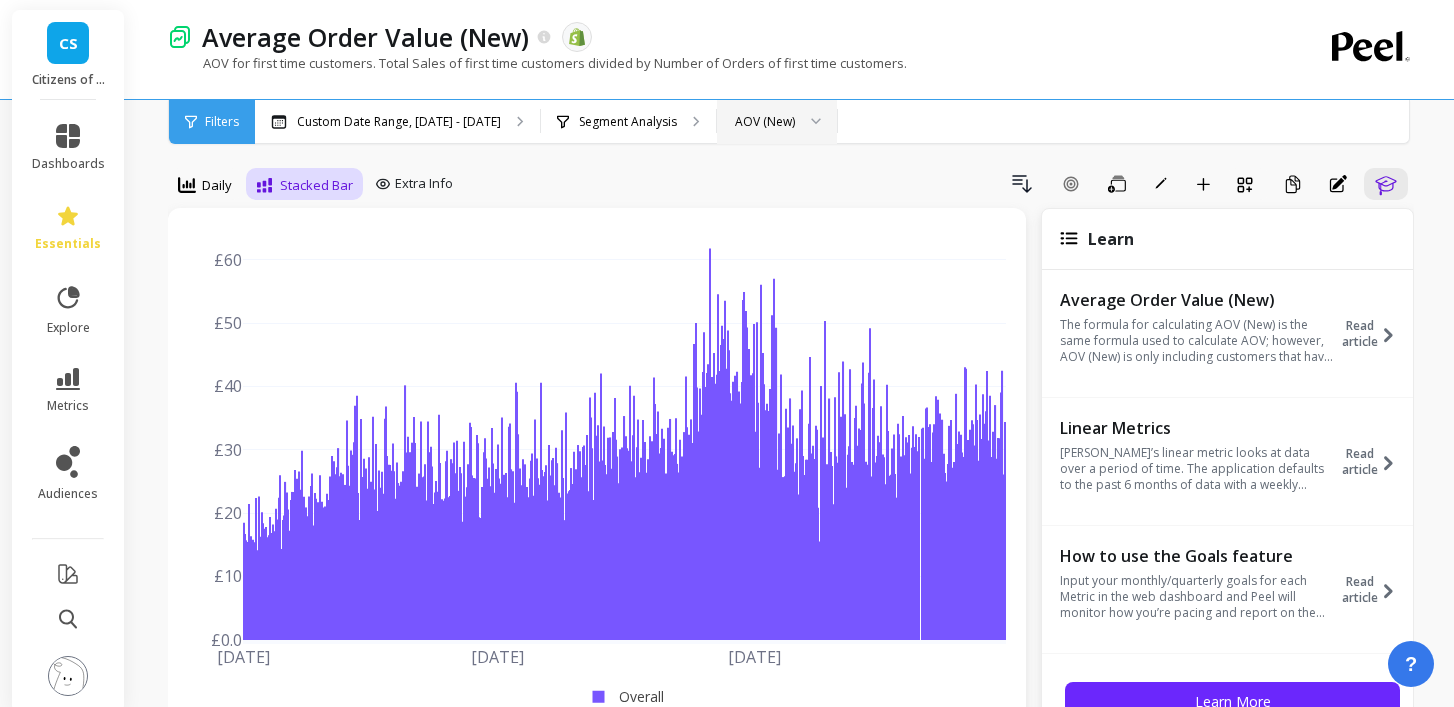 click on "Stacked Bar" at bounding box center [316, 185] 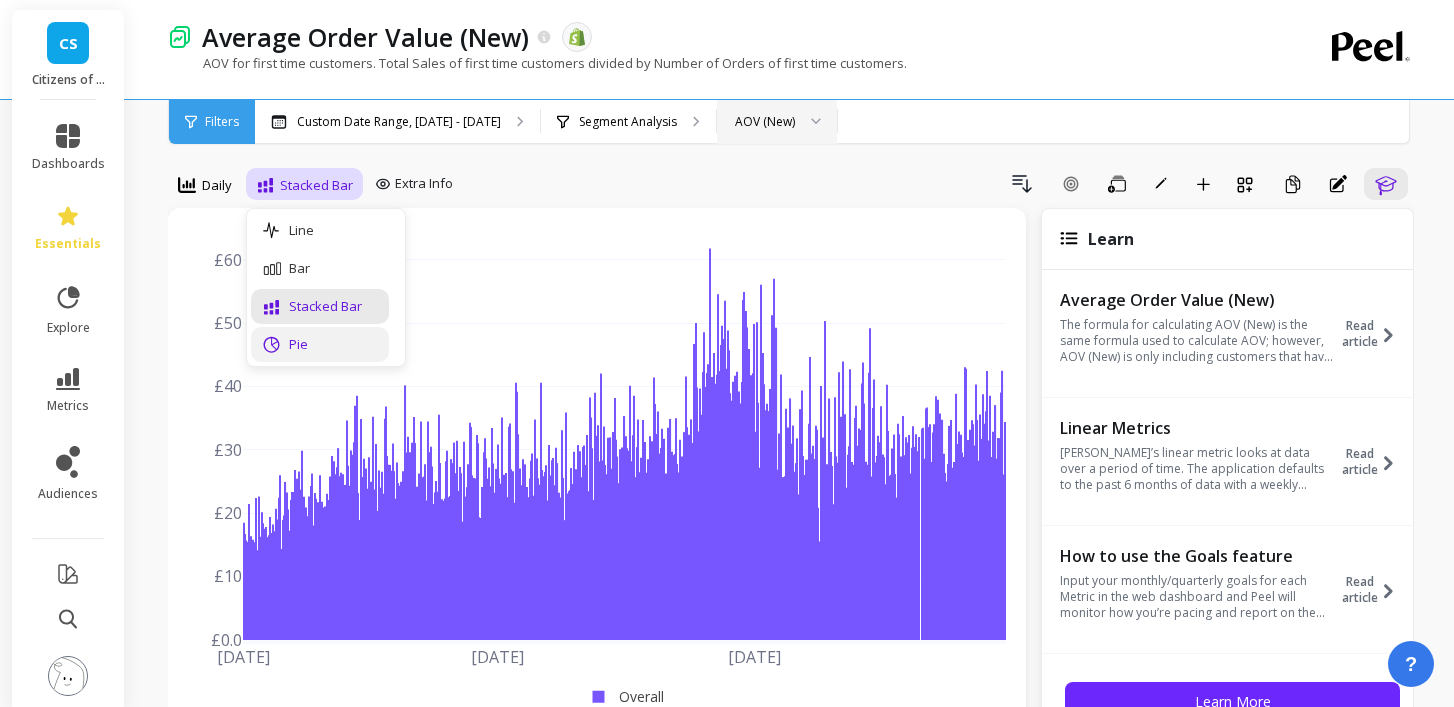 click on "Pie" at bounding box center (320, 344) 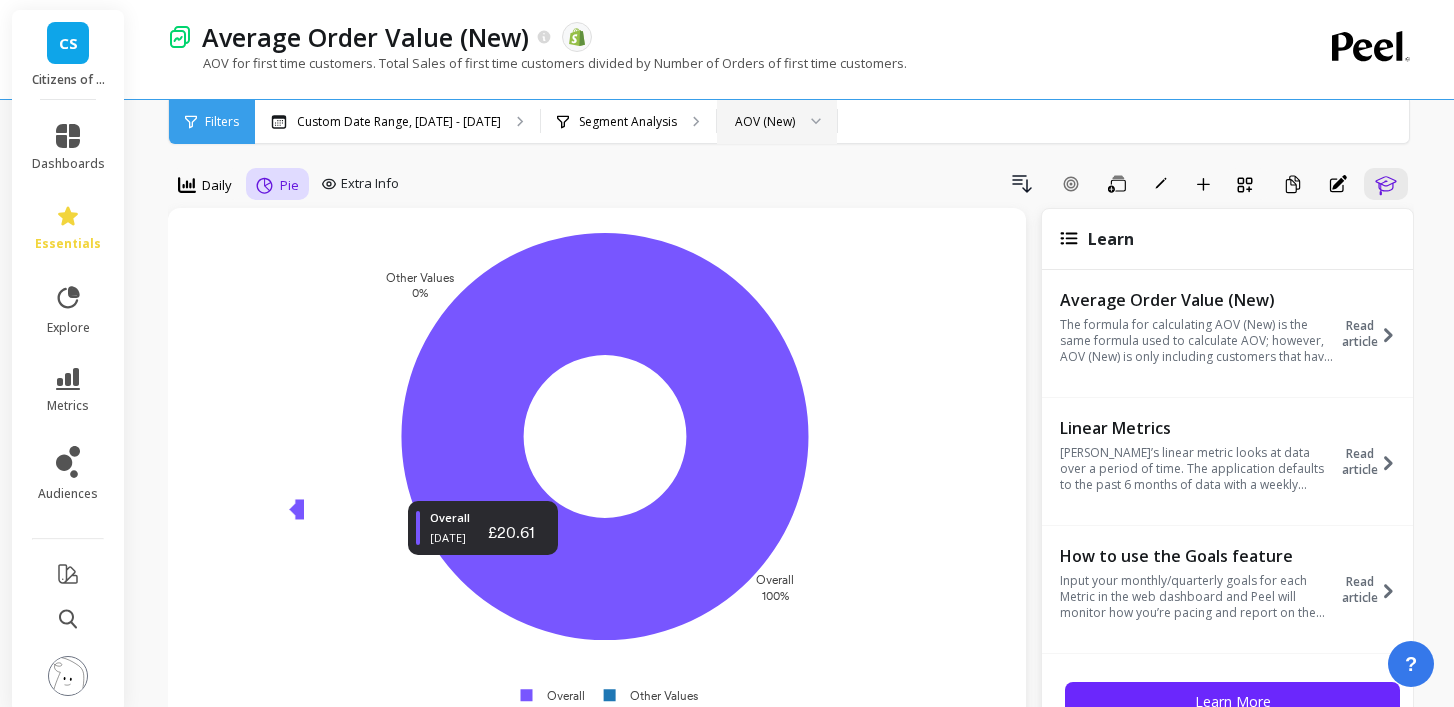 click on "Pie" at bounding box center (289, 185) 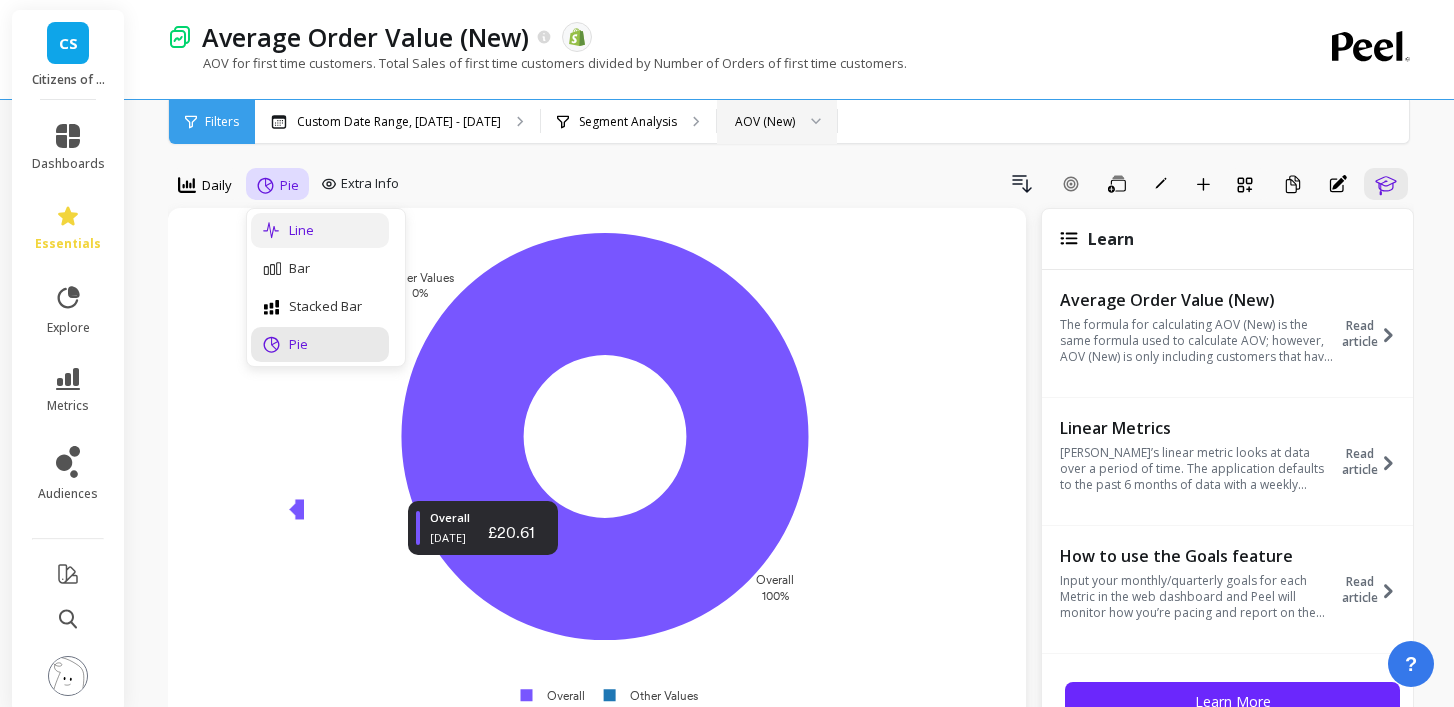 click on "Line" at bounding box center (320, 230) 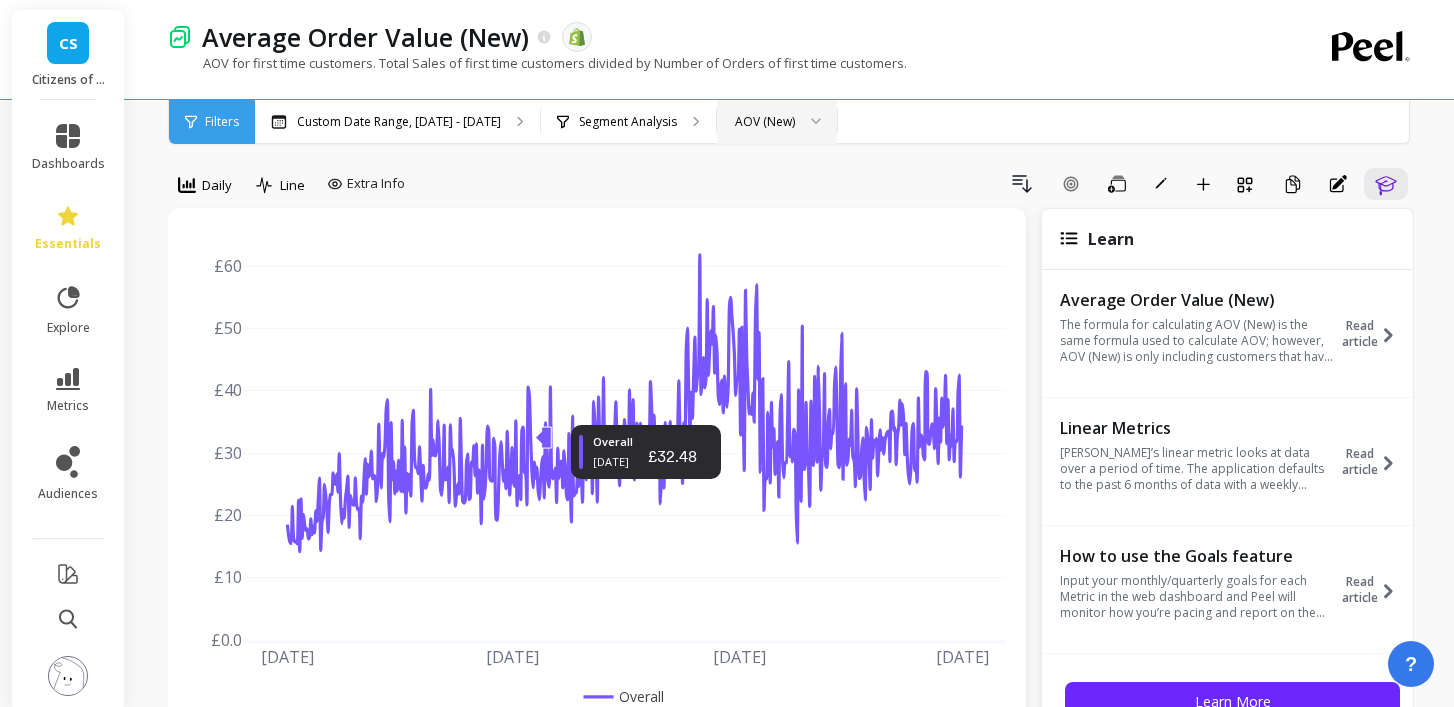 click on "Line" at bounding box center [280, 185] 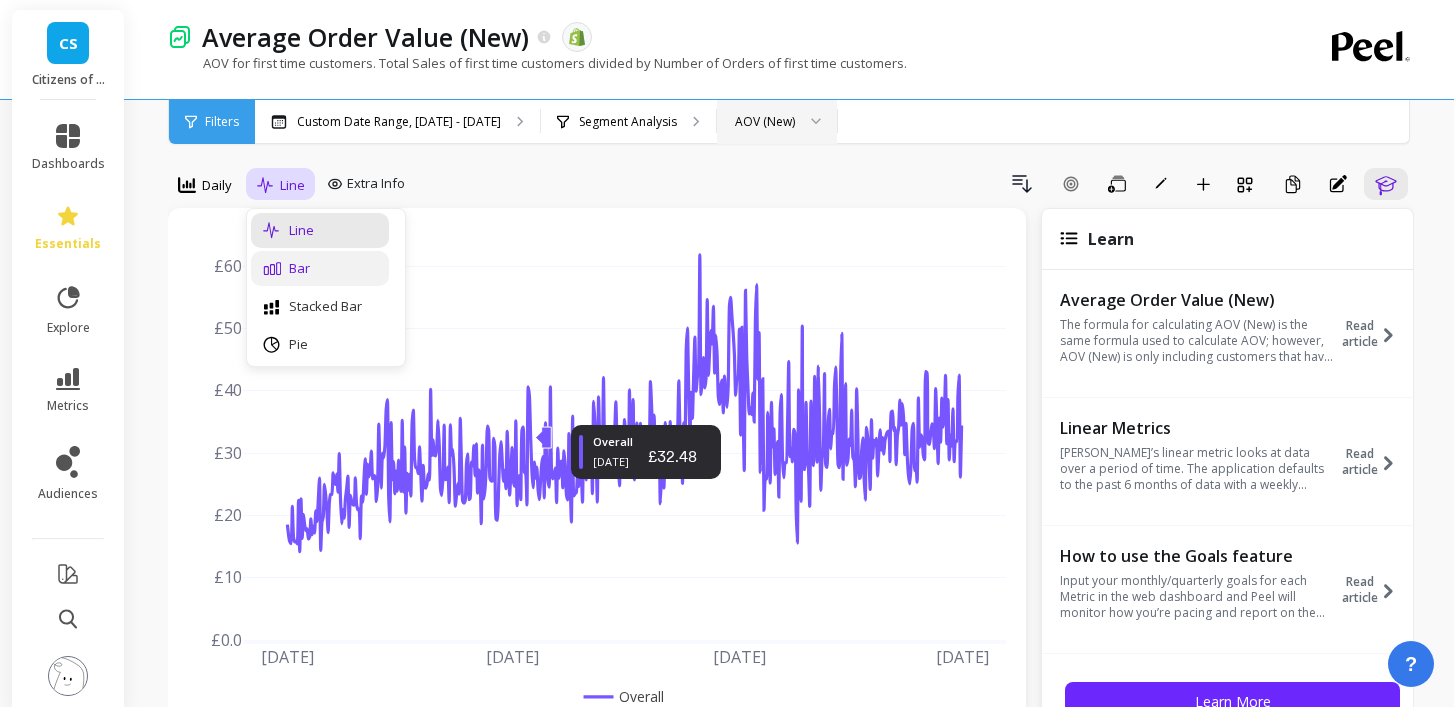 click on "Bar" at bounding box center (320, 268) 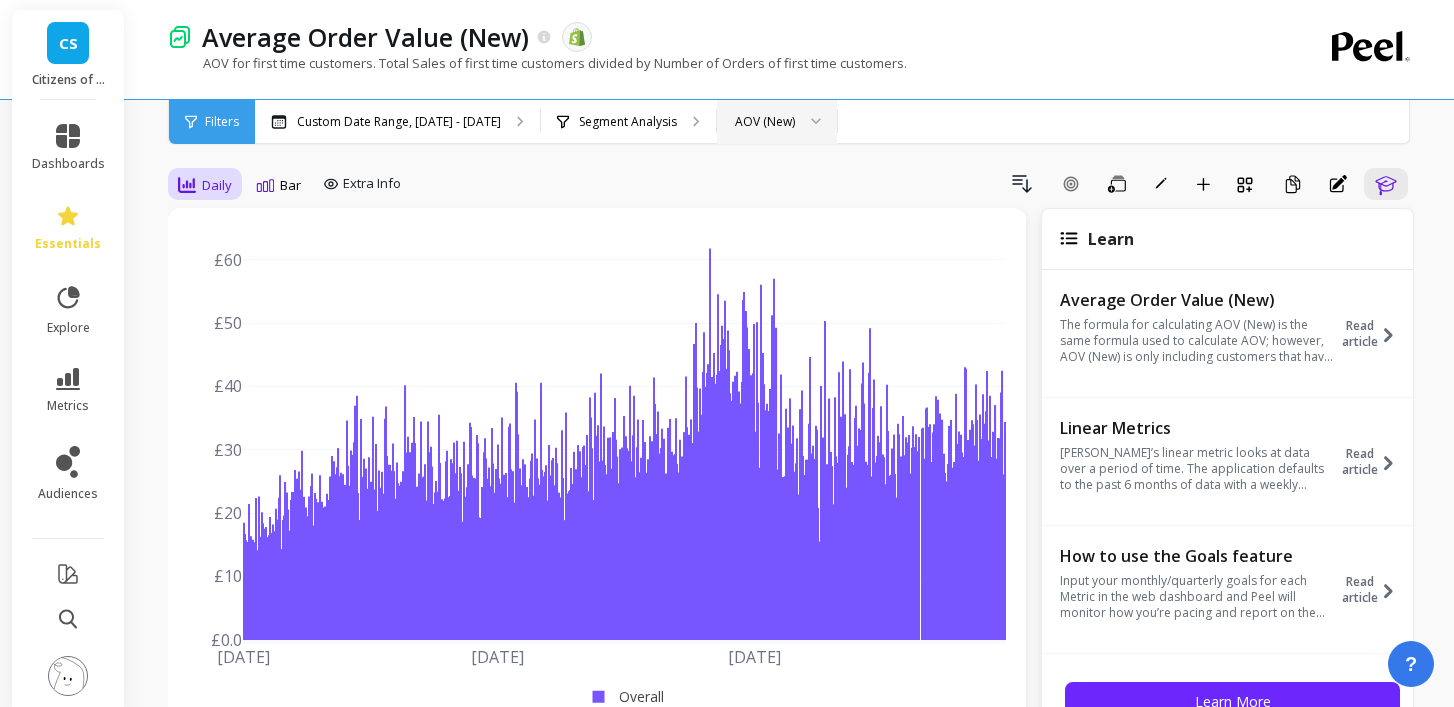 click on "Daily" at bounding box center [217, 185] 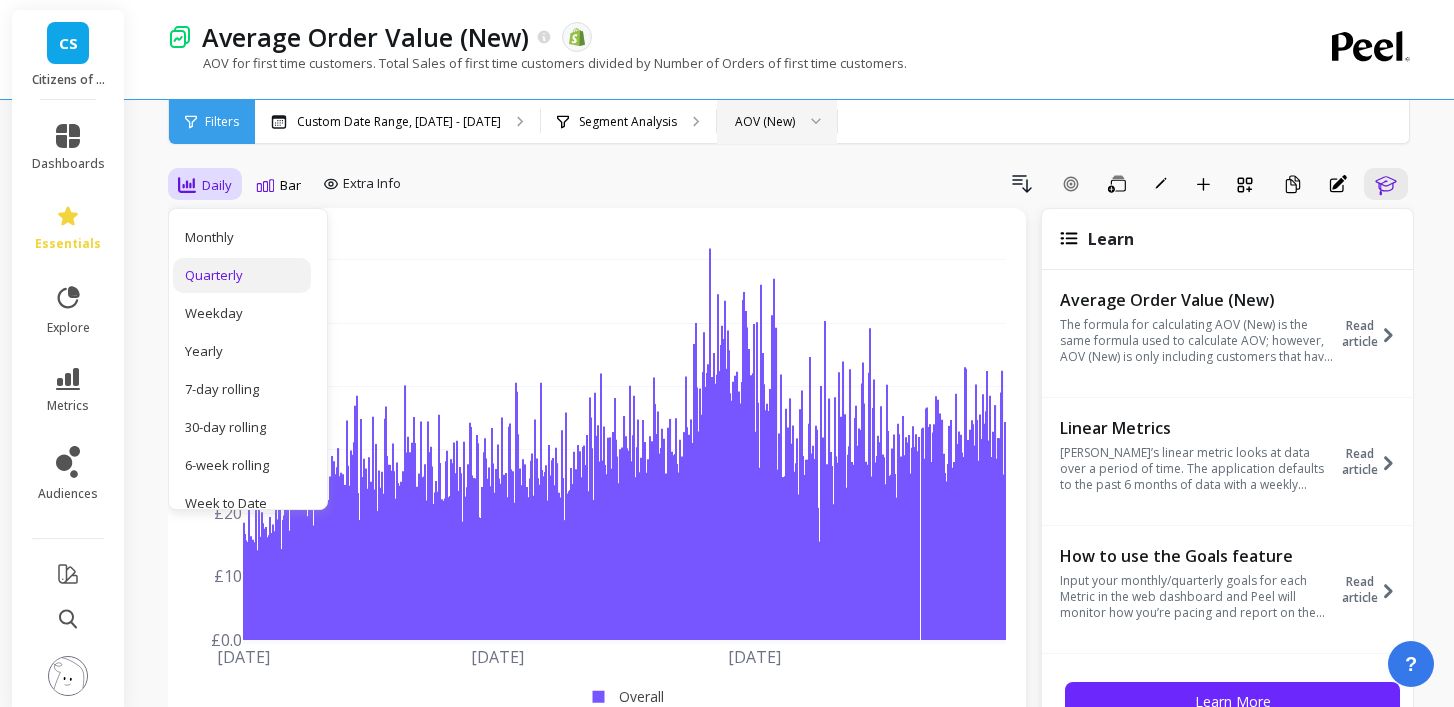 scroll, scrollTop: 133, scrollLeft: 0, axis: vertical 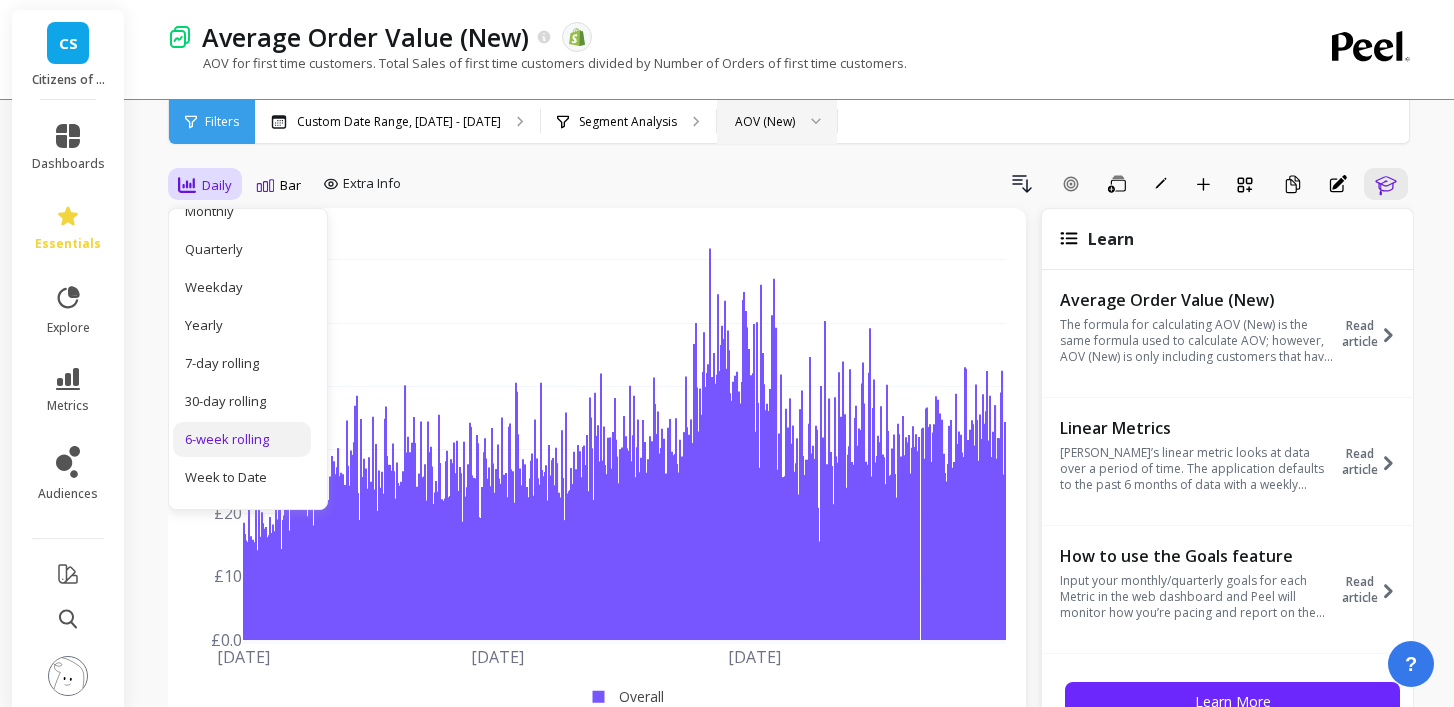 click on "6-week rolling" at bounding box center [242, 439] 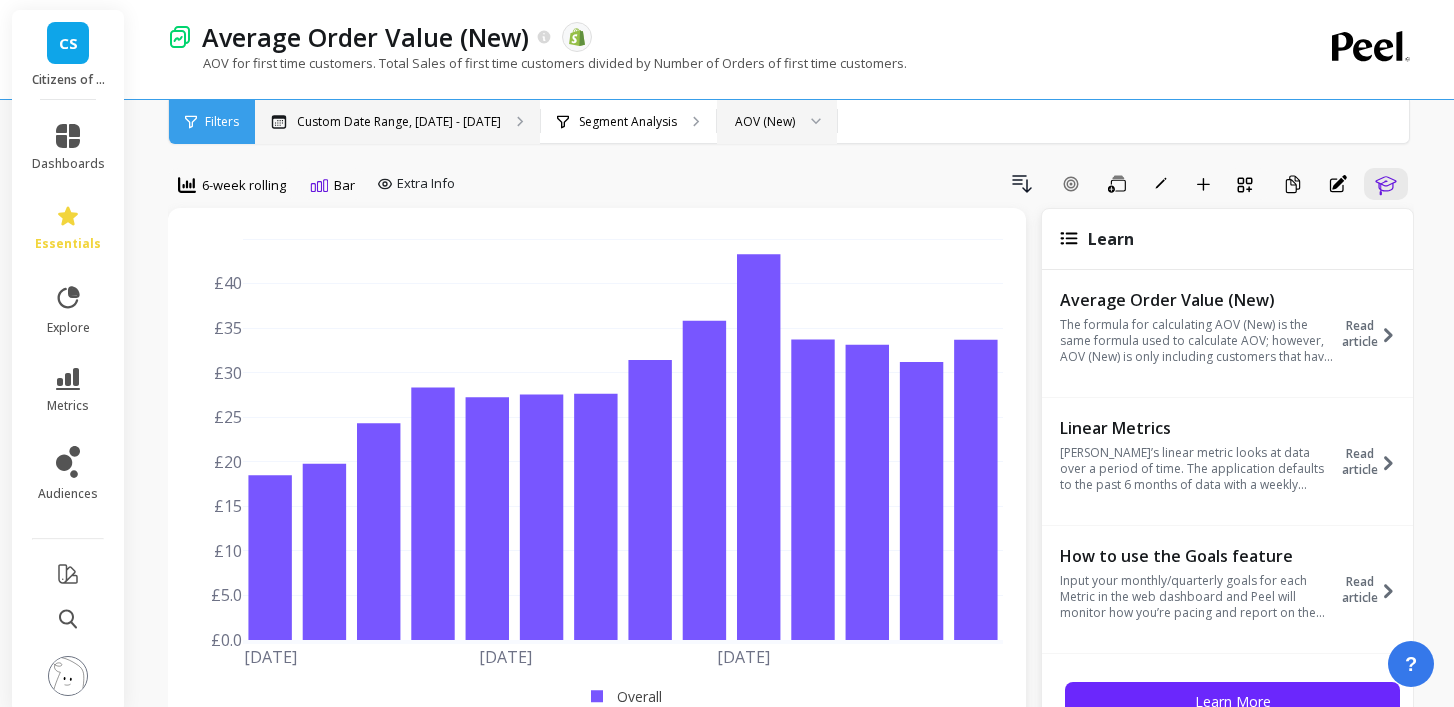 click on "Custom Date Range,  [DATE] - [DATE]" at bounding box center (399, 122) 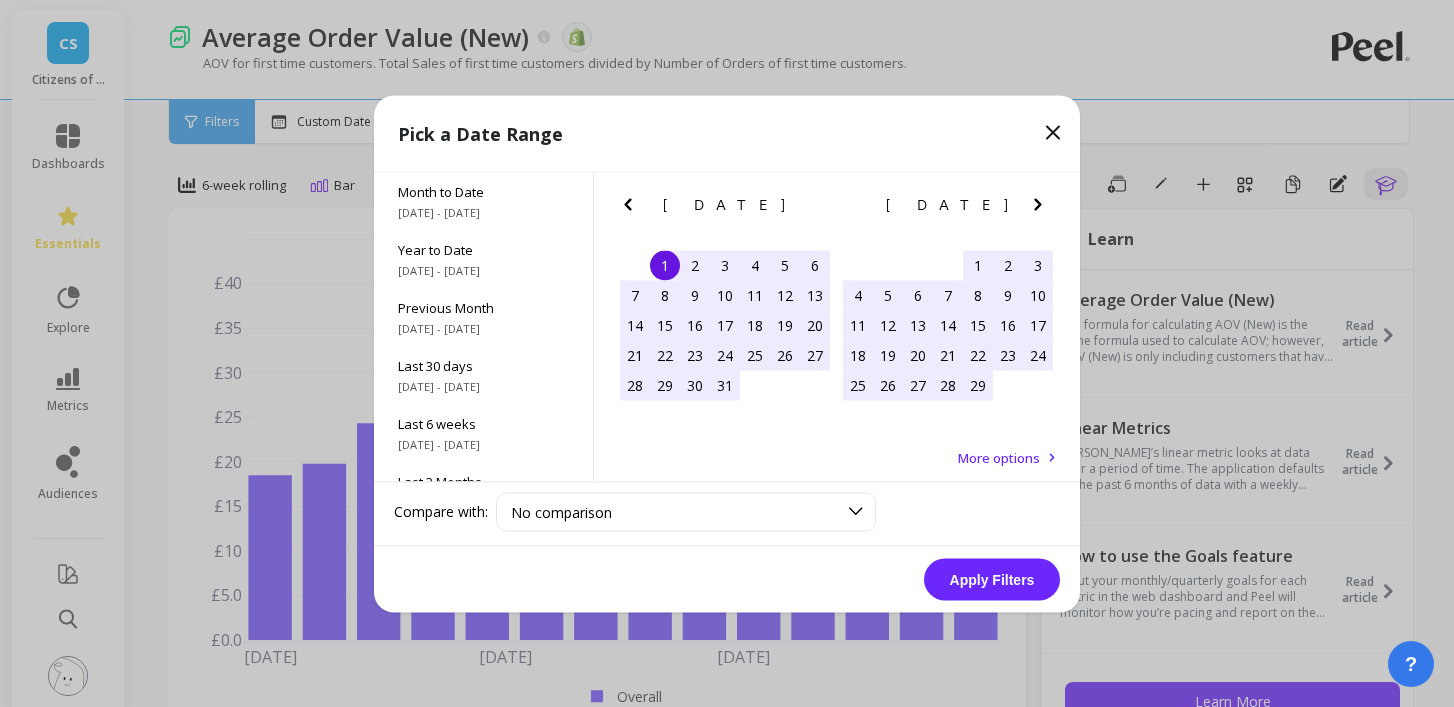 click 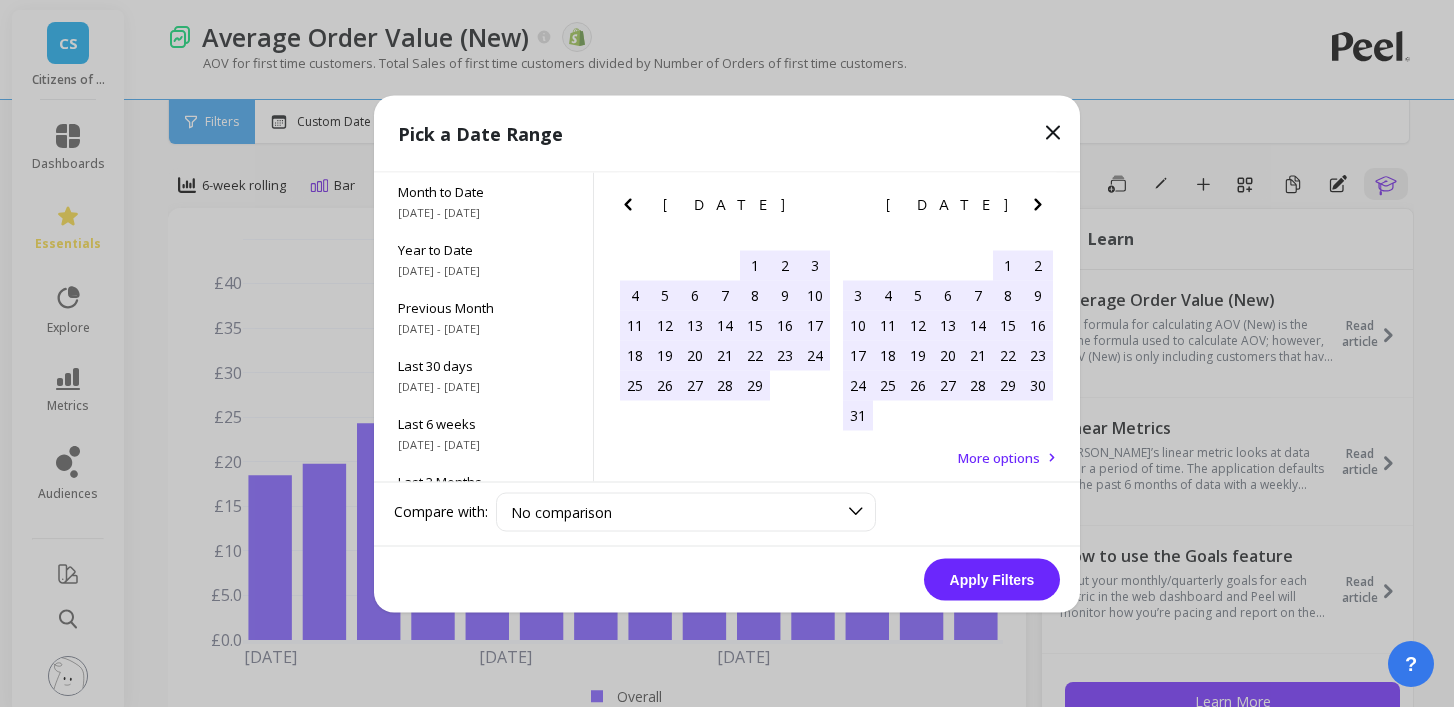 click 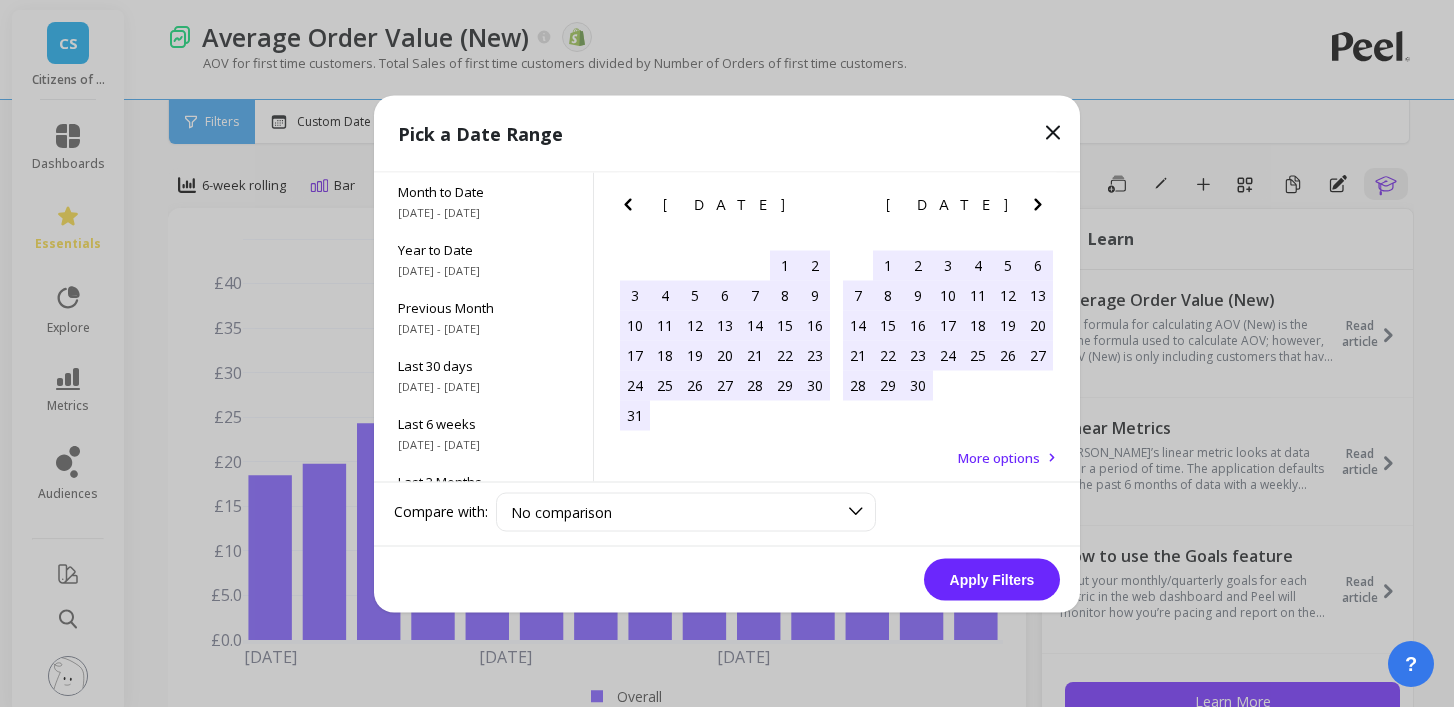 click on "1" at bounding box center (888, 265) 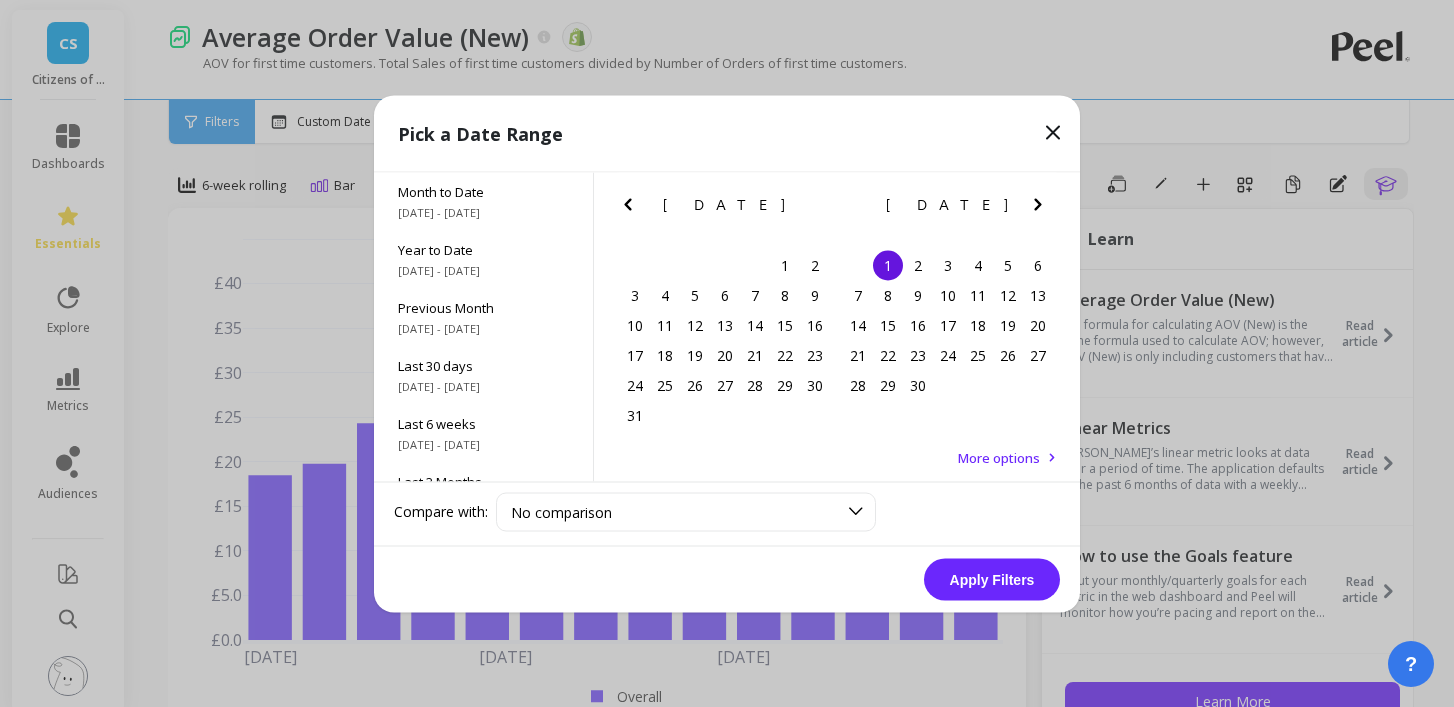 click 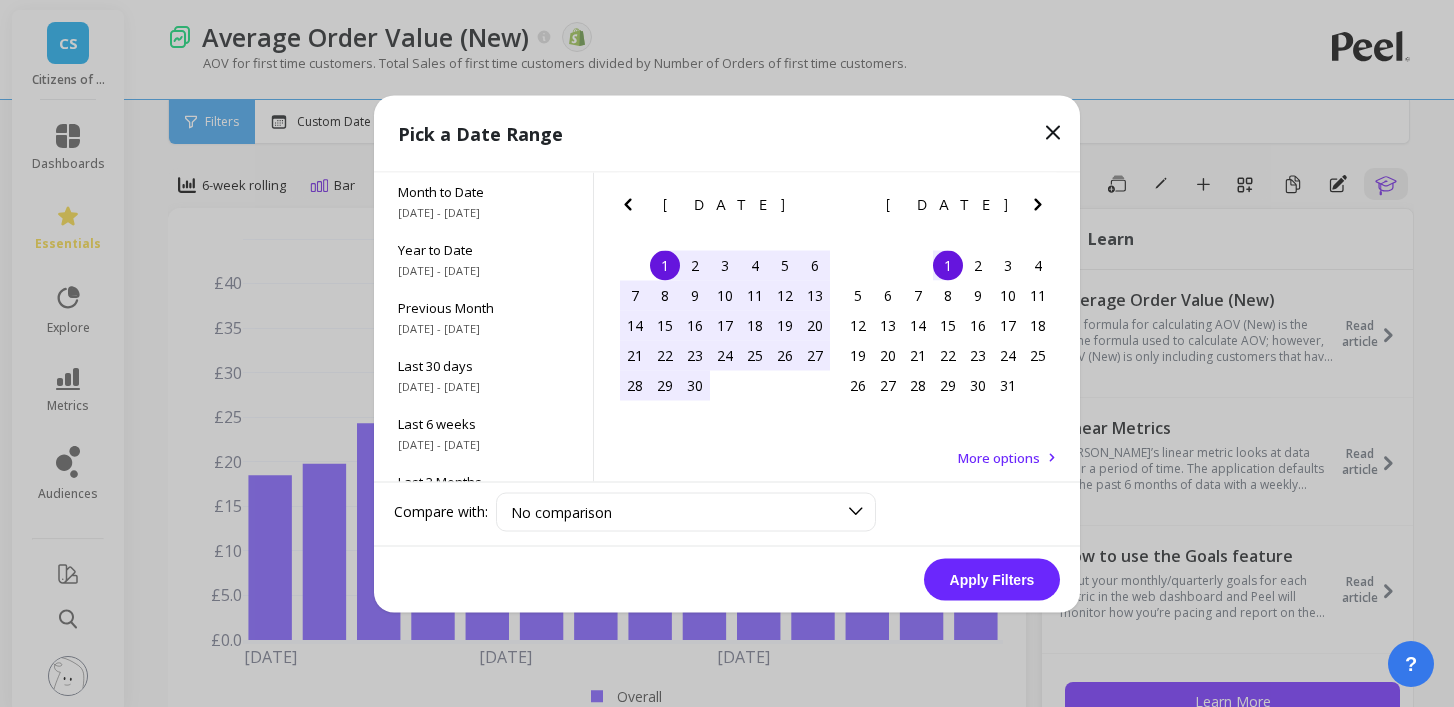 click 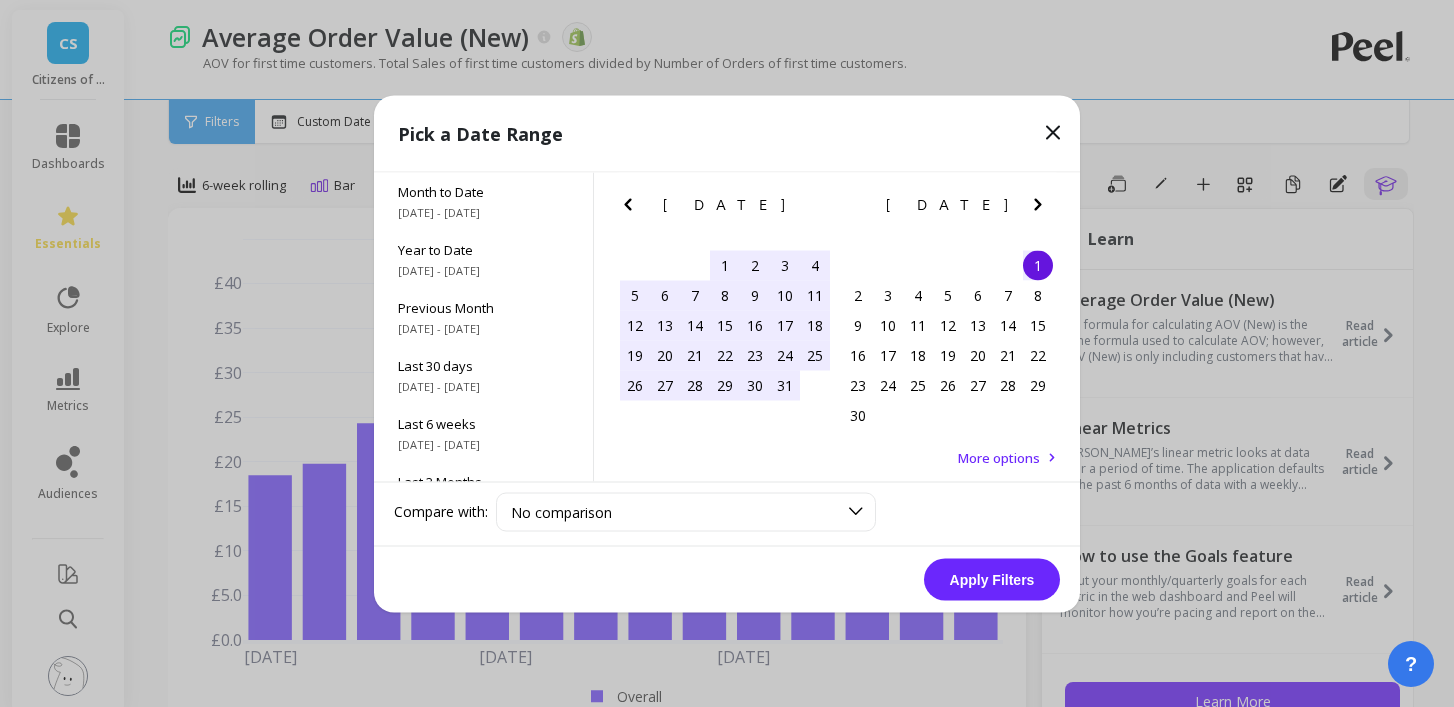 click 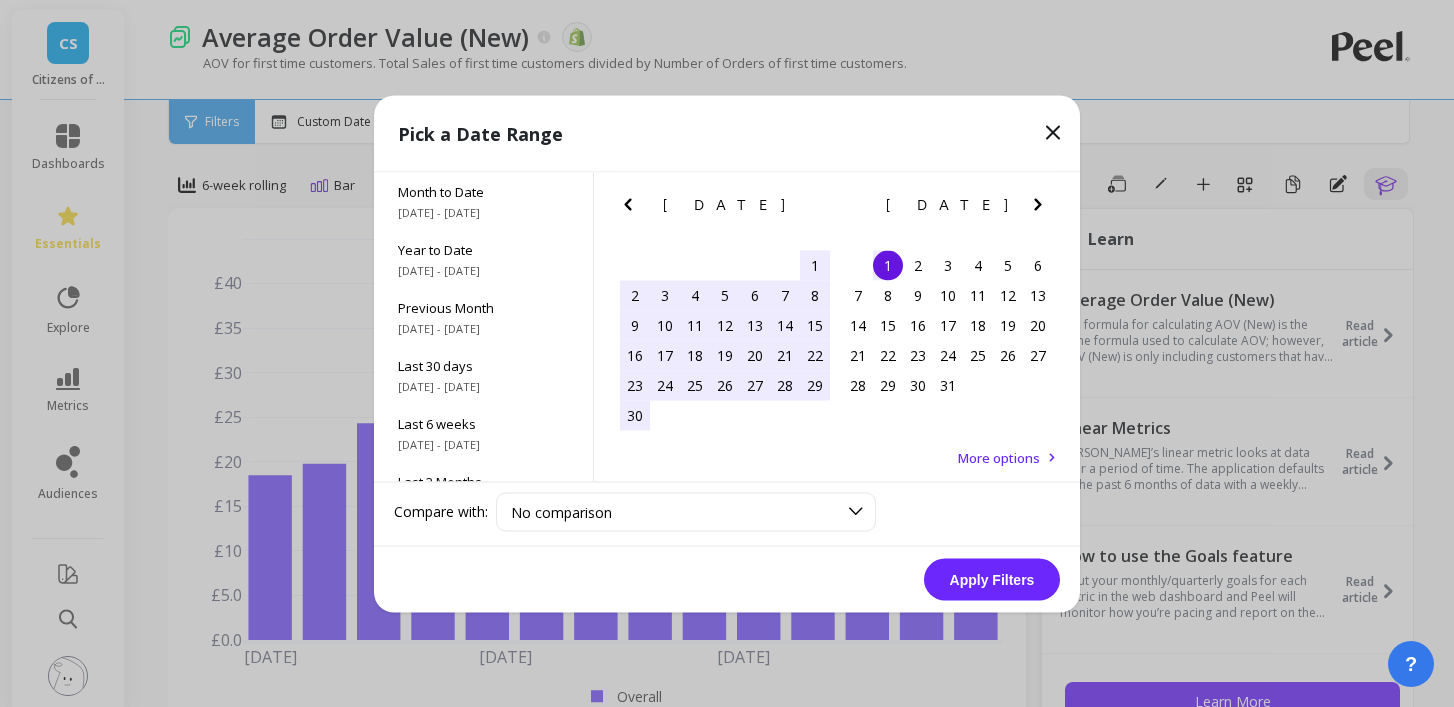 click 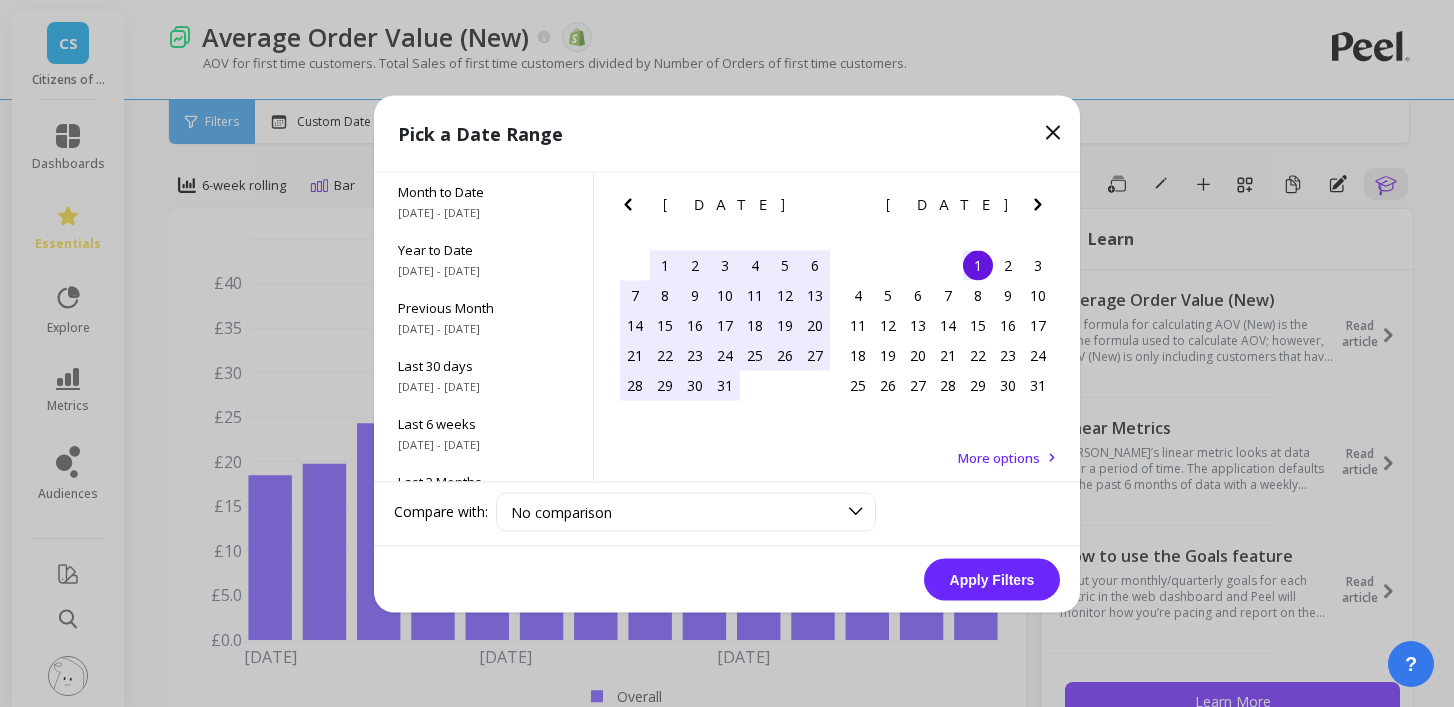 click 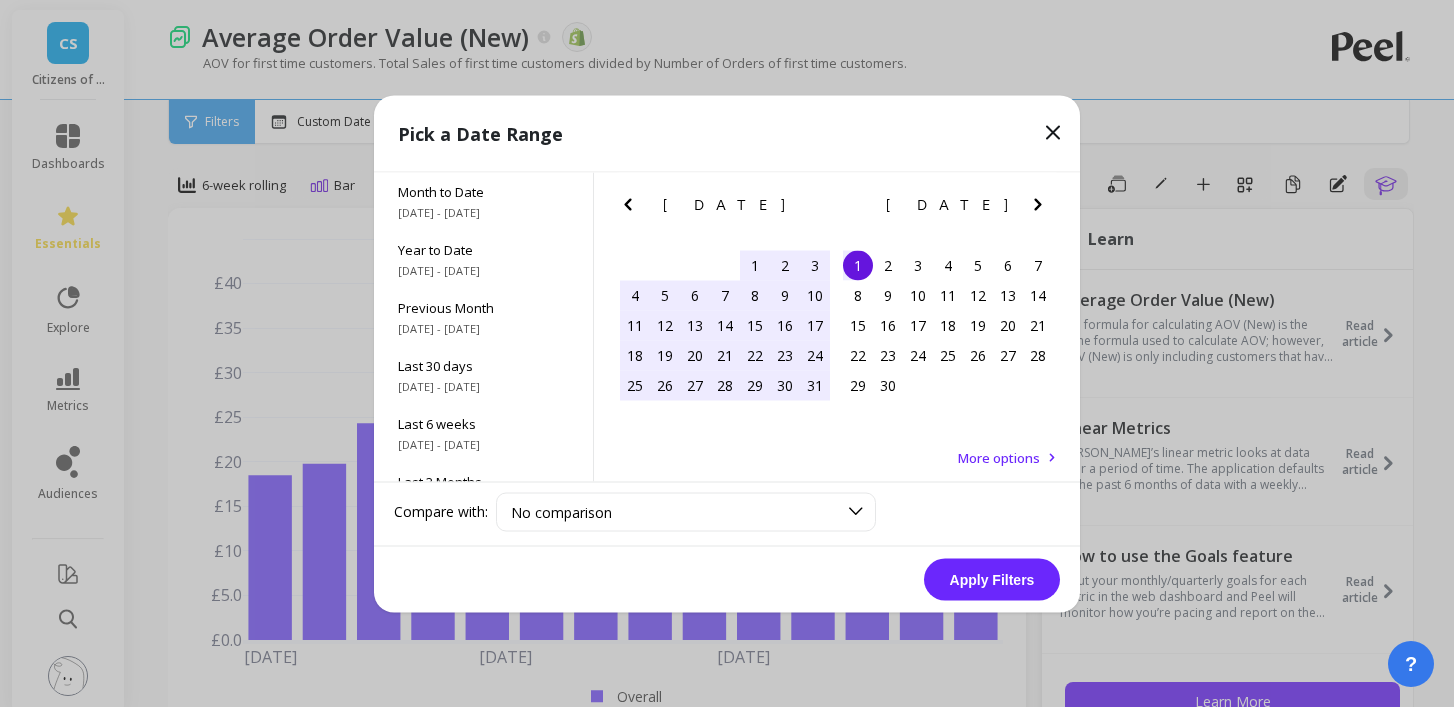 click 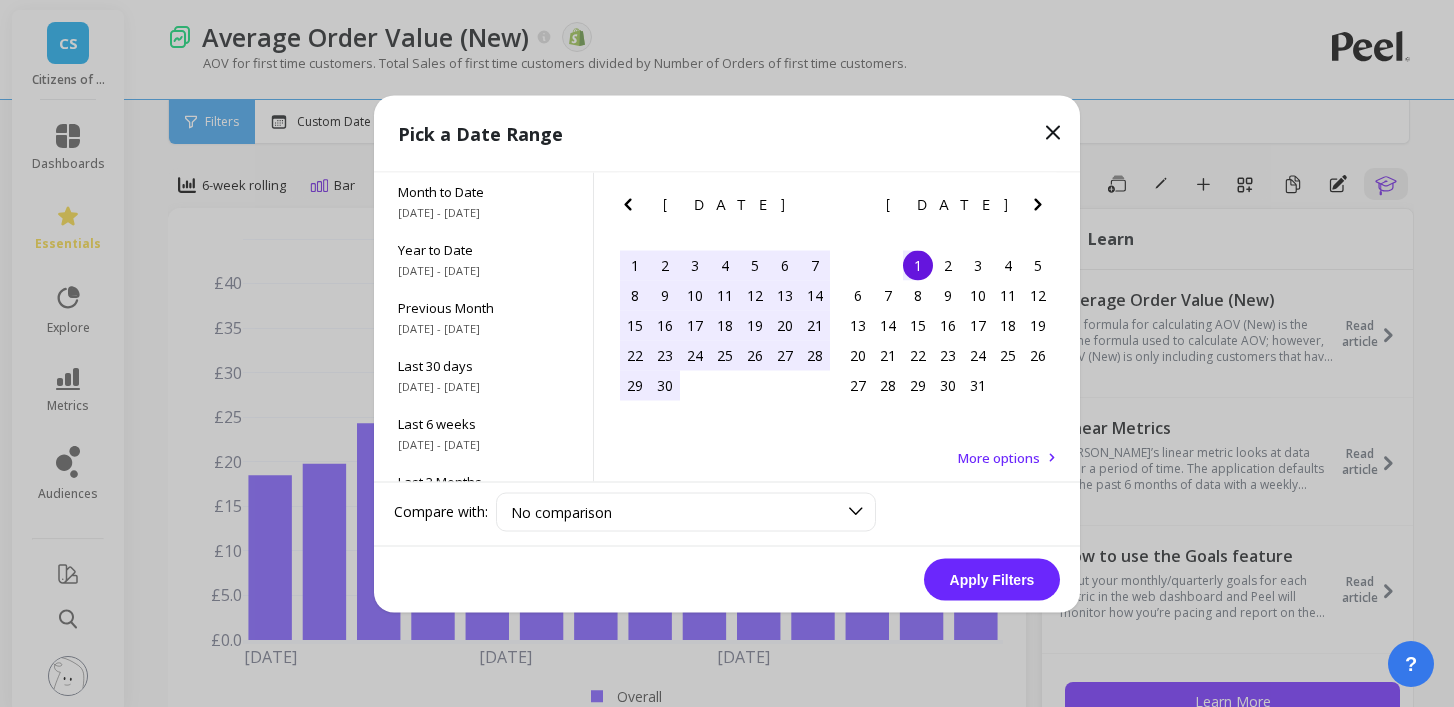 click 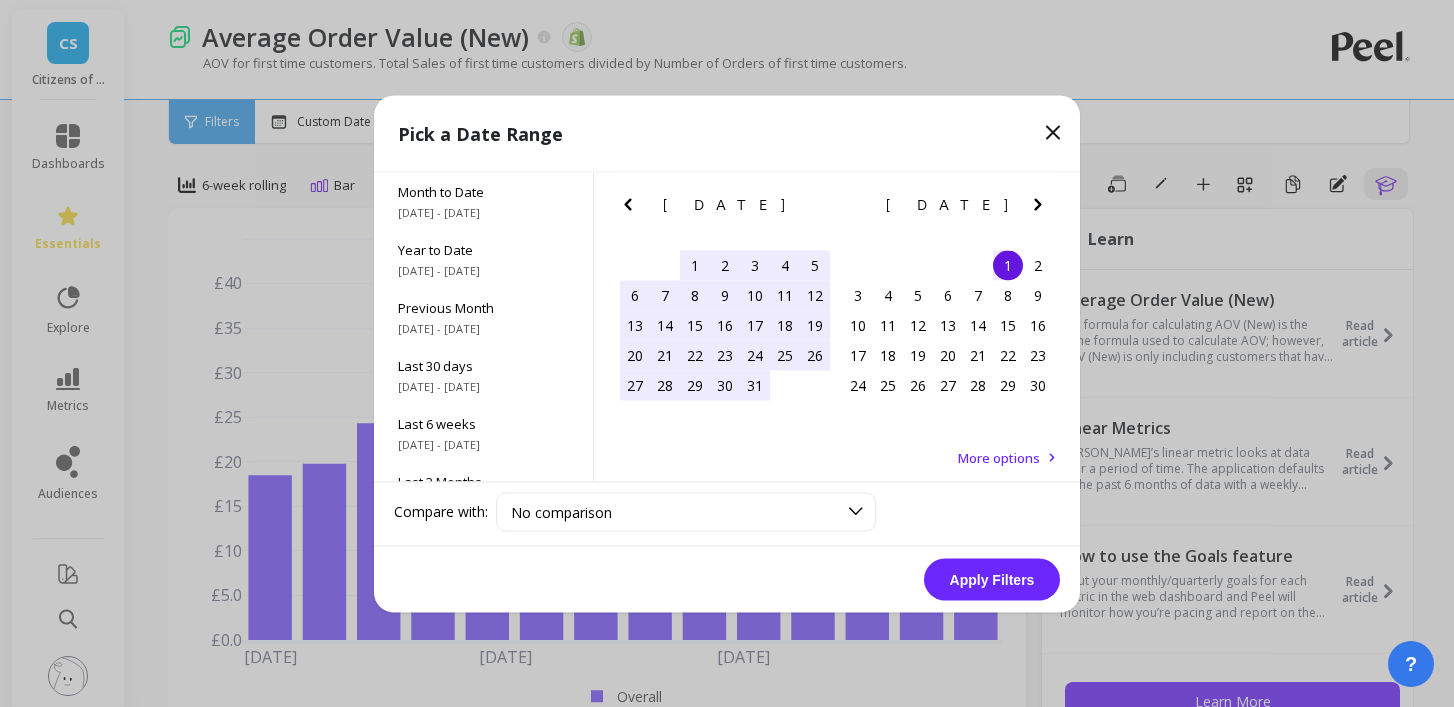 click 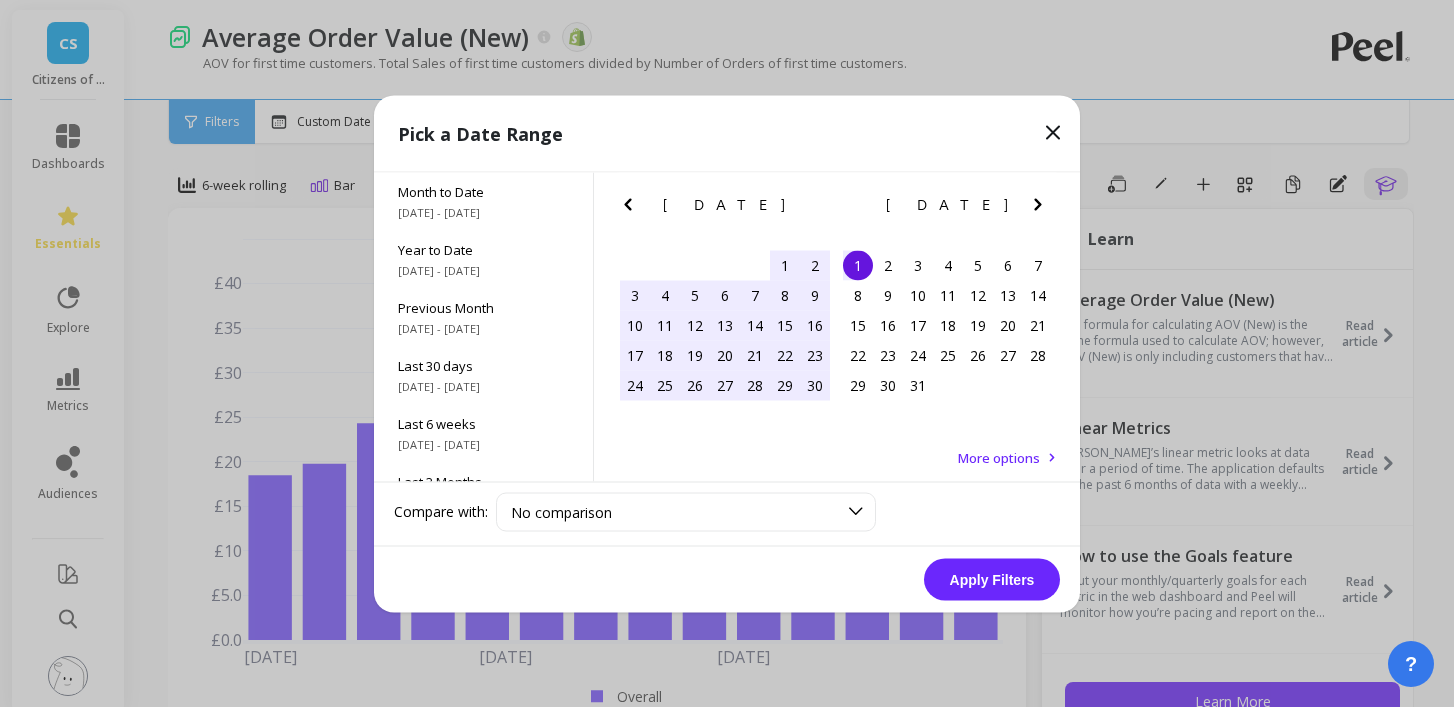 click 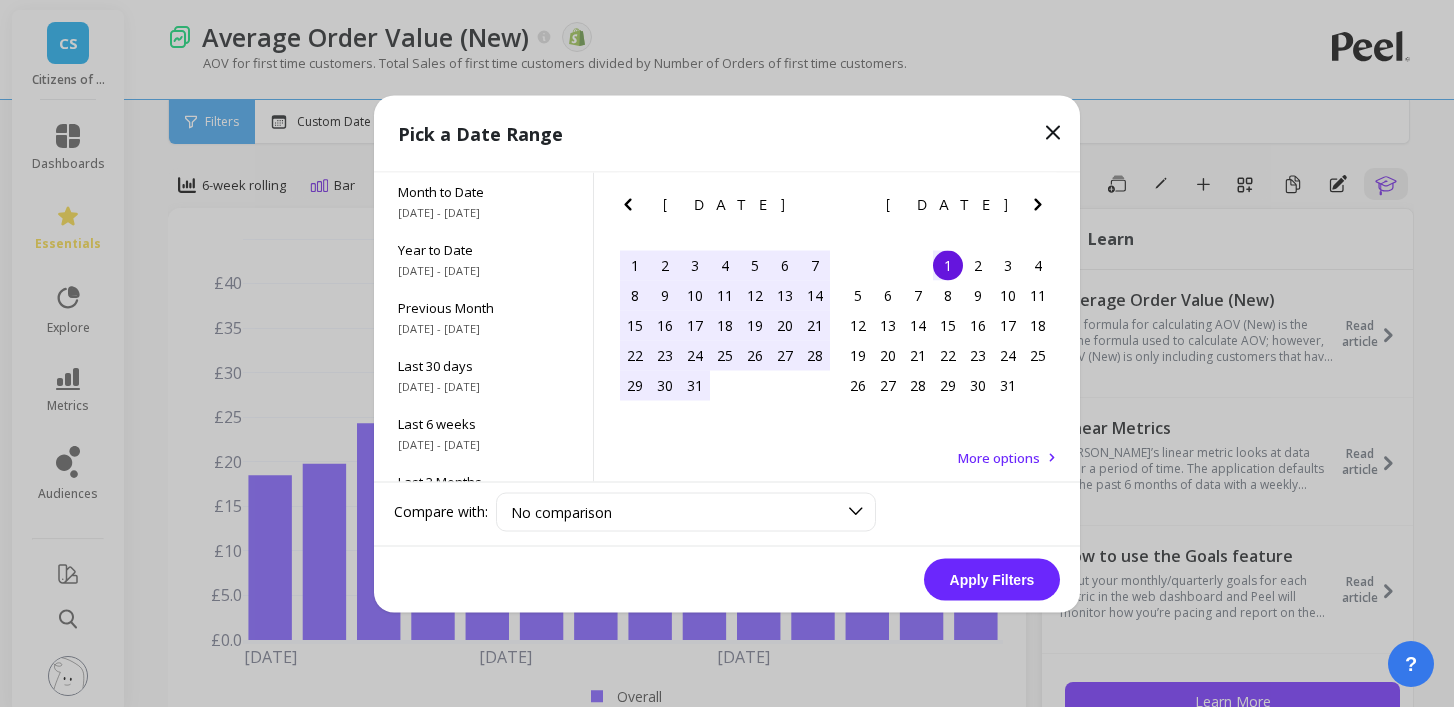 click 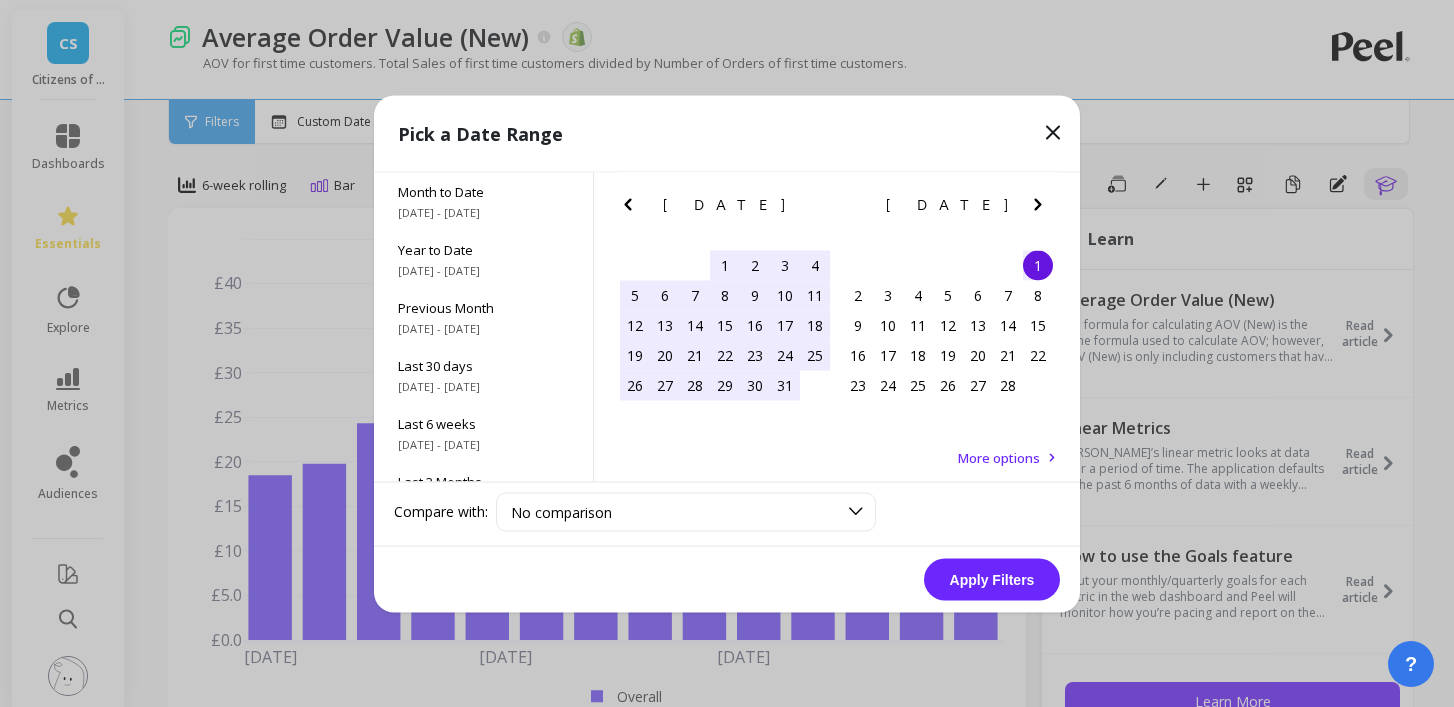 click 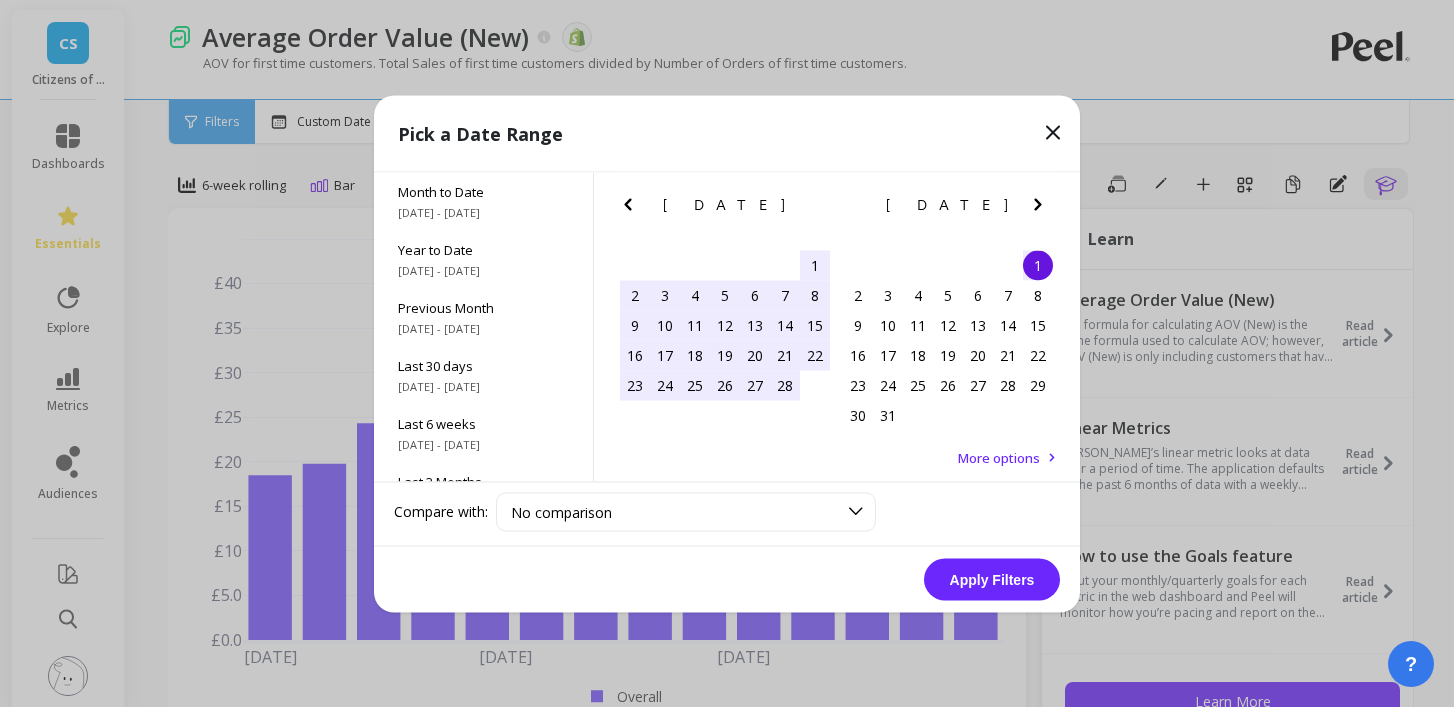 click 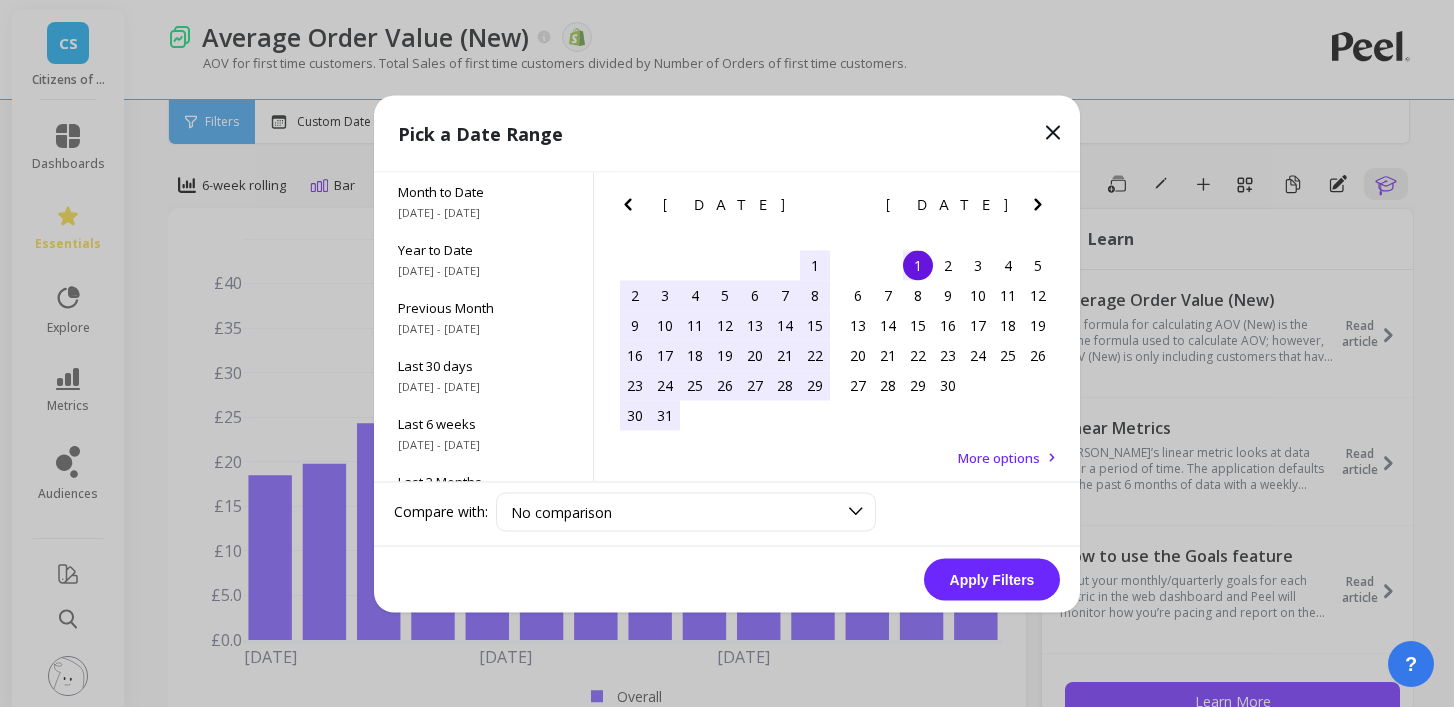 click 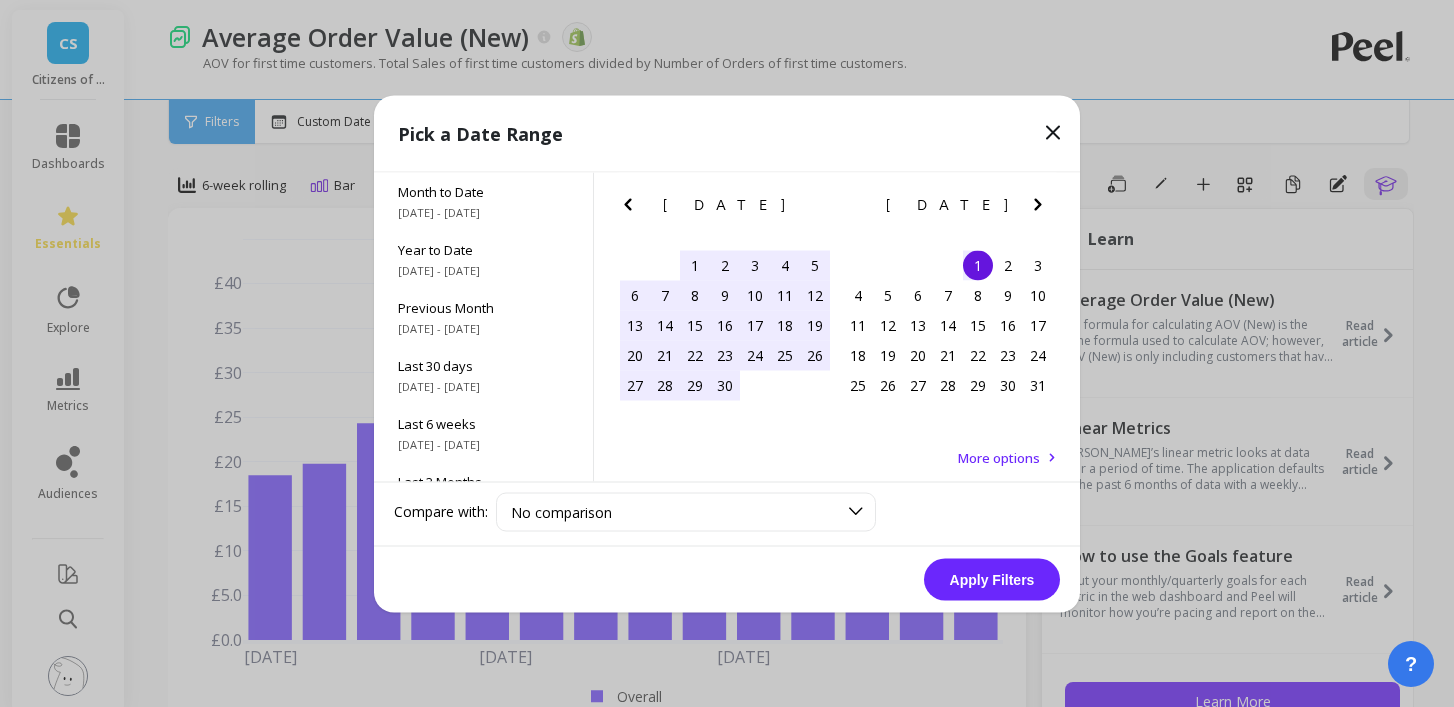 click 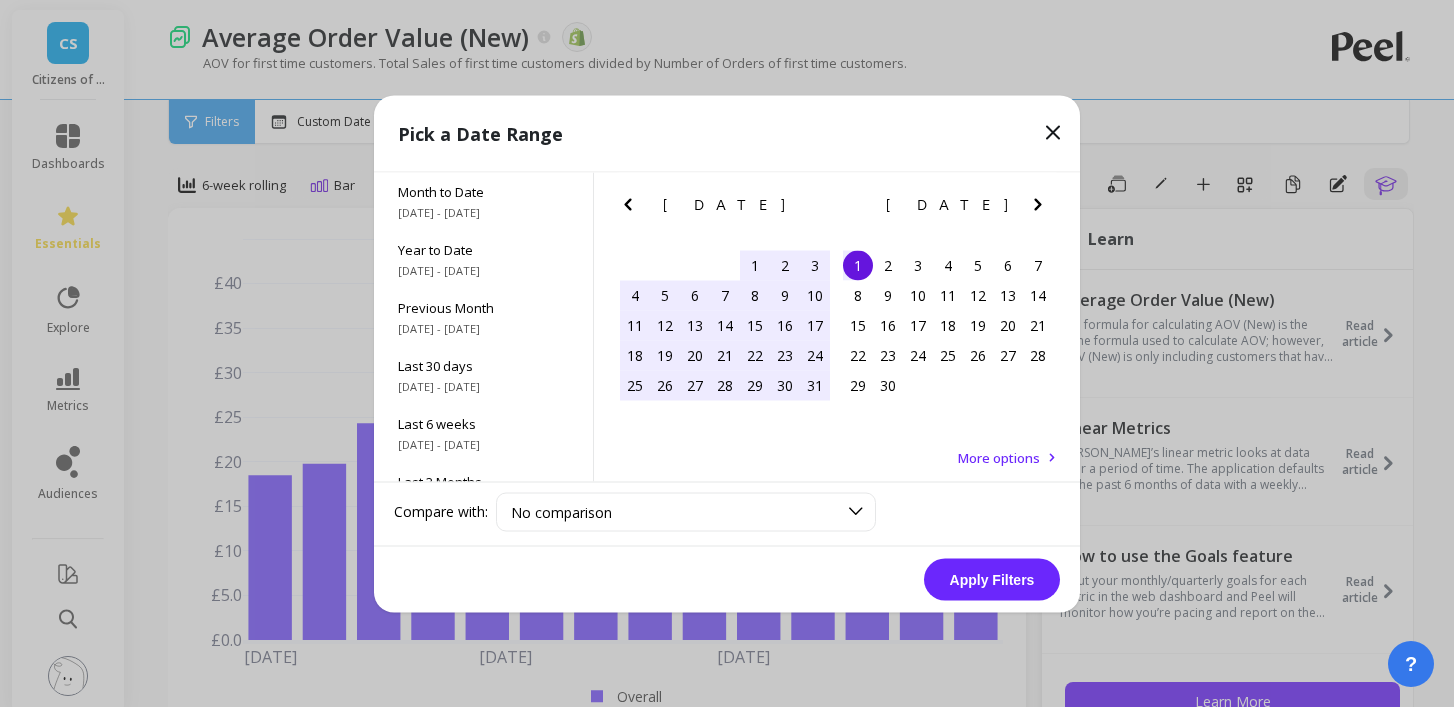click 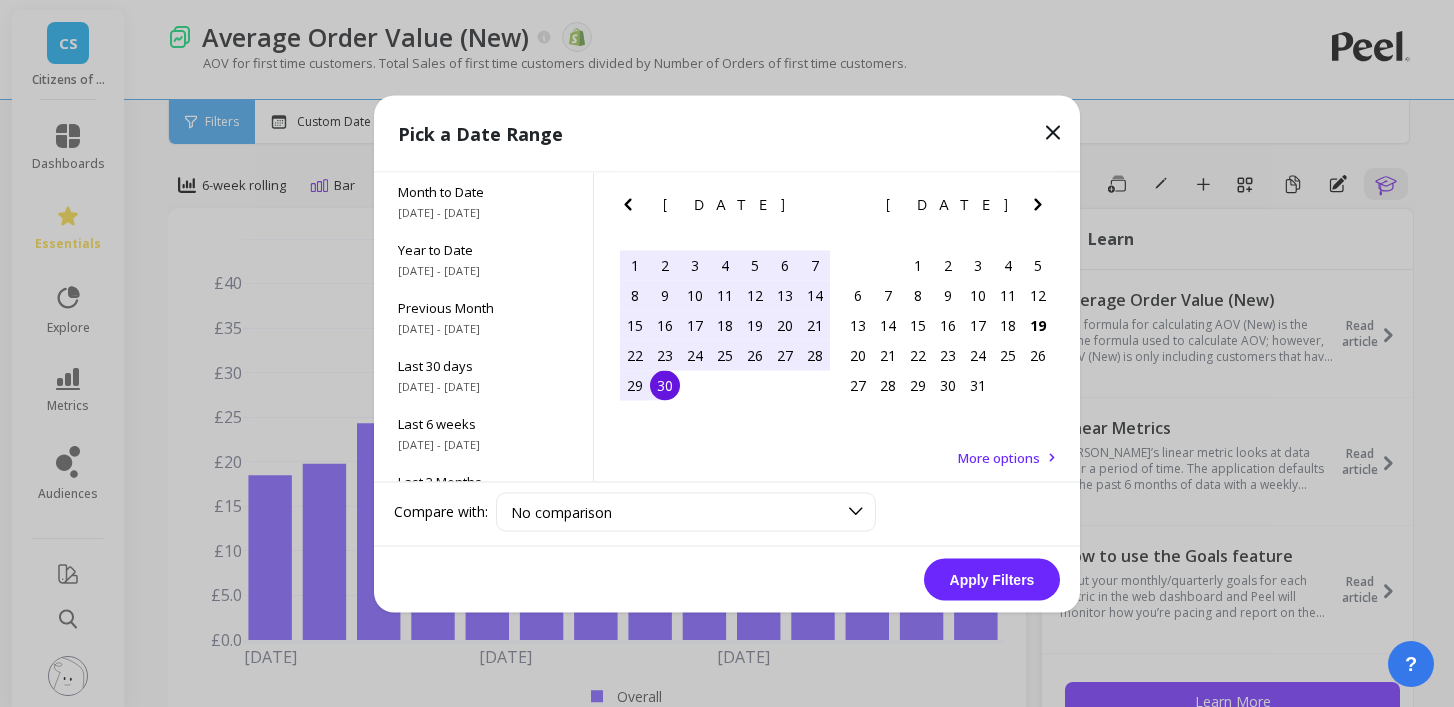 click on "30" at bounding box center (665, 385) 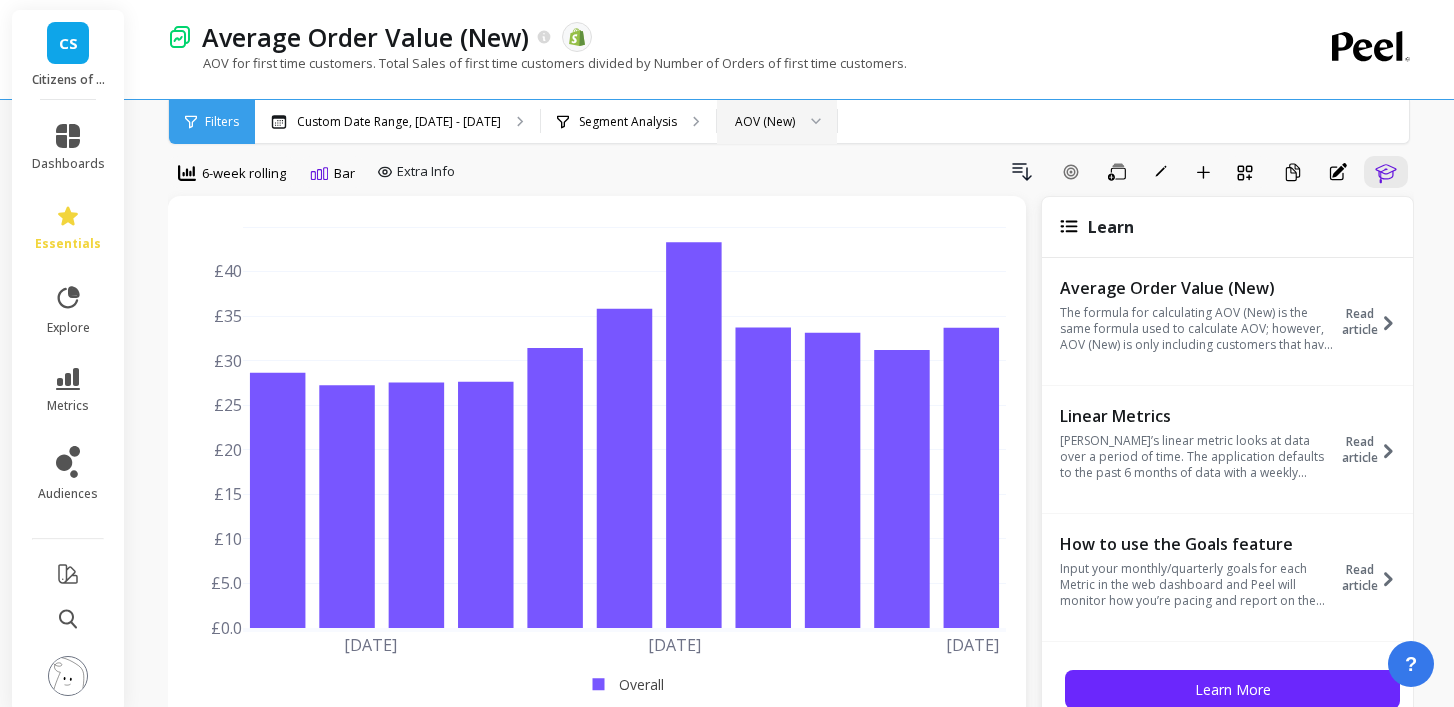 scroll, scrollTop: 0, scrollLeft: 0, axis: both 